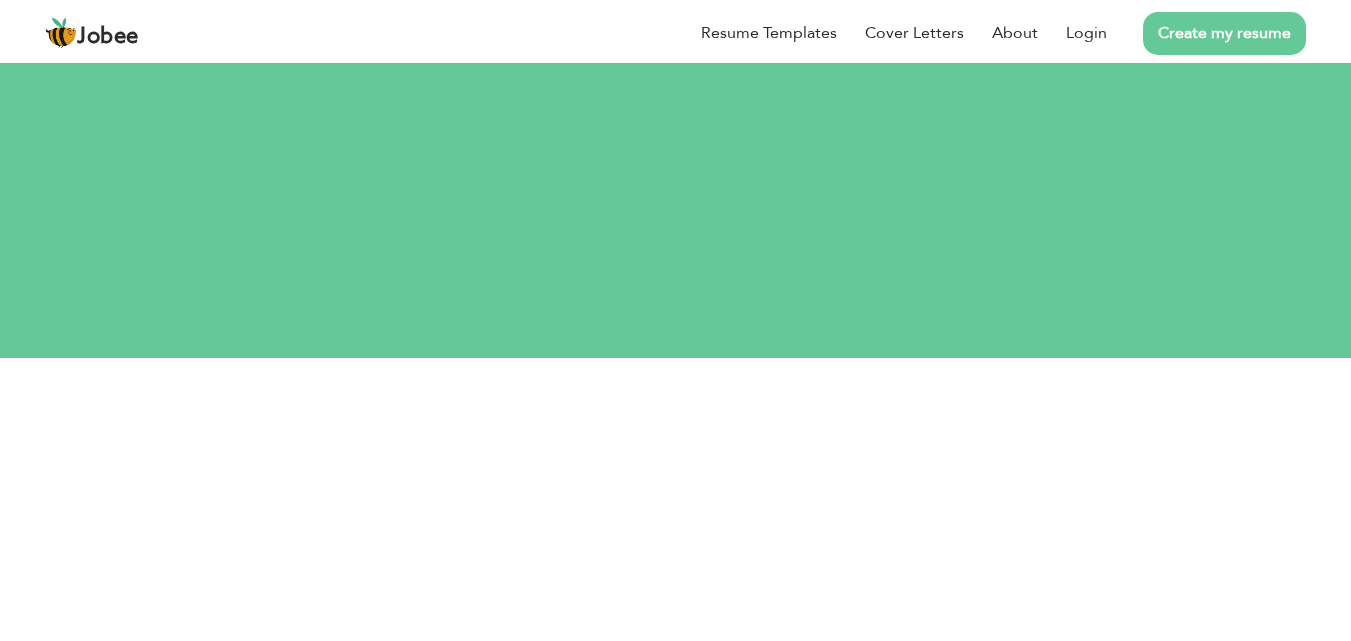 scroll, scrollTop: 0, scrollLeft: 0, axis: both 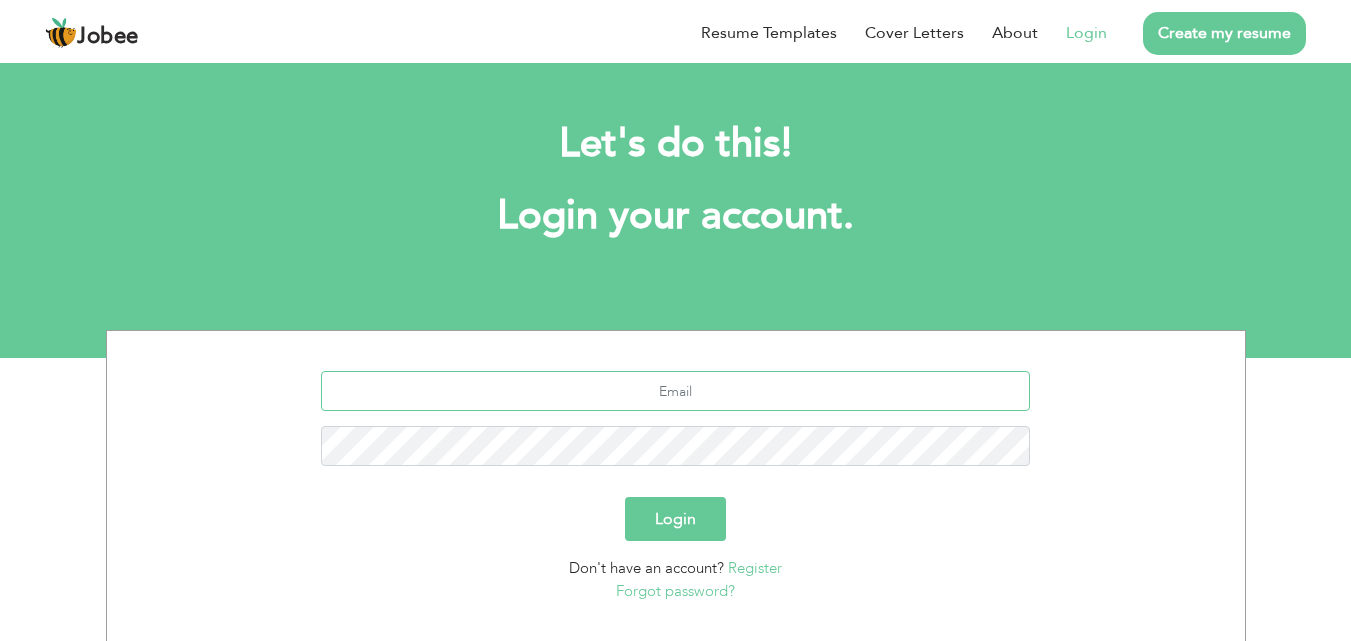 click at bounding box center (675, 391) 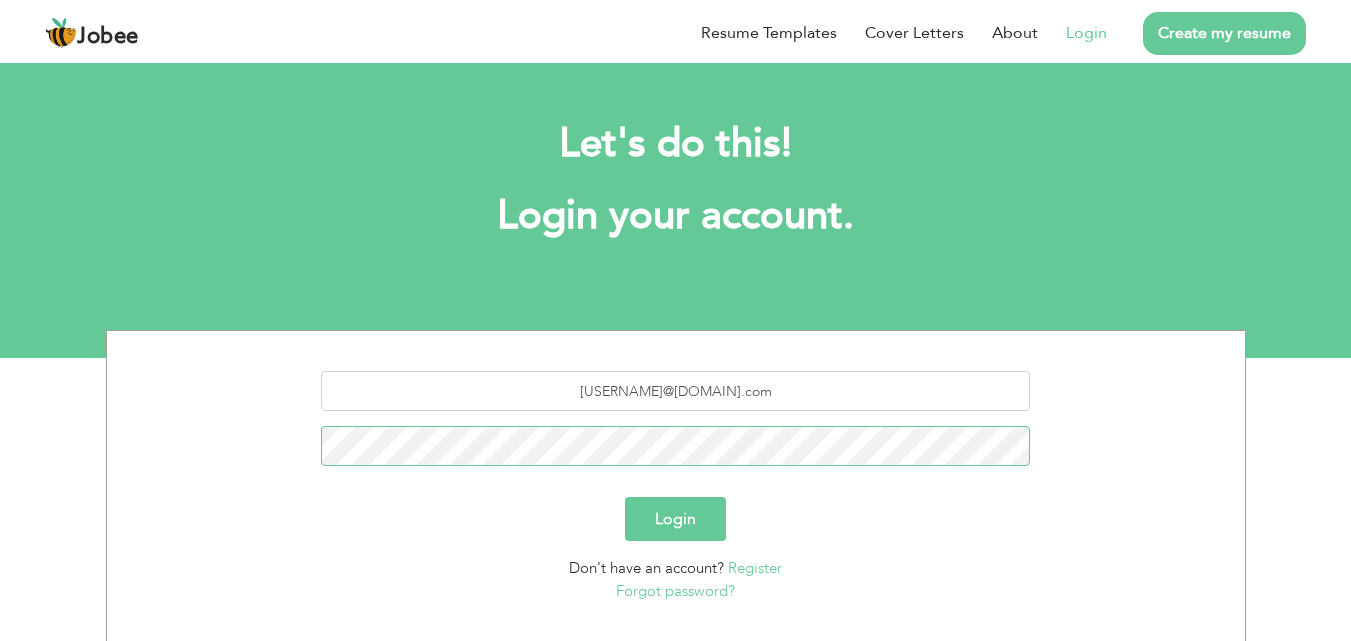 click on "Login" at bounding box center [675, 519] 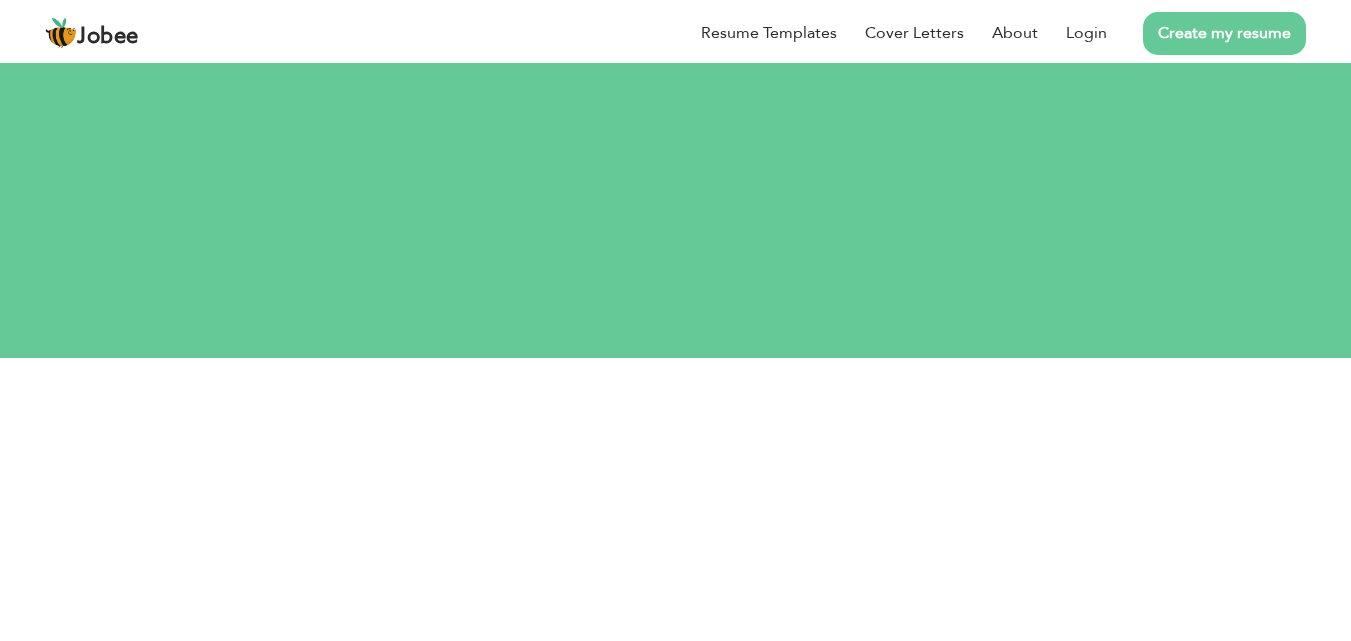 scroll, scrollTop: 0, scrollLeft: 0, axis: both 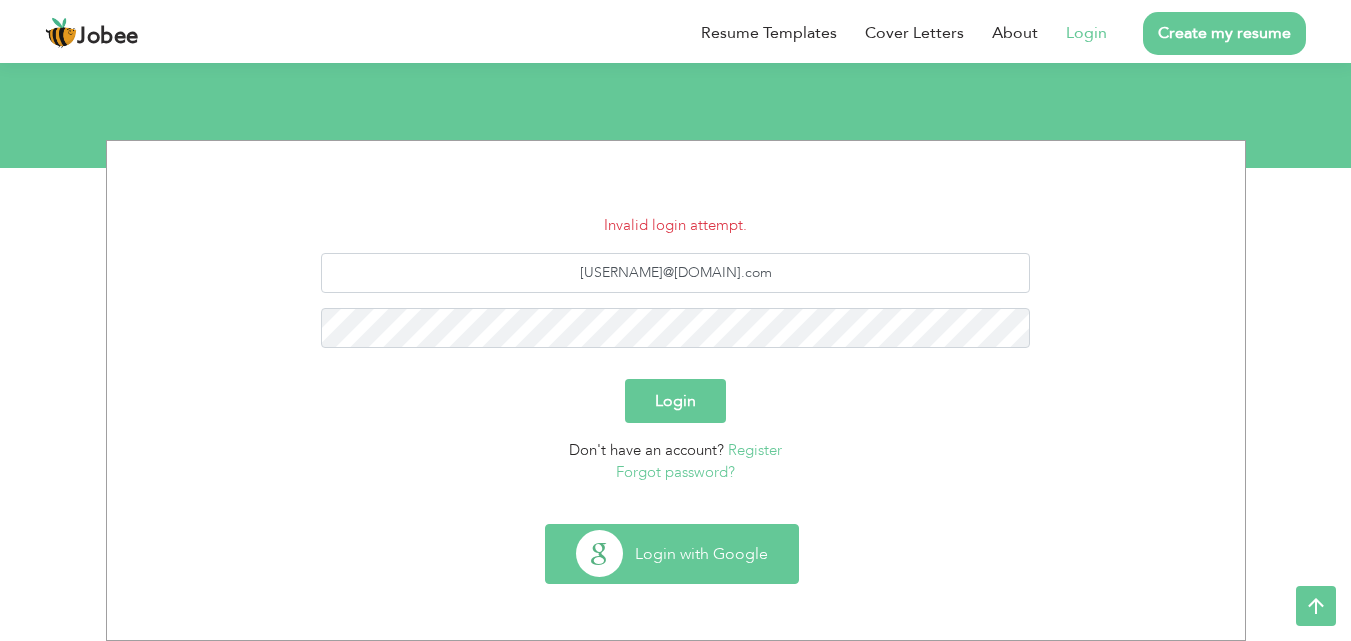 click on "Login with Google" at bounding box center (672, 554) 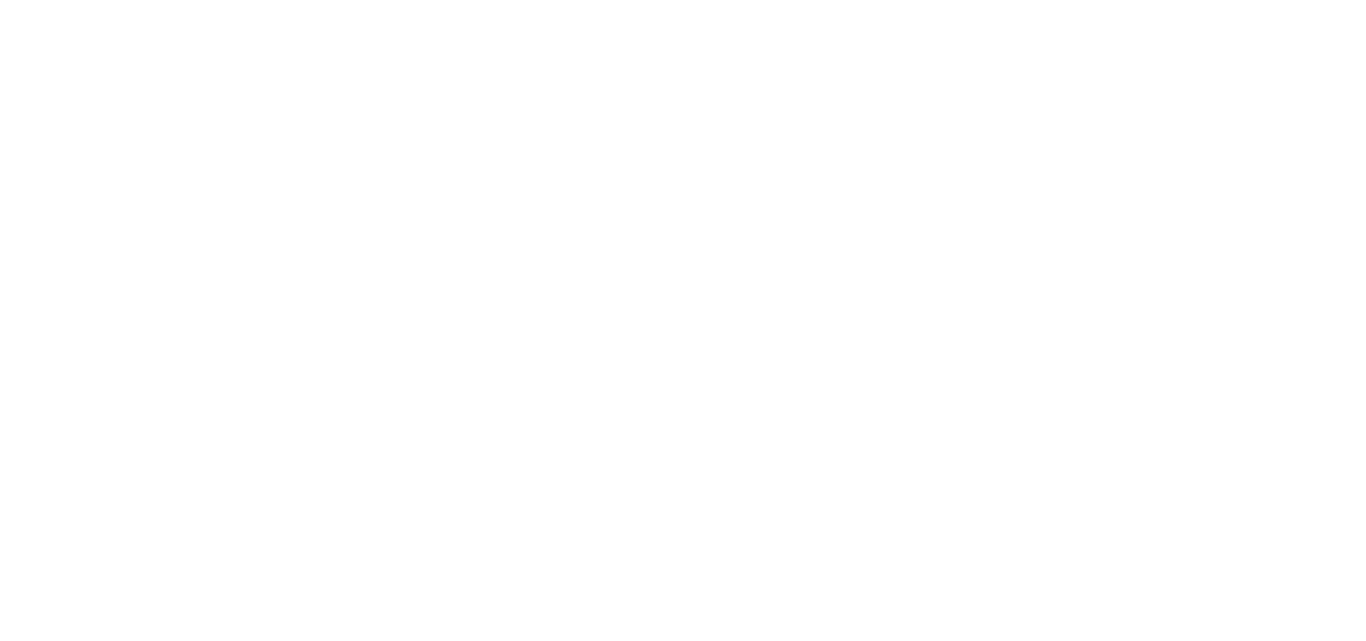 scroll, scrollTop: 0, scrollLeft: 0, axis: both 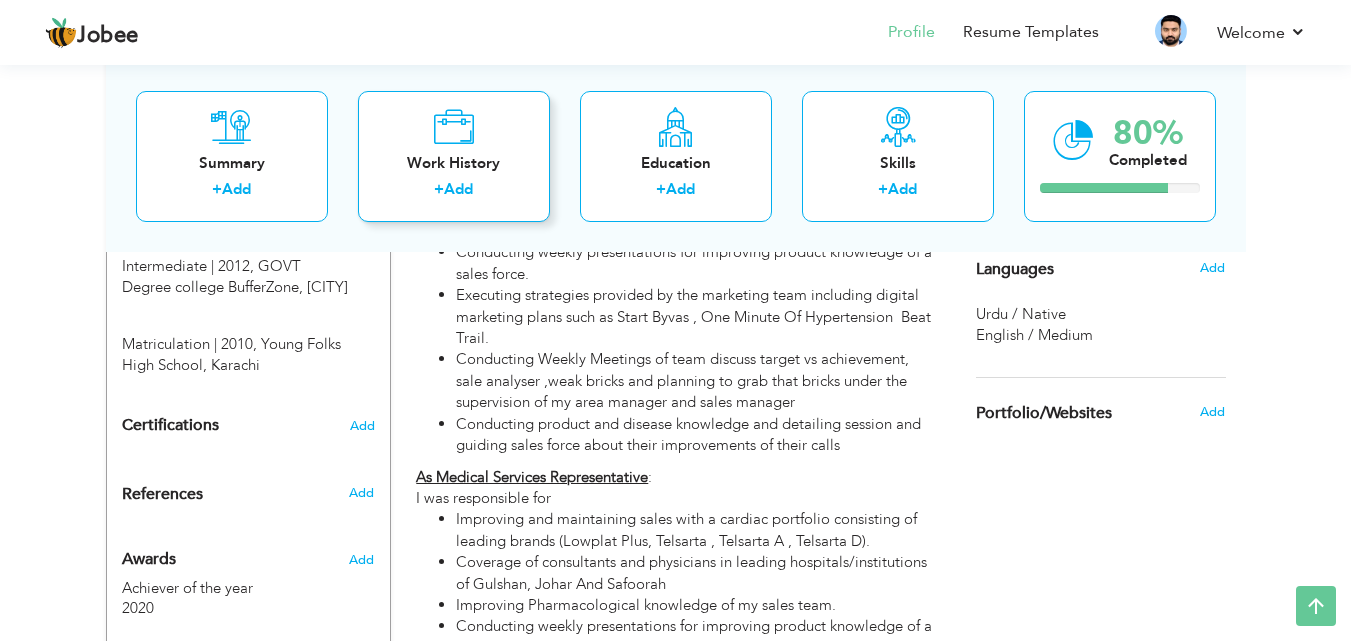 click on "Work History
+  Add" at bounding box center [454, 155] 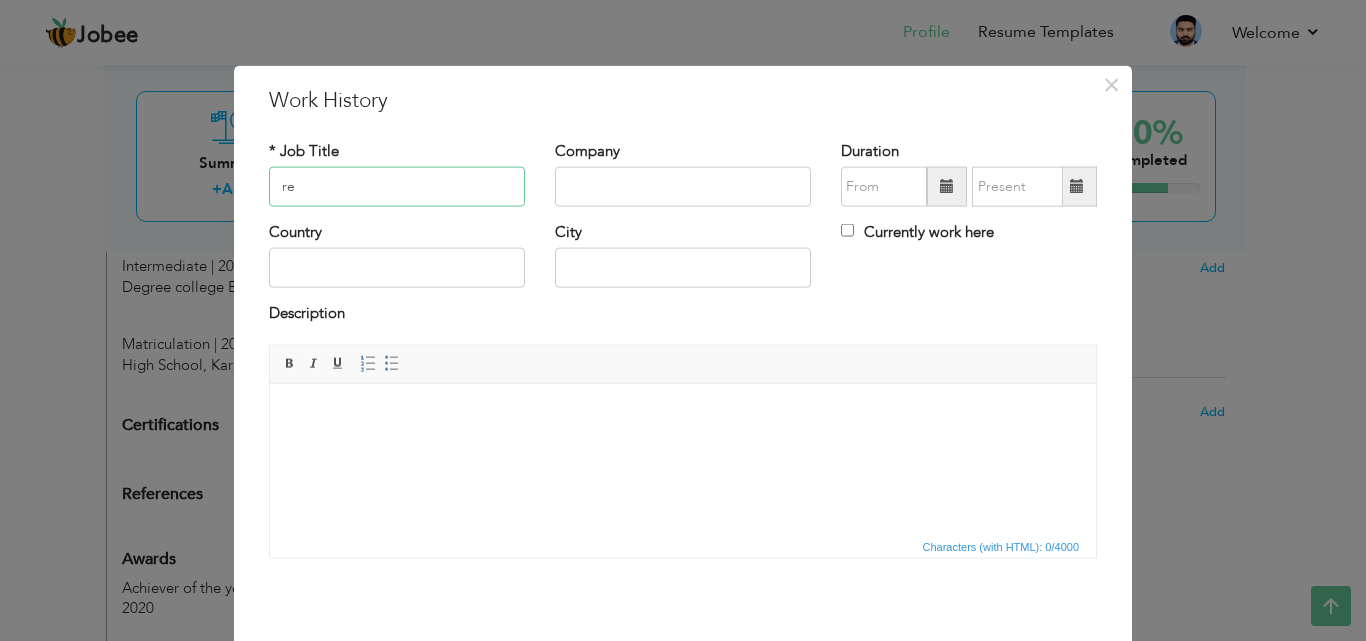 type on "r" 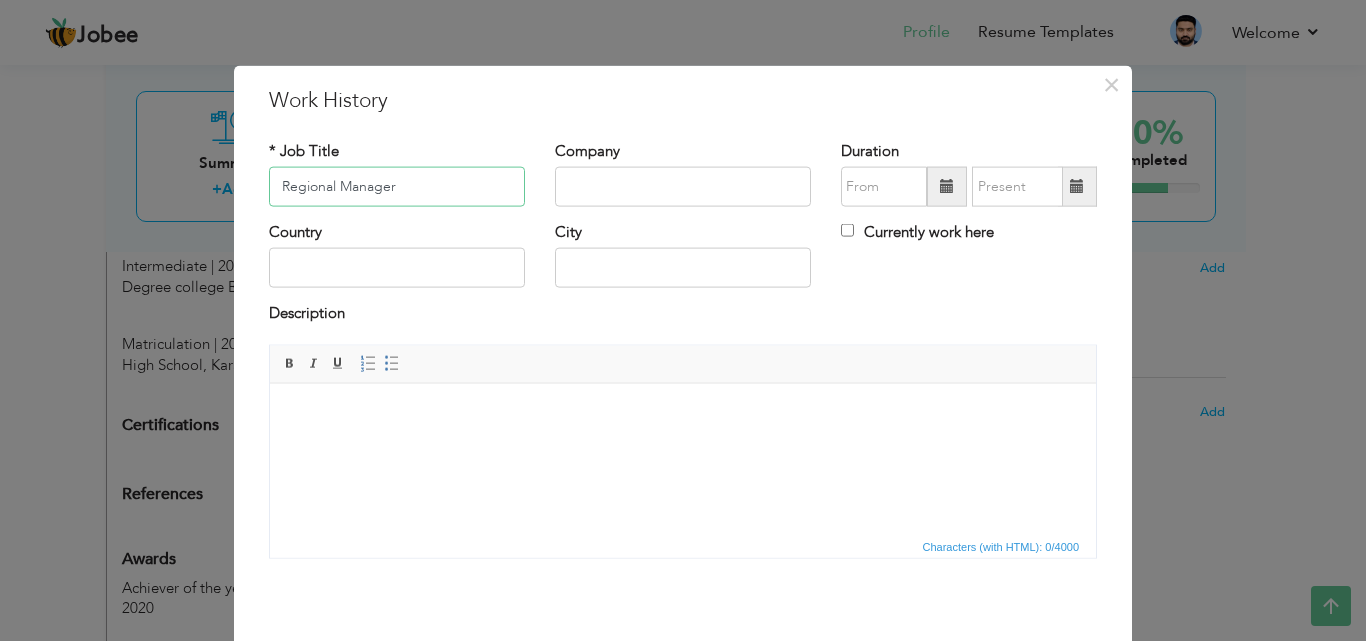 type on "Regional Manager" 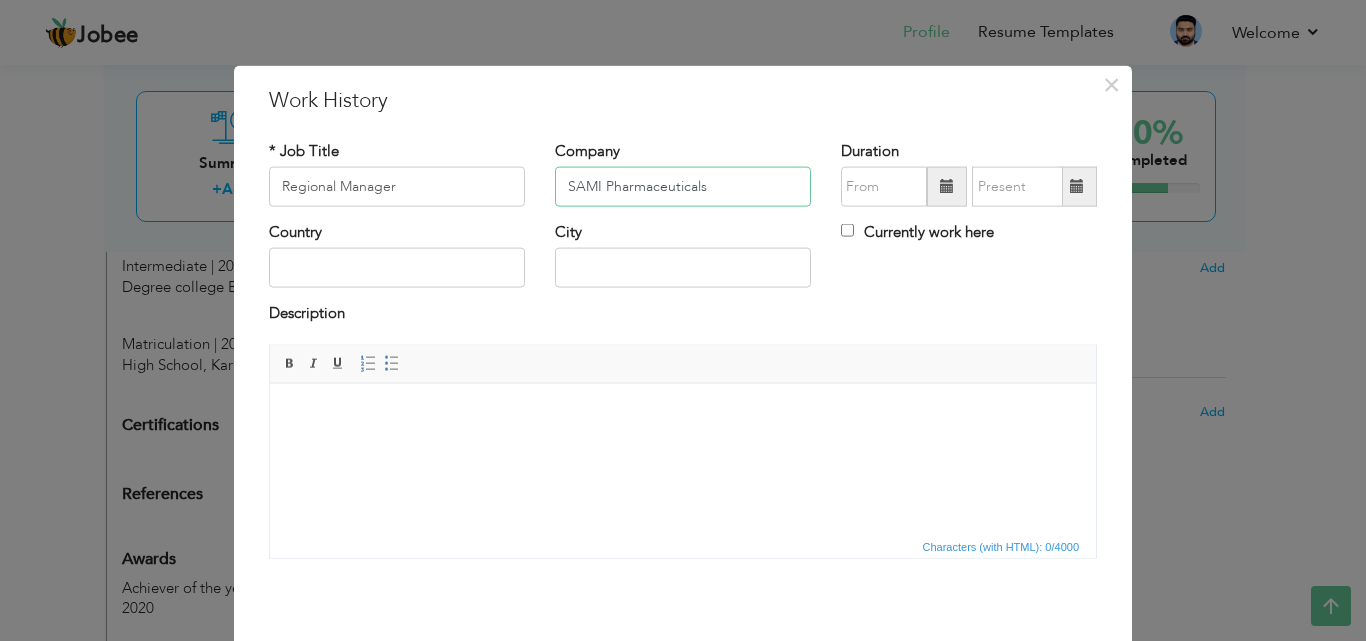 type on "SAMI Pharmaceuticals" 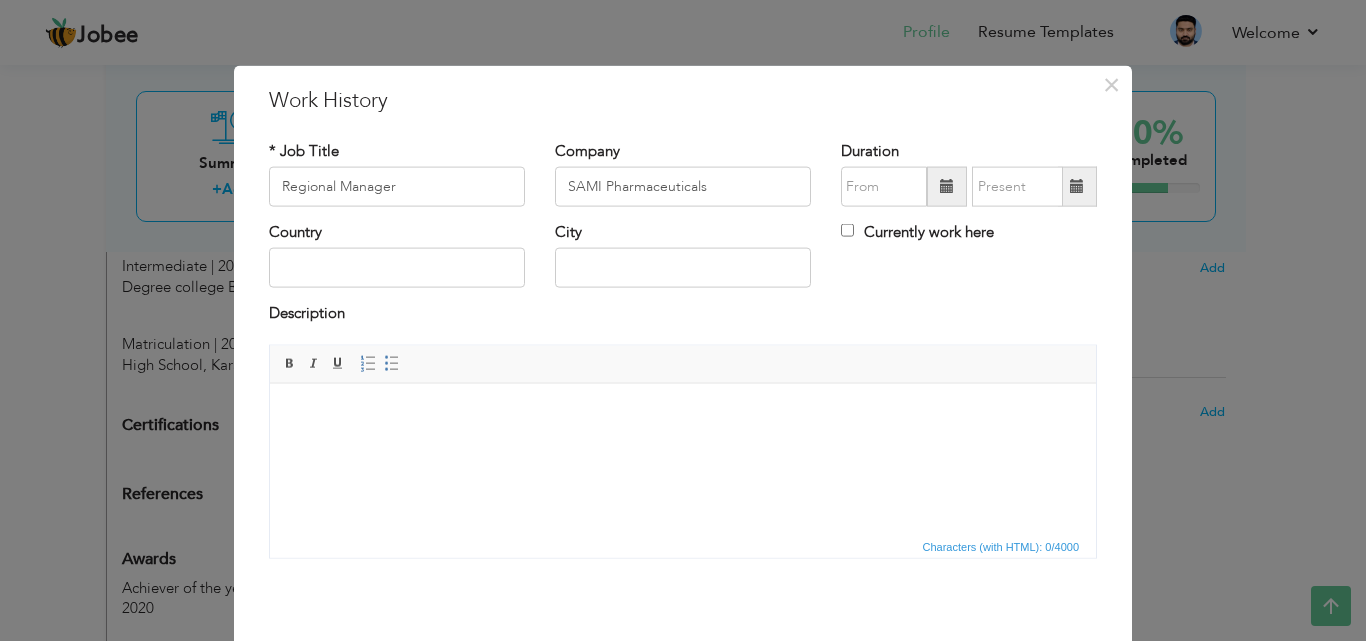 click at bounding box center [947, 186] 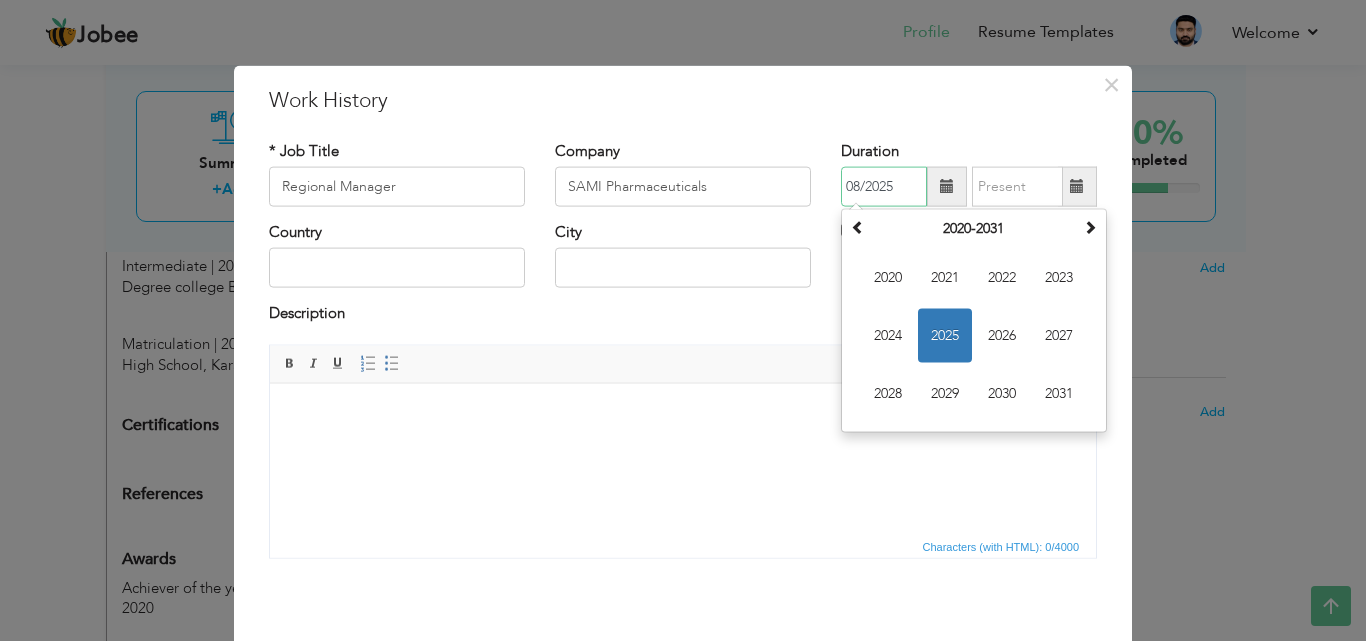 click on "2025" at bounding box center [945, 336] 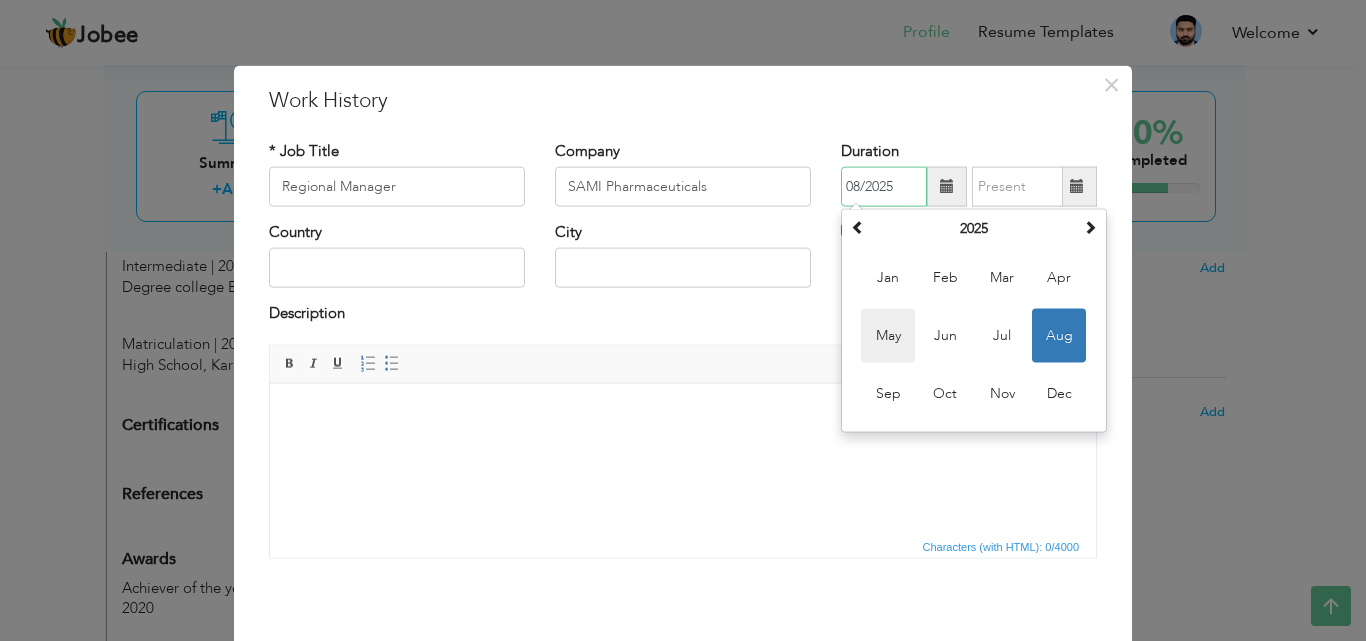 click on "May" at bounding box center [888, 336] 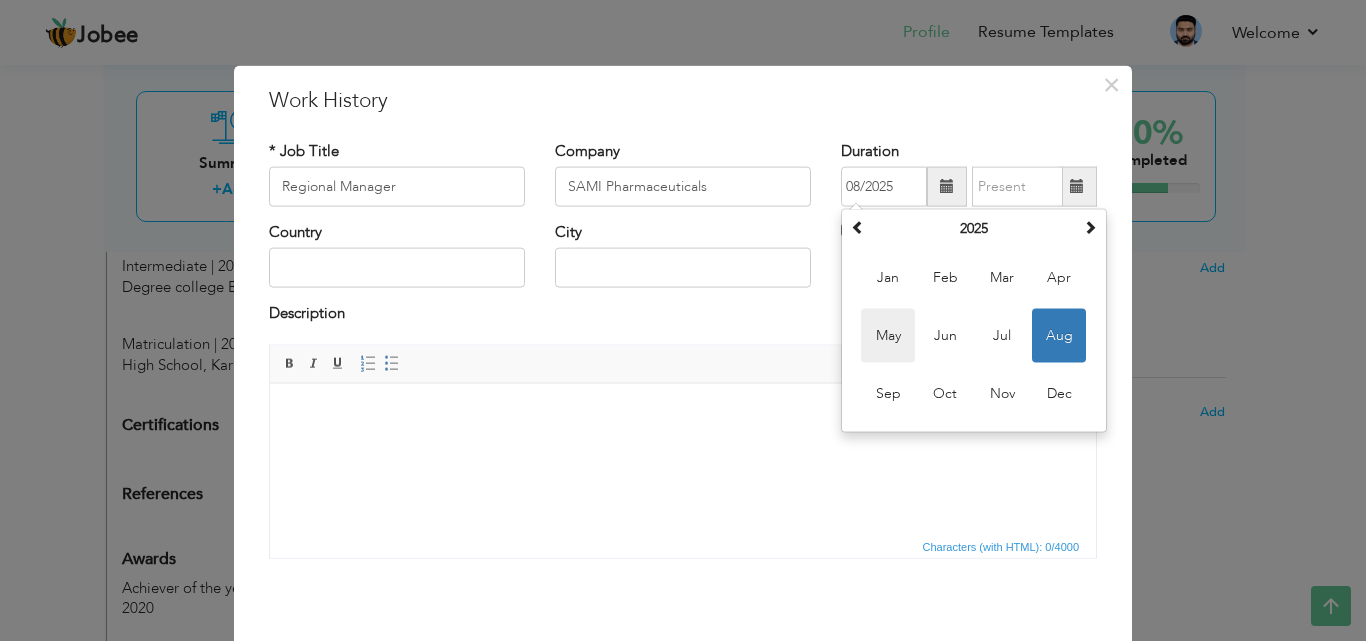 type on "05/2025" 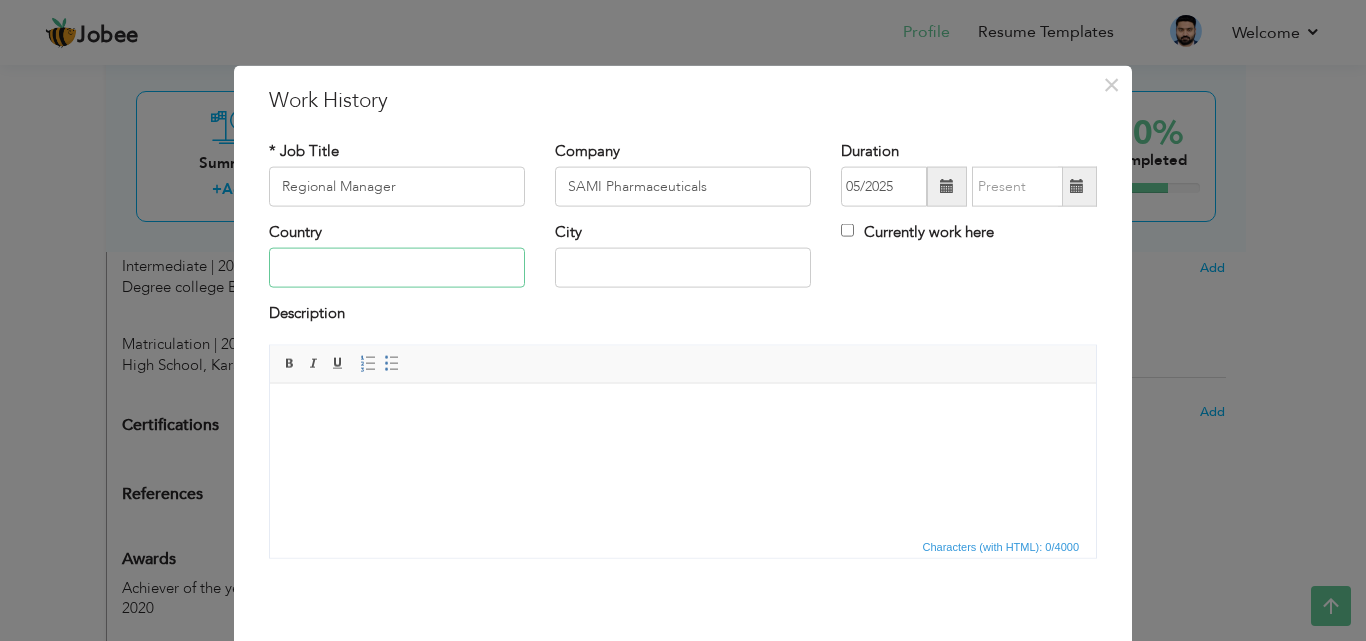 click at bounding box center [397, 268] 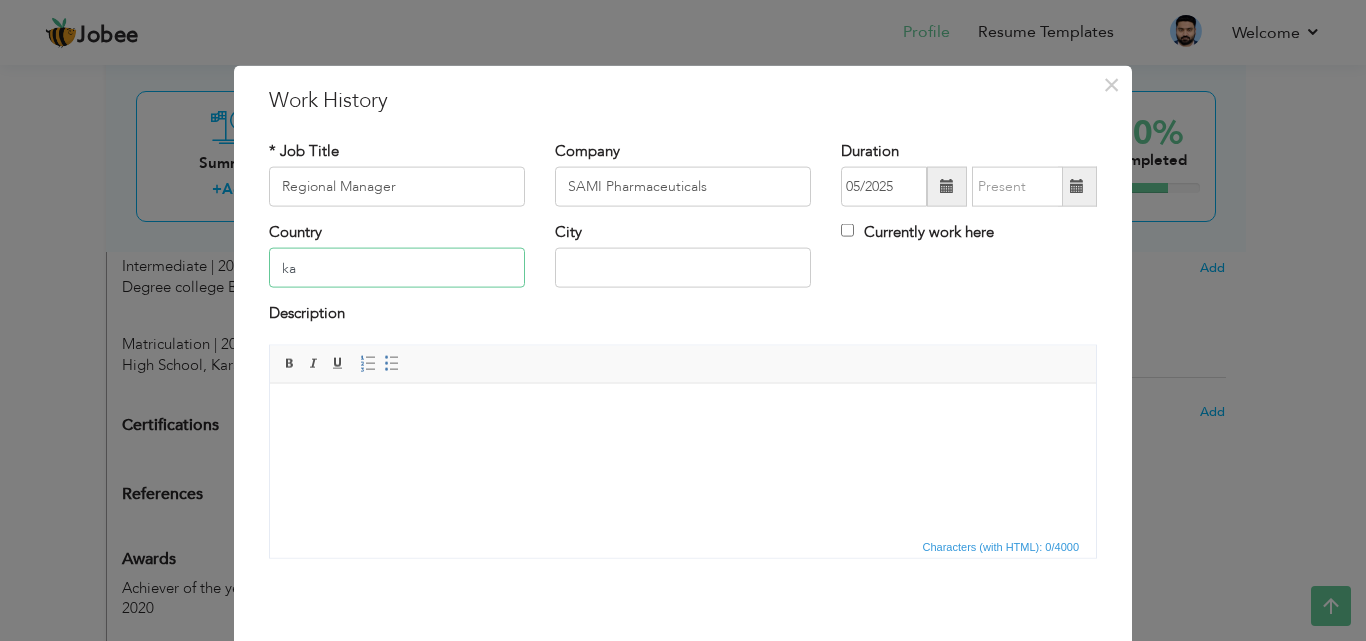type on "k" 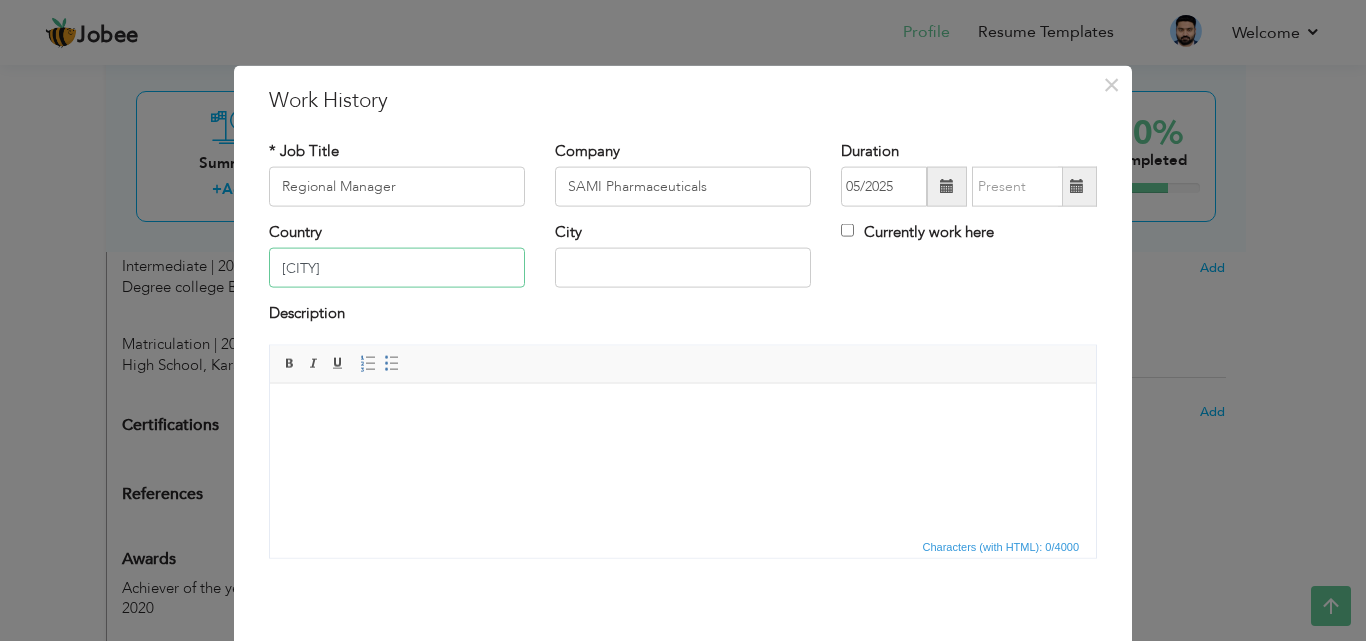 click on "[CITY]" at bounding box center (397, 268) 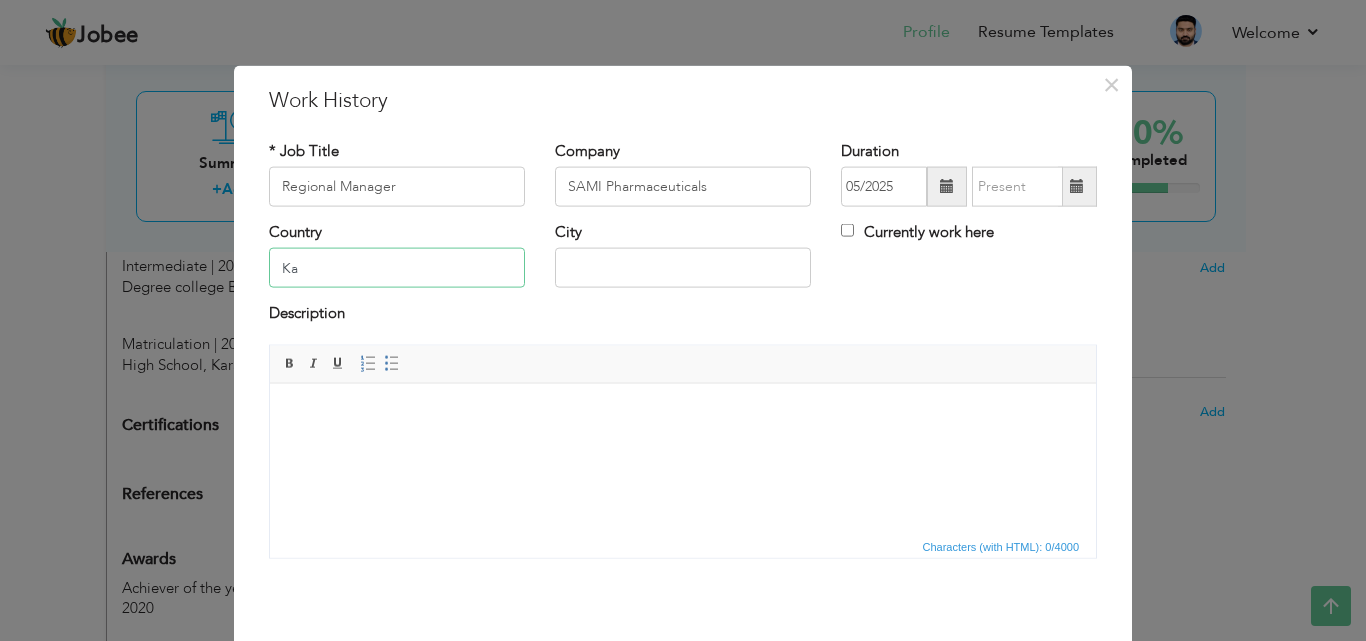 type on "K" 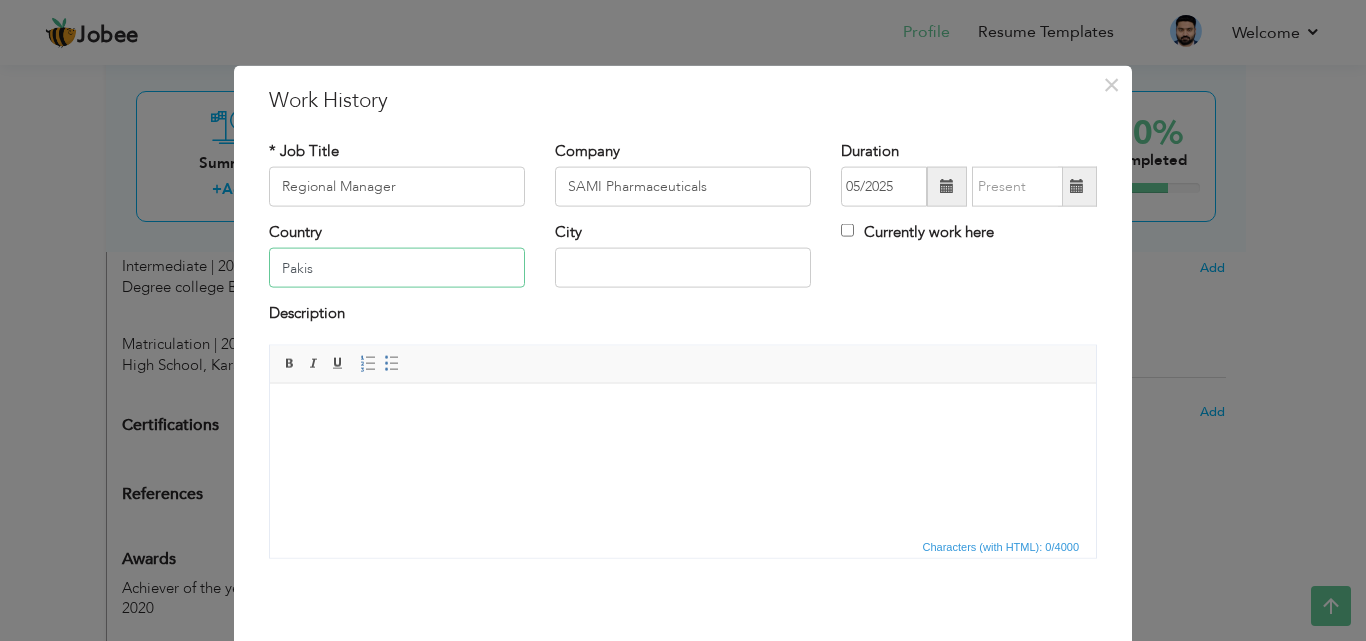 type on "Pakistan" 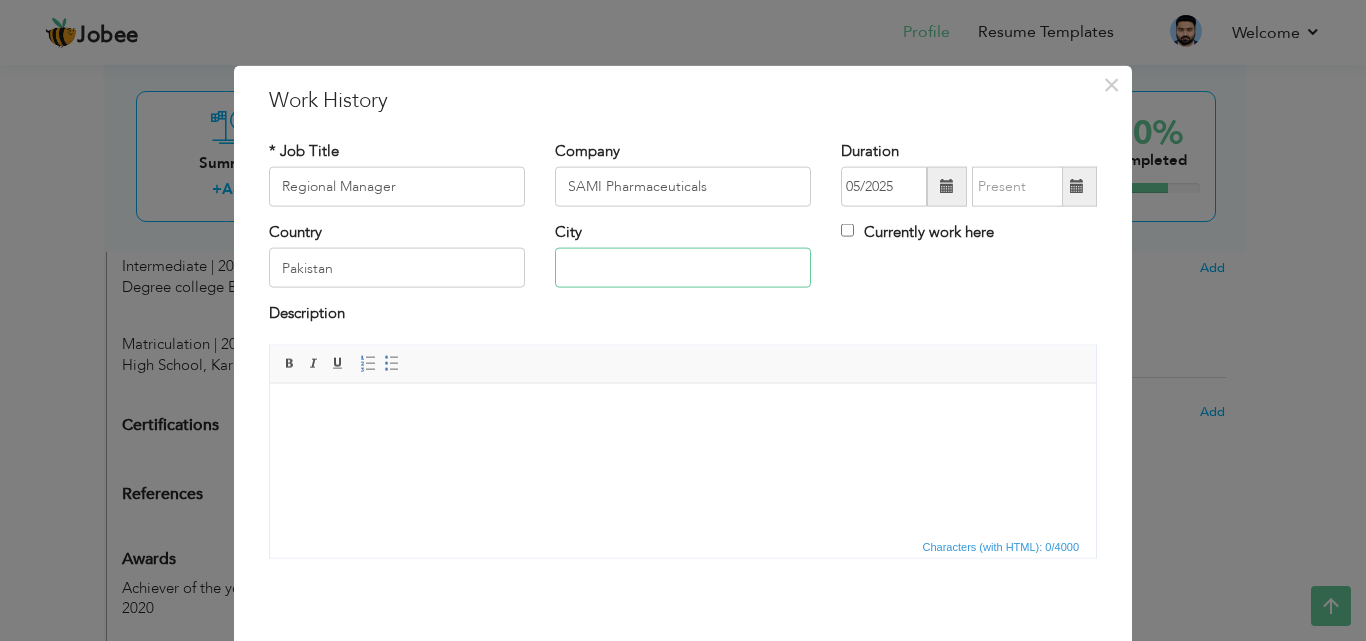 type on "[CITY]" 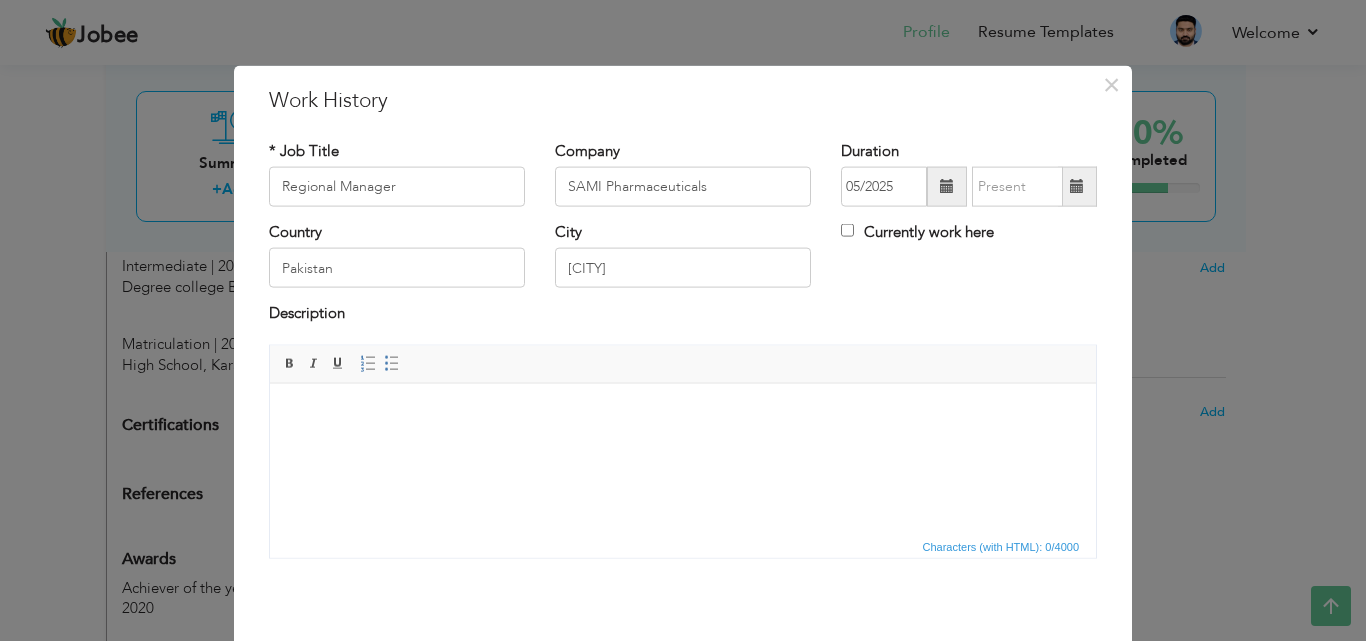 click on "Currently work here" at bounding box center [917, 232] 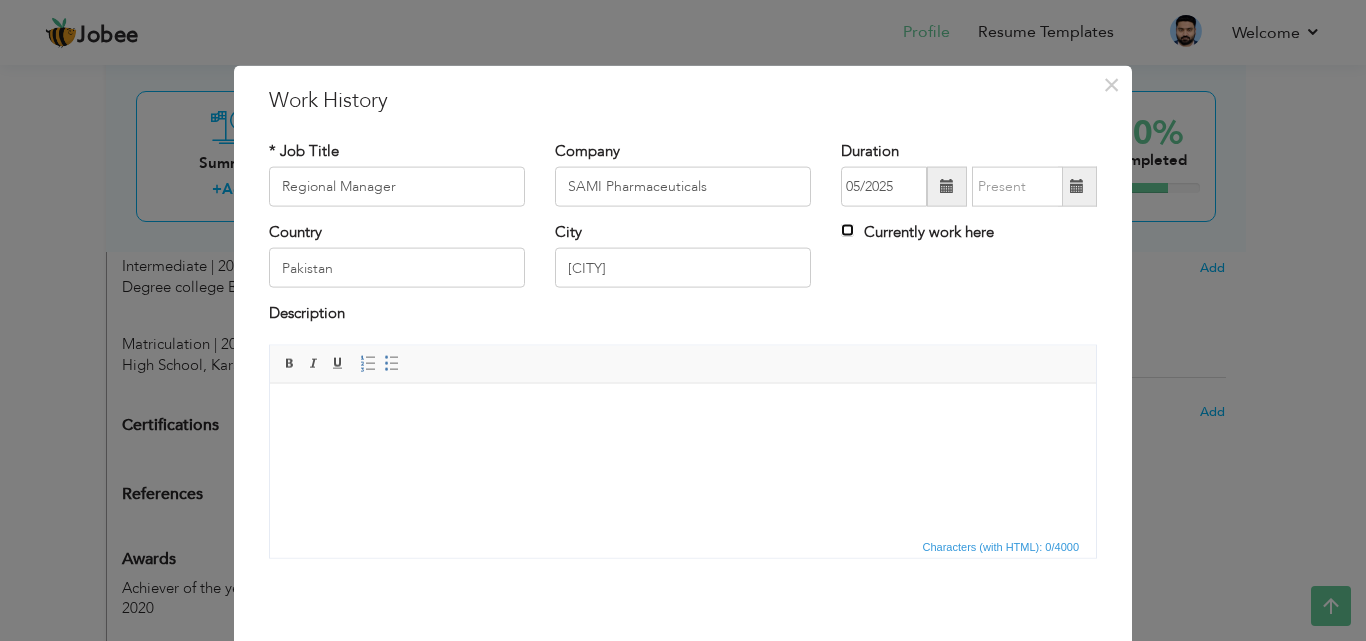 click on "Currently work here" at bounding box center [847, 230] 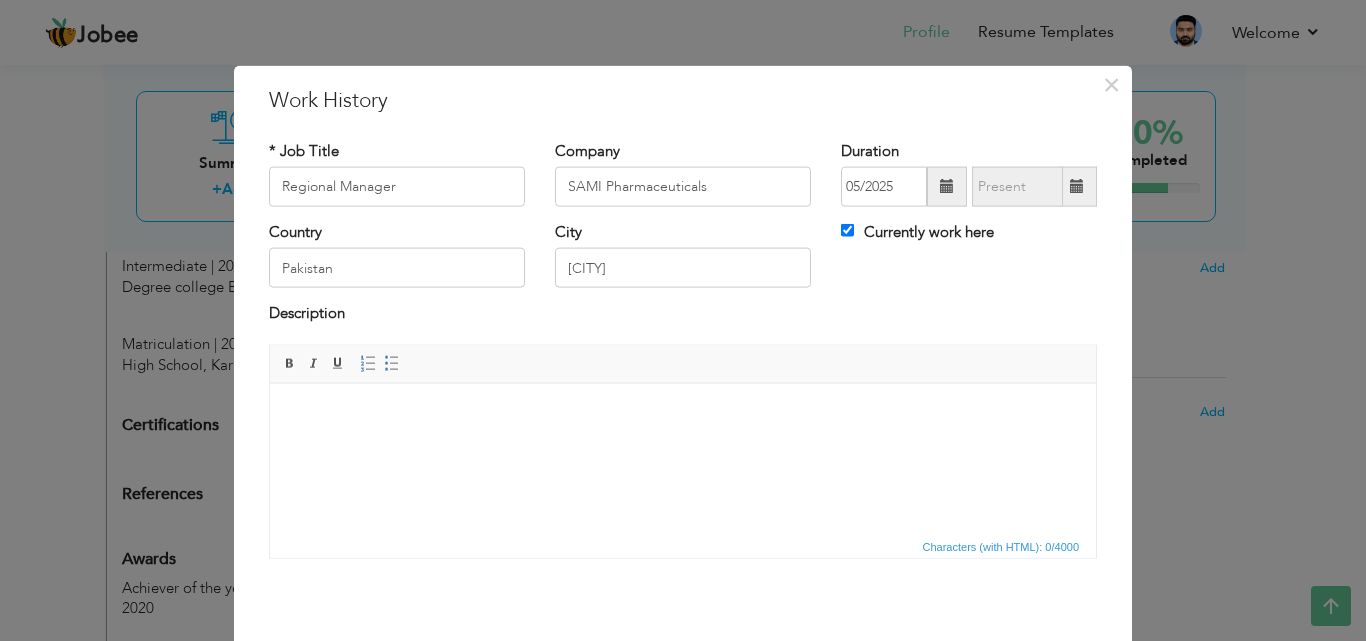 click at bounding box center [683, 413] 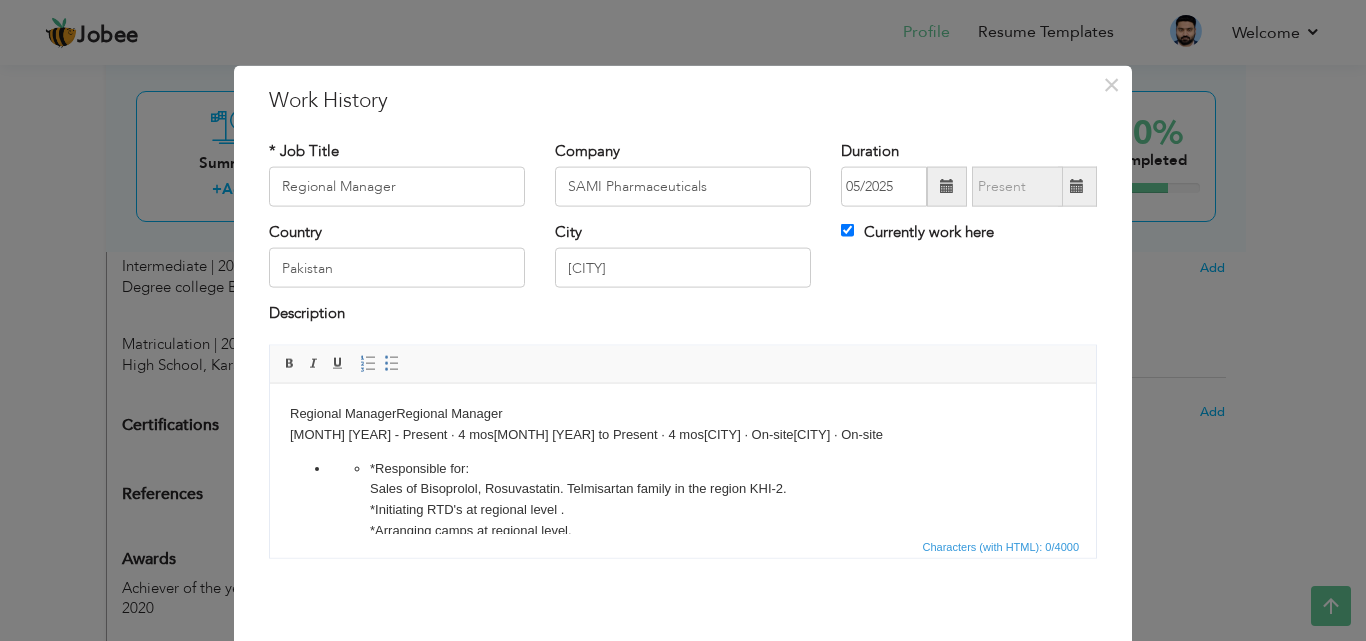scroll, scrollTop: 66, scrollLeft: 0, axis: vertical 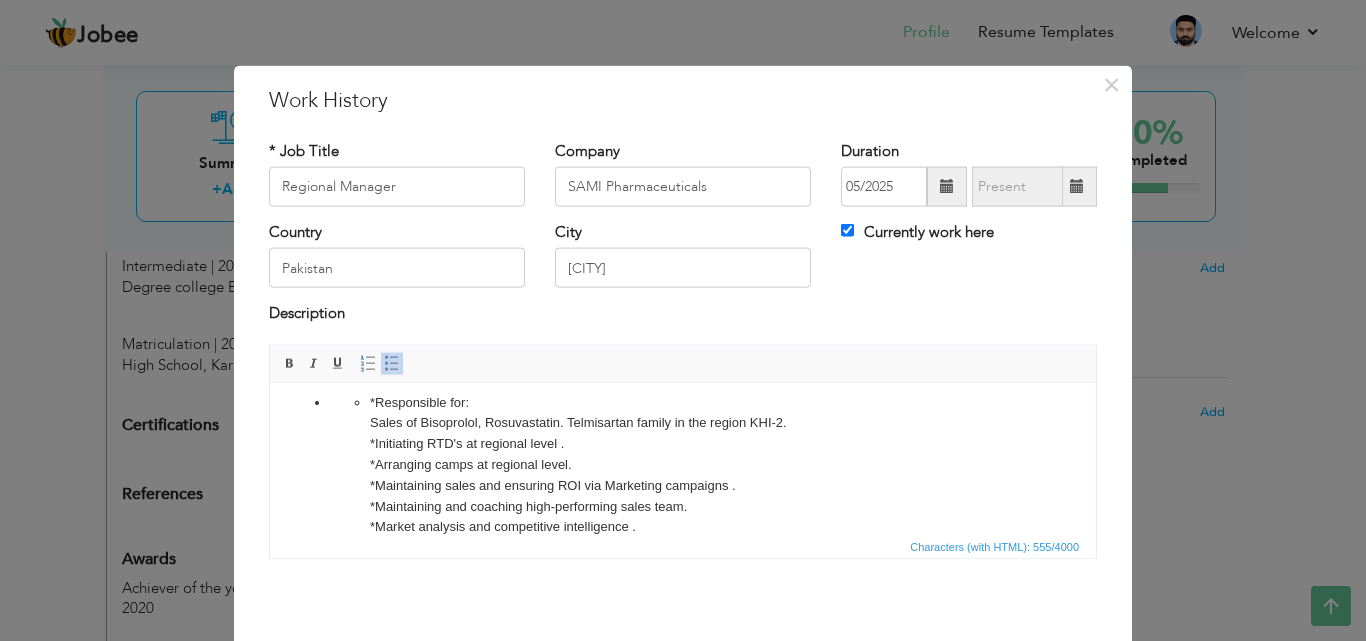 click on "*Responsible for: Sales of Bisoprolol, Rosuvastatin. Telmisartan family in the region KHI-2. *Initiating RTD's at regional level . *Arranging camps at regional level. *Maintaining sales and ensuring ROI via Marketing campaigns . *Maintaining and coaching high-performing sales team. *Market analysis and competitive intelligence ." at bounding box center (683, 465) 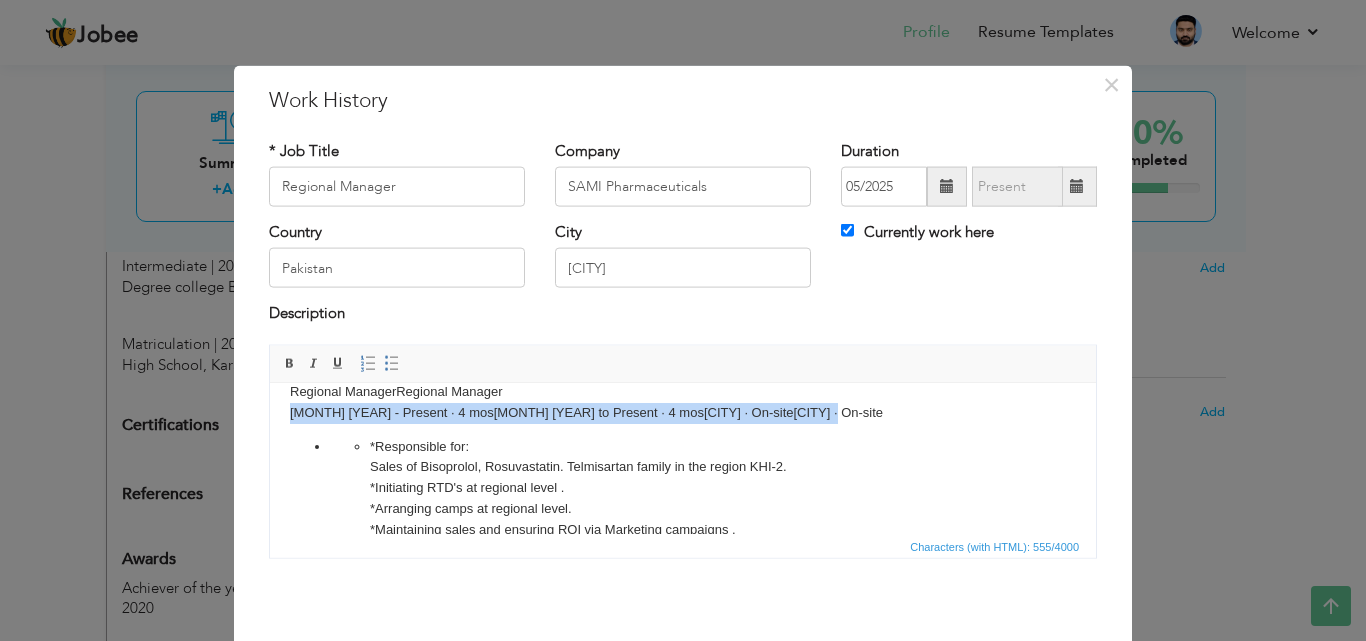 type 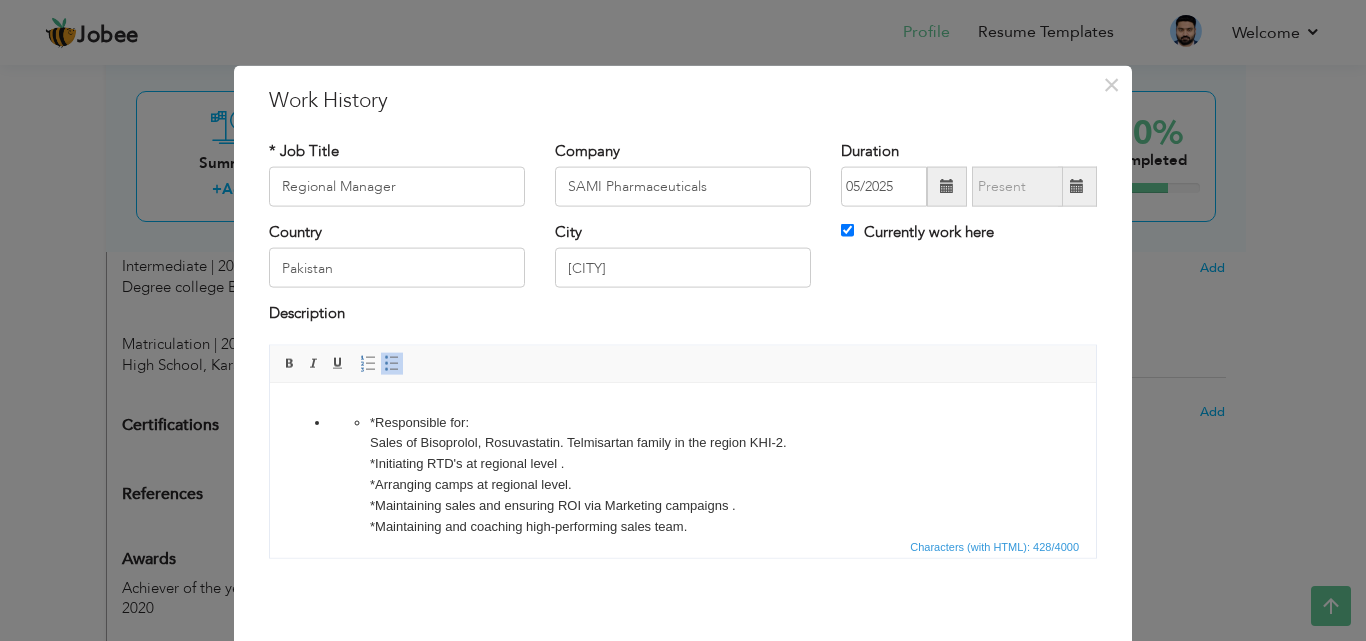 scroll, scrollTop: 67, scrollLeft: 0, axis: vertical 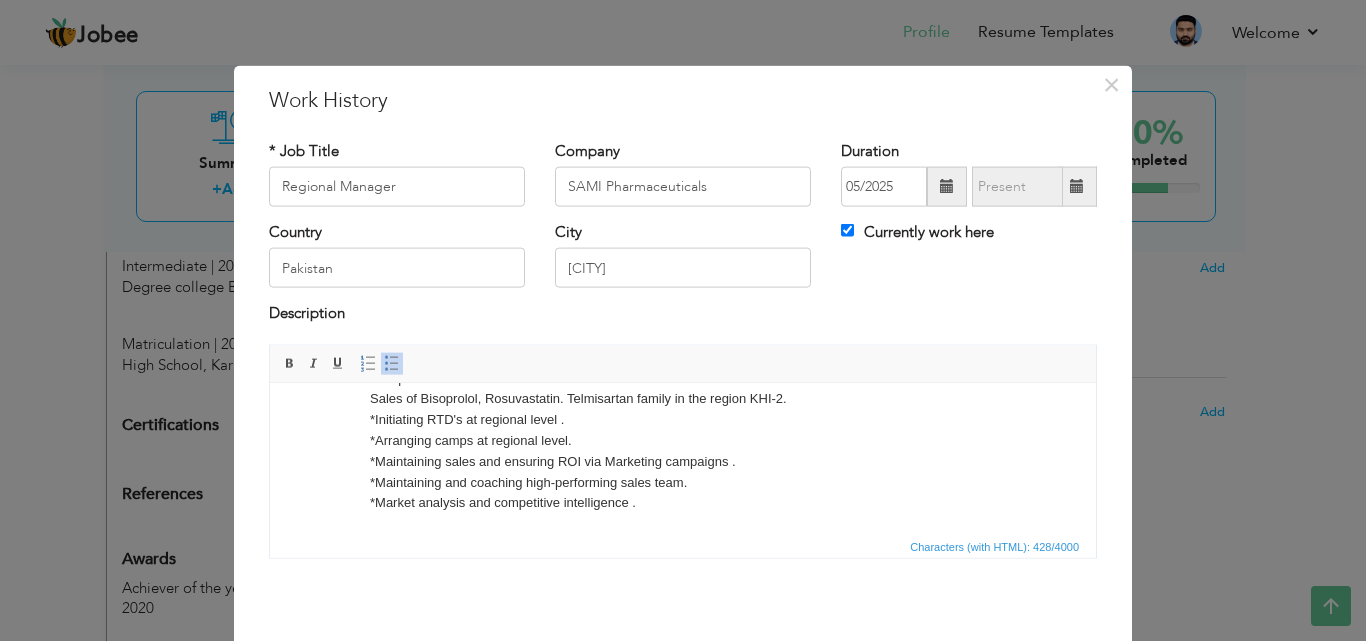 click on "×
Work History
* Job Title
Regional Manager
Company
SAMI Pharmaceuticals" at bounding box center [683, 320] 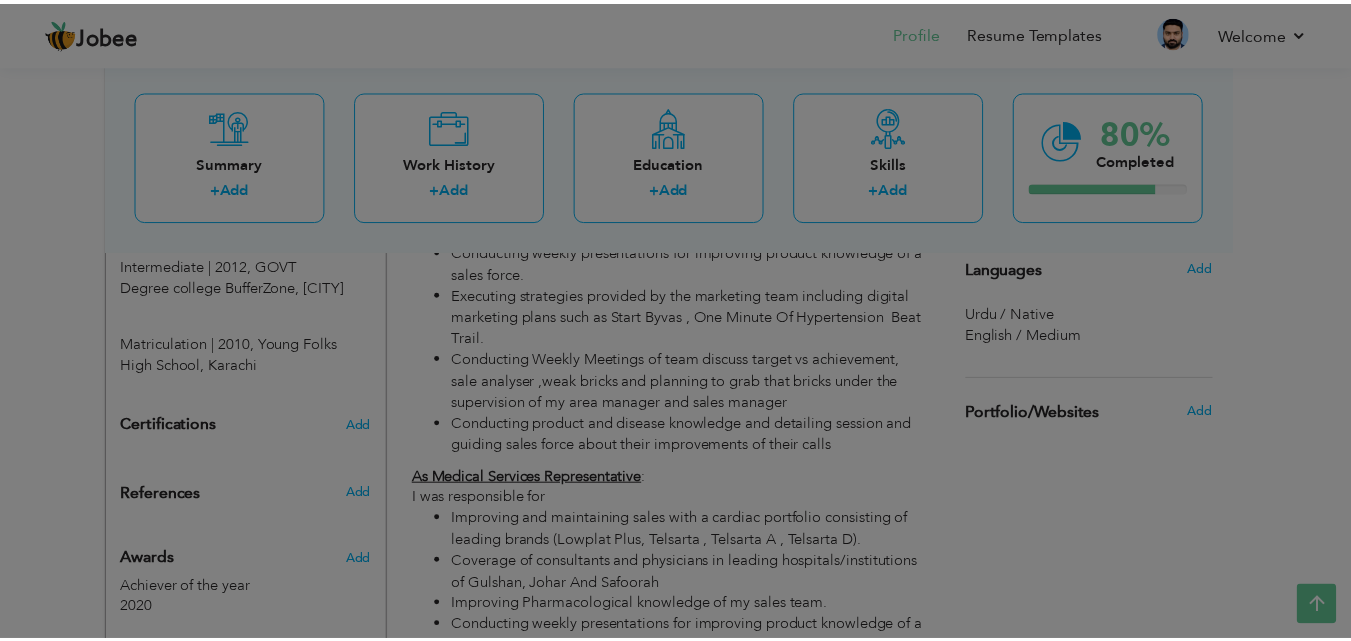 scroll, scrollTop: 0, scrollLeft: 0, axis: both 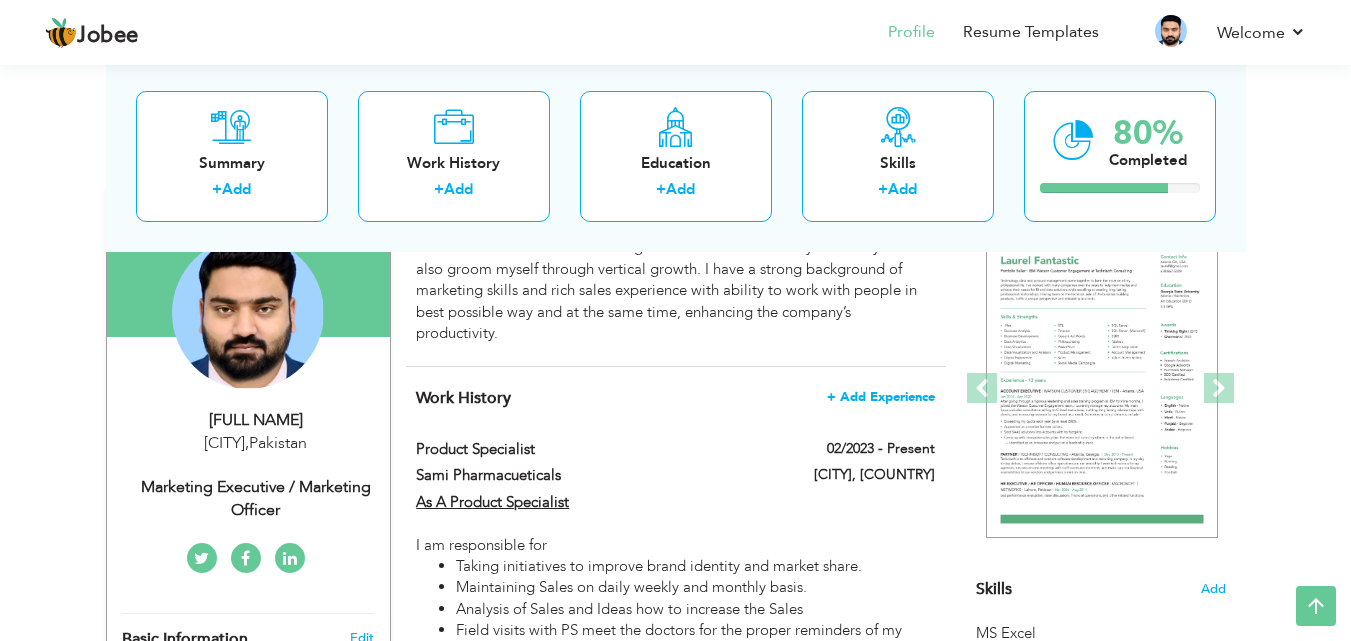 click on "+ Add Experience" at bounding box center (881, 397) 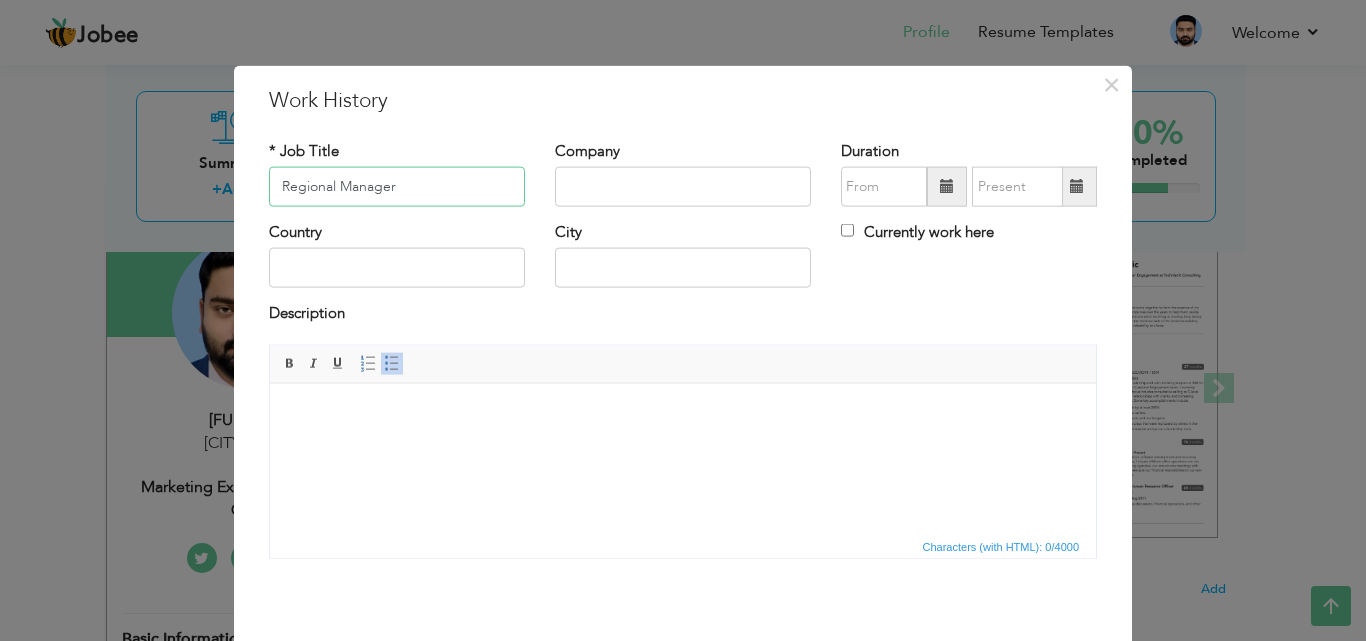 type on "Regional Manager" 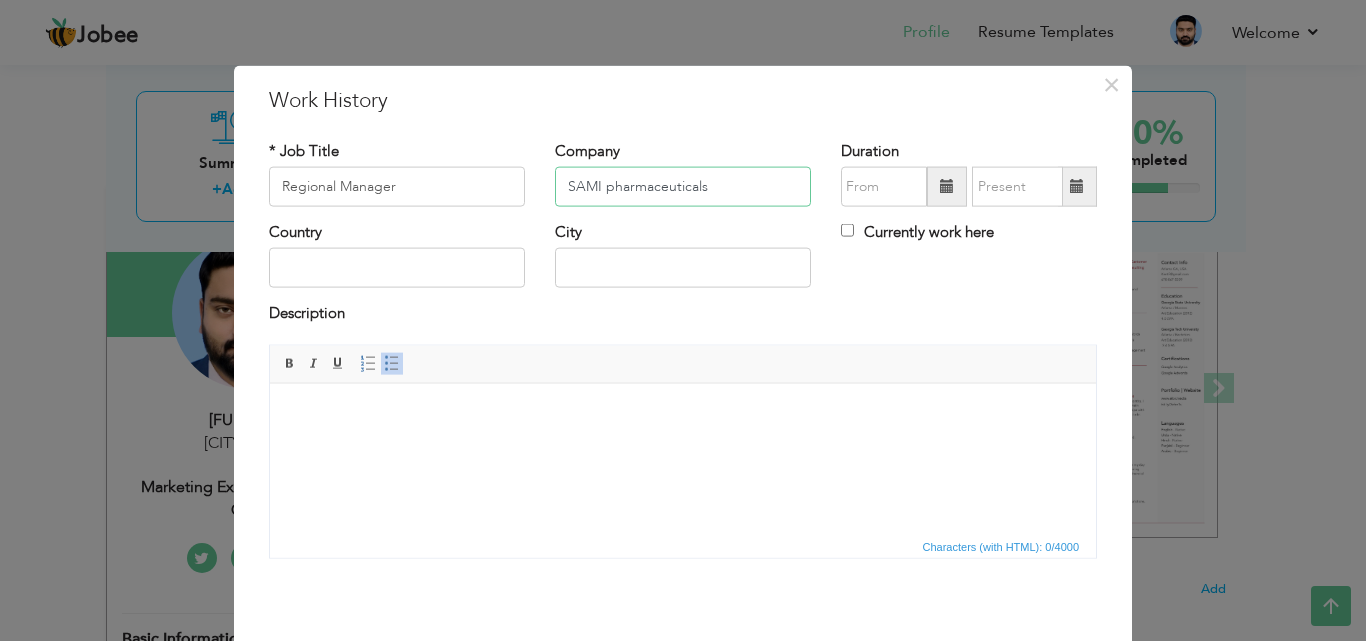 click on "SAMI pharmaceuticals" at bounding box center (683, 187) 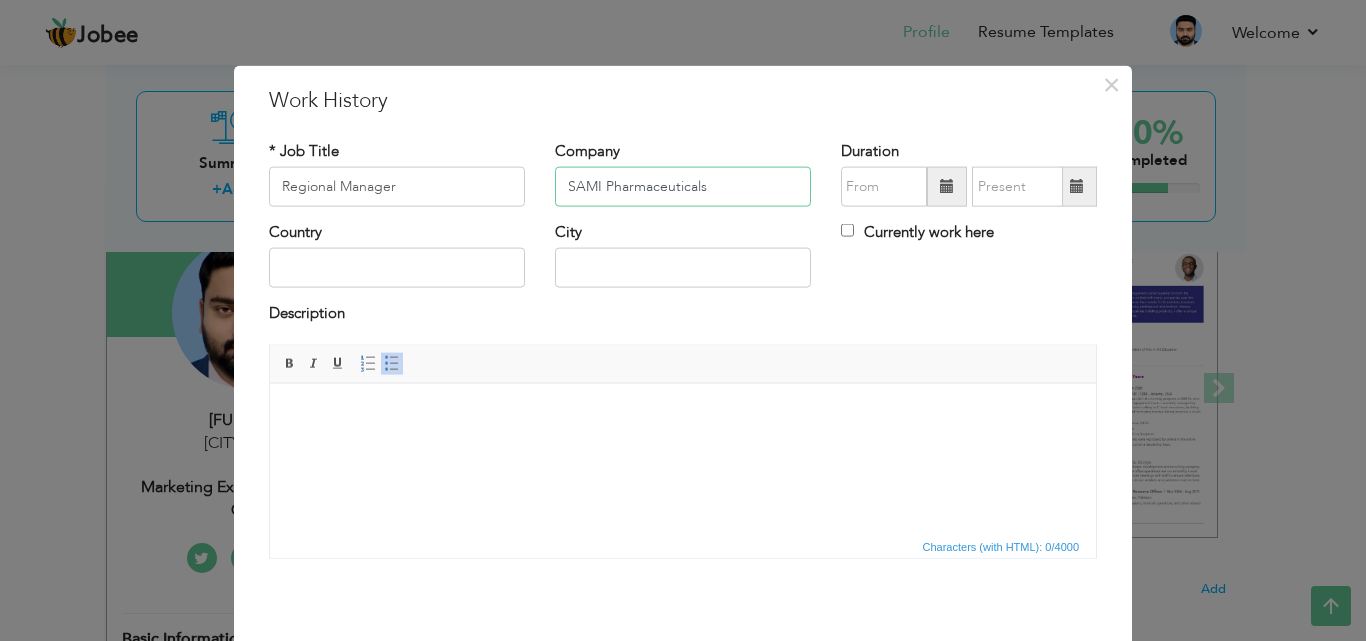 type on "SAMI Pharmaceuticals" 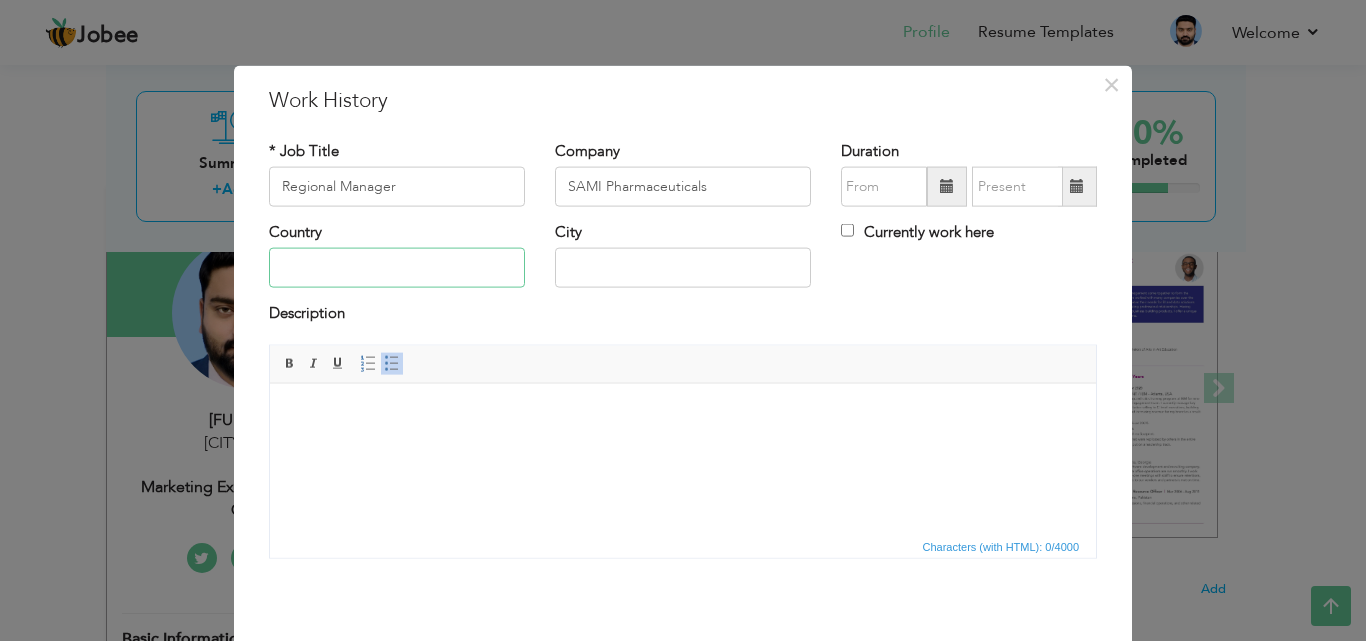 click at bounding box center [397, 268] 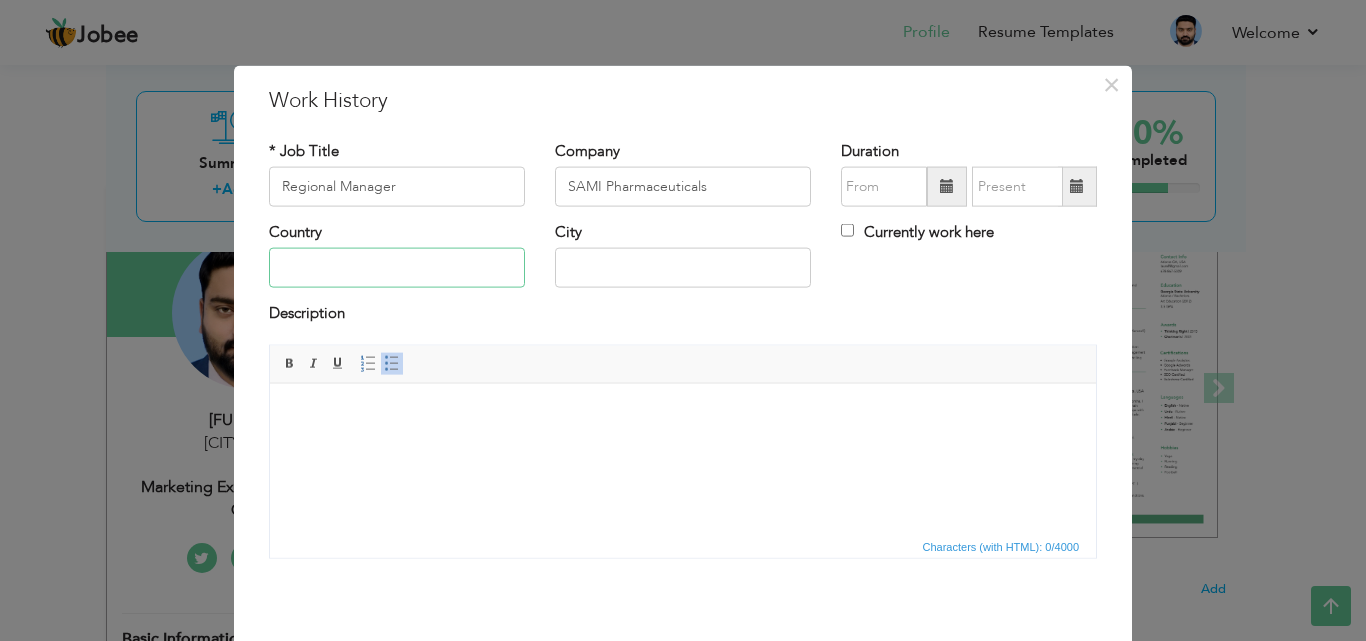 type on "Pakistan" 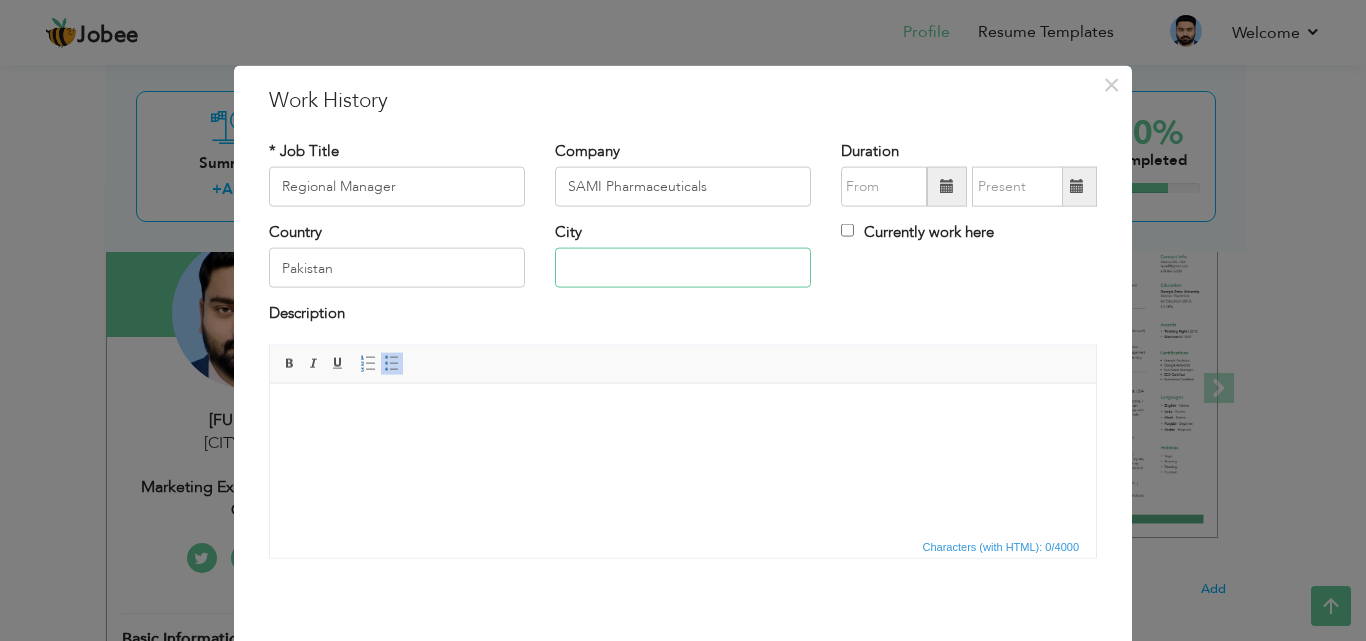 type on "[CITY]" 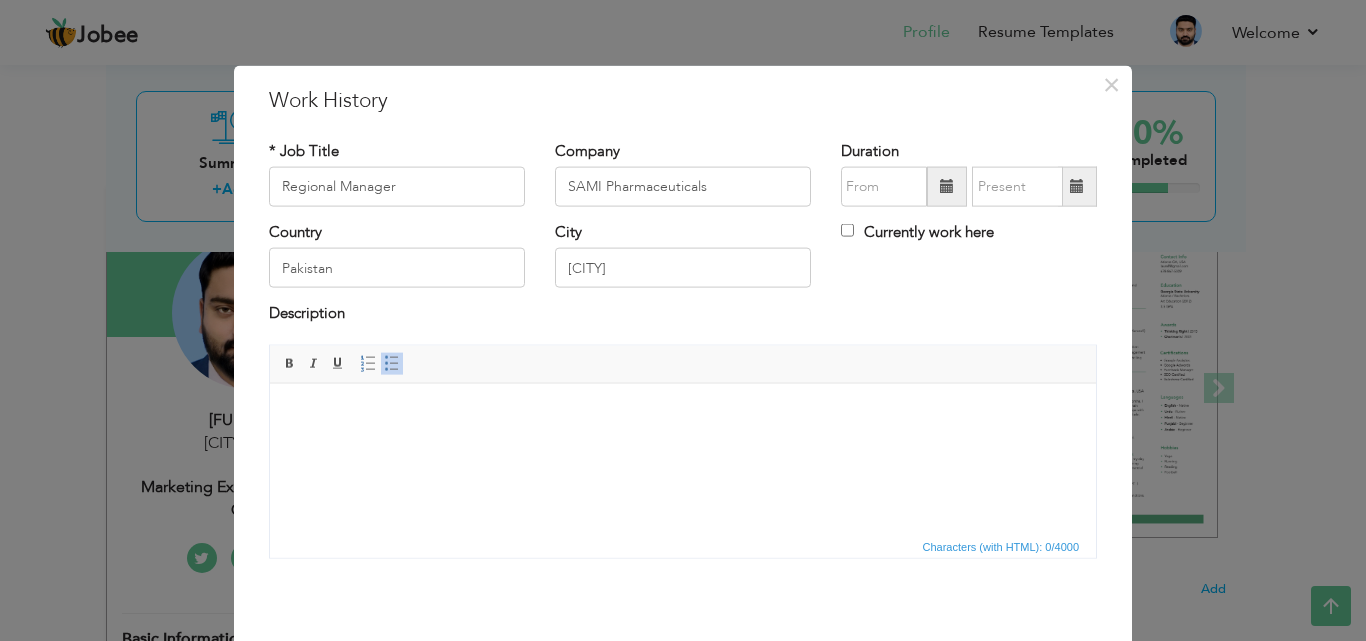 click at bounding box center (683, 413) 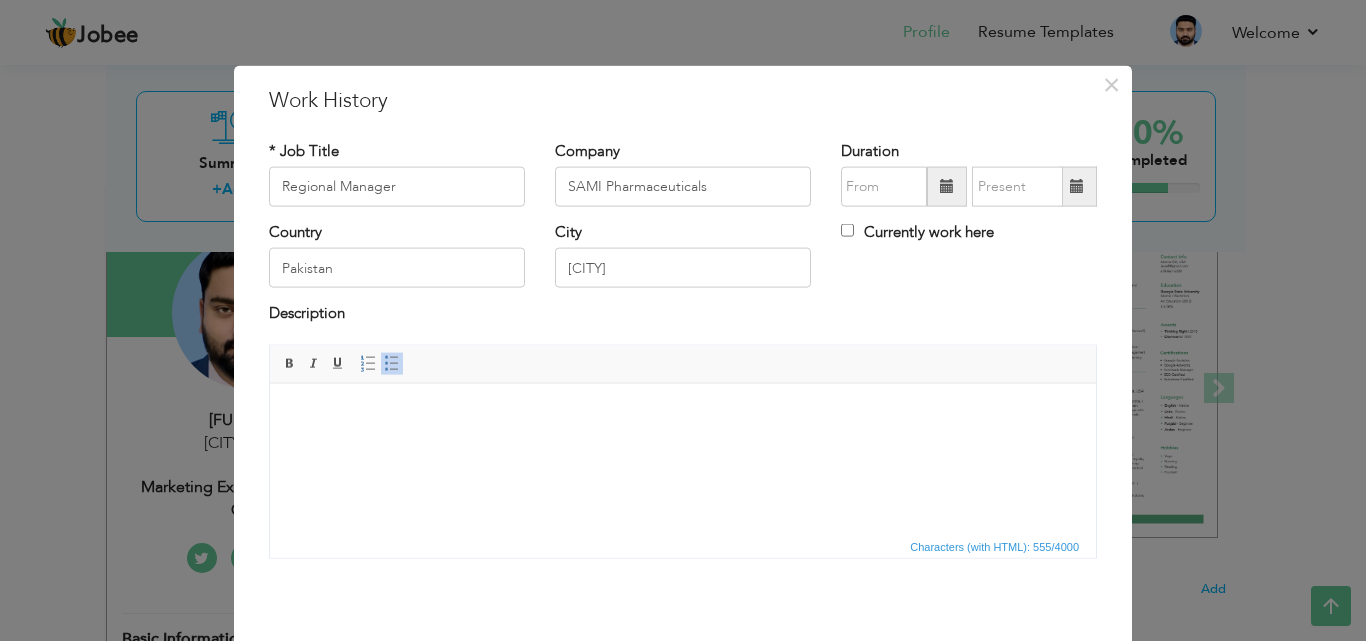 click at bounding box center (683, 413) 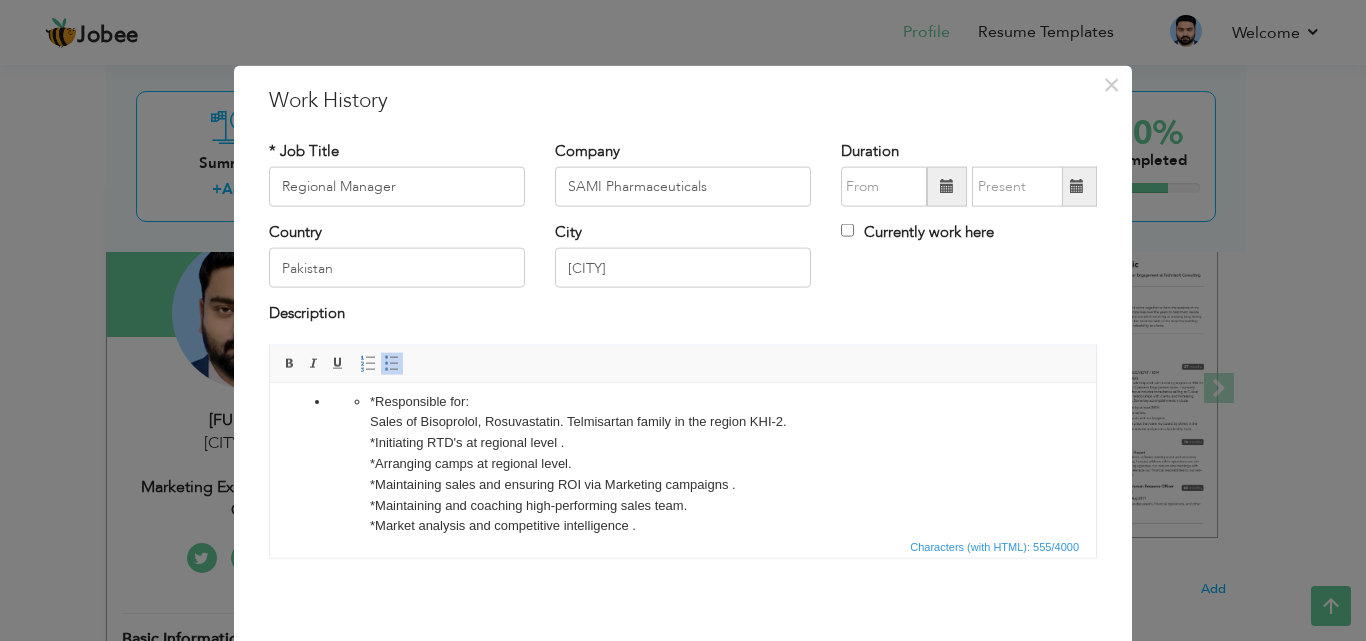 scroll, scrollTop: 22, scrollLeft: 0, axis: vertical 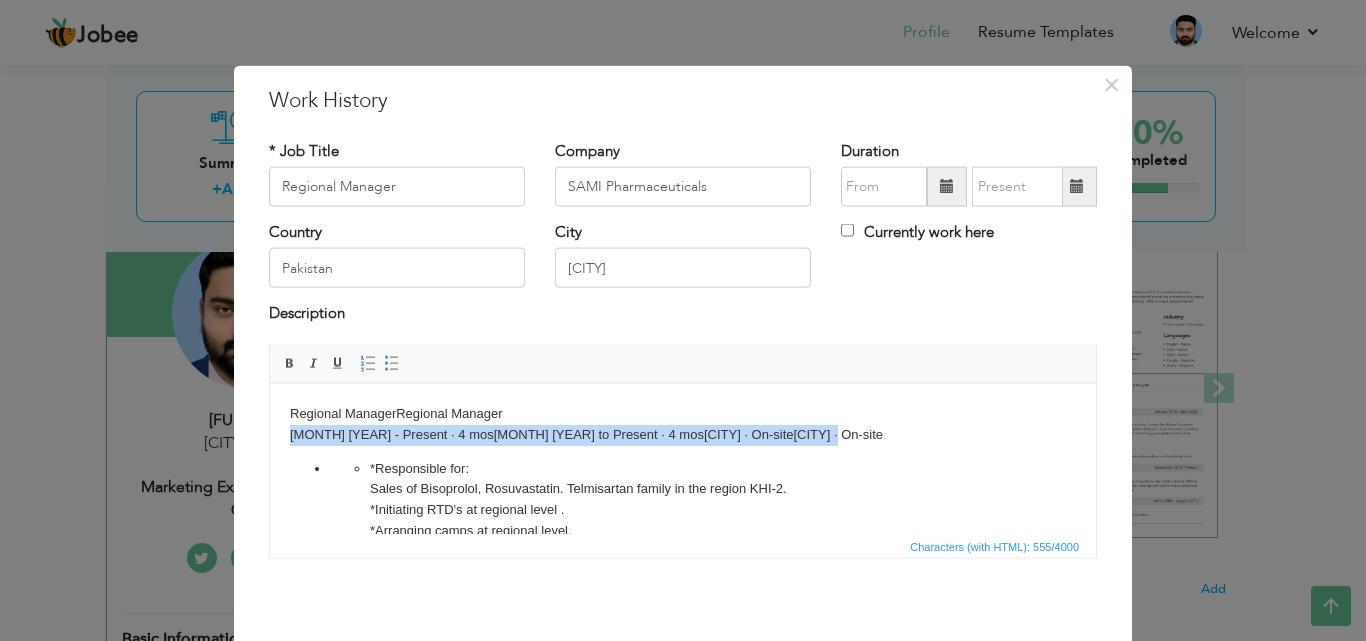 drag, startPoint x: 836, startPoint y: 409, endPoint x: 286, endPoint y: 435, distance: 550.6142 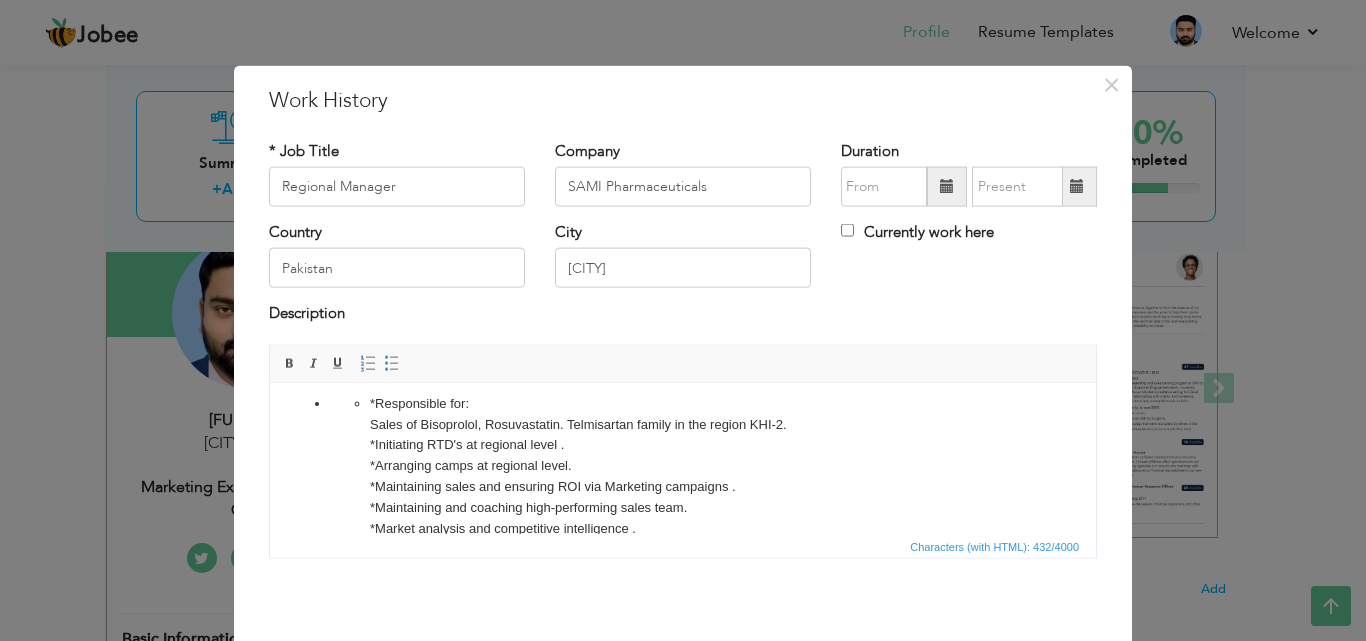 scroll, scrollTop: 69, scrollLeft: 0, axis: vertical 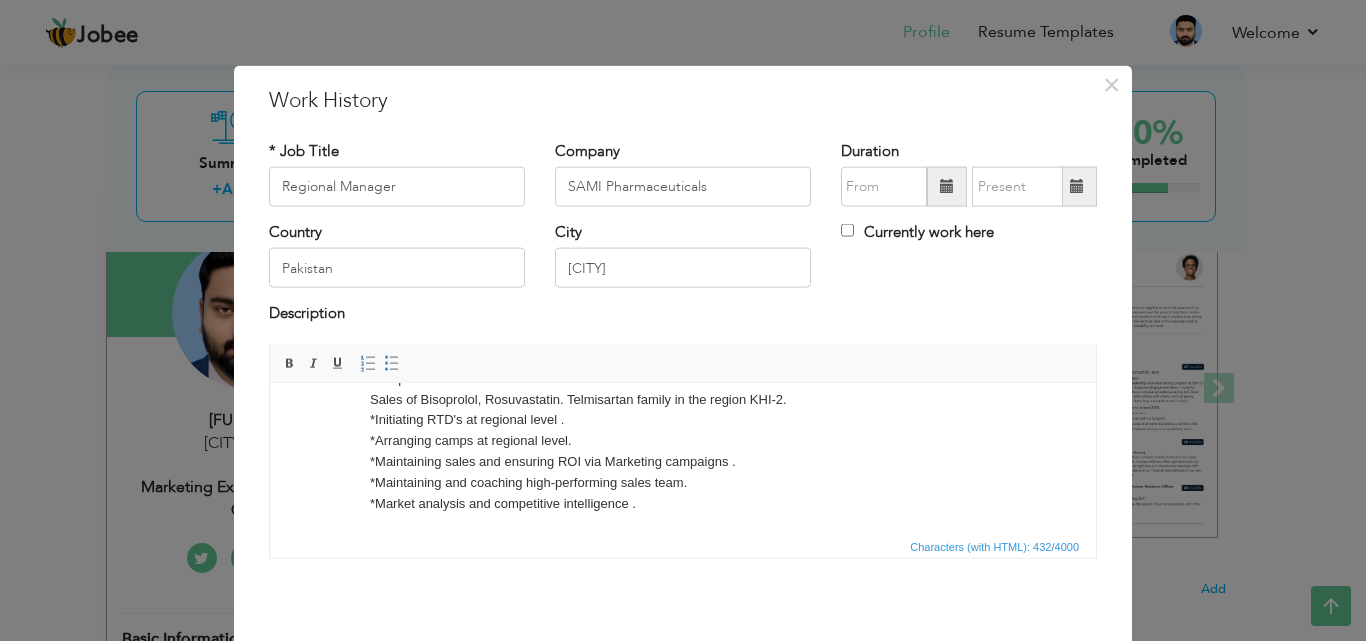 drag, startPoint x: 1089, startPoint y: 456, endPoint x: 1355, endPoint y: 919, distance: 533.97095 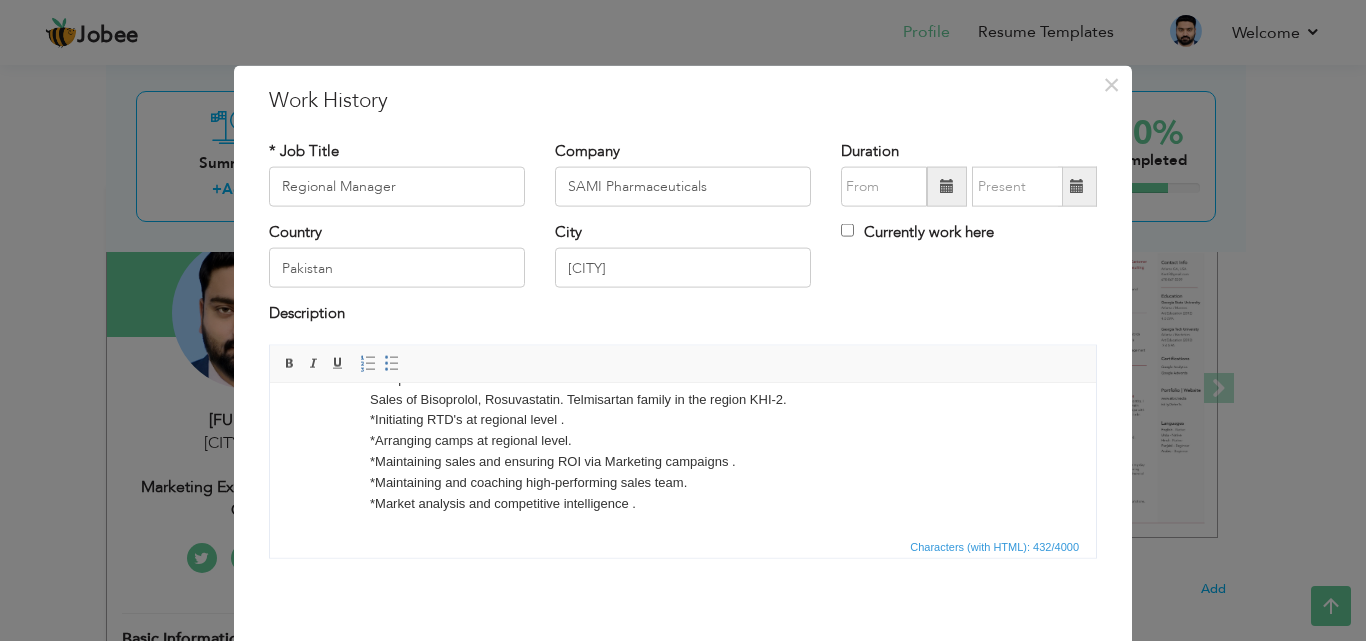 scroll, scrollTop: 79, scrollLeft: 0, axis: vertical 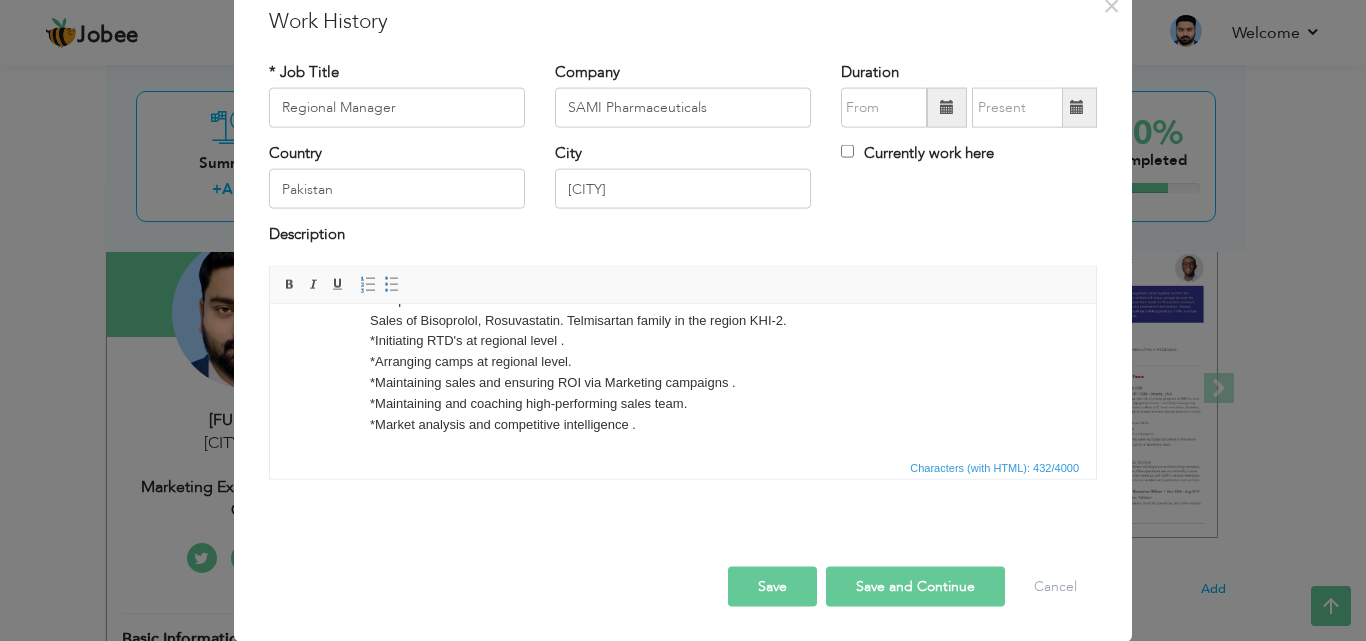 click on "Save and Continue" at bounding box center [915, 586] 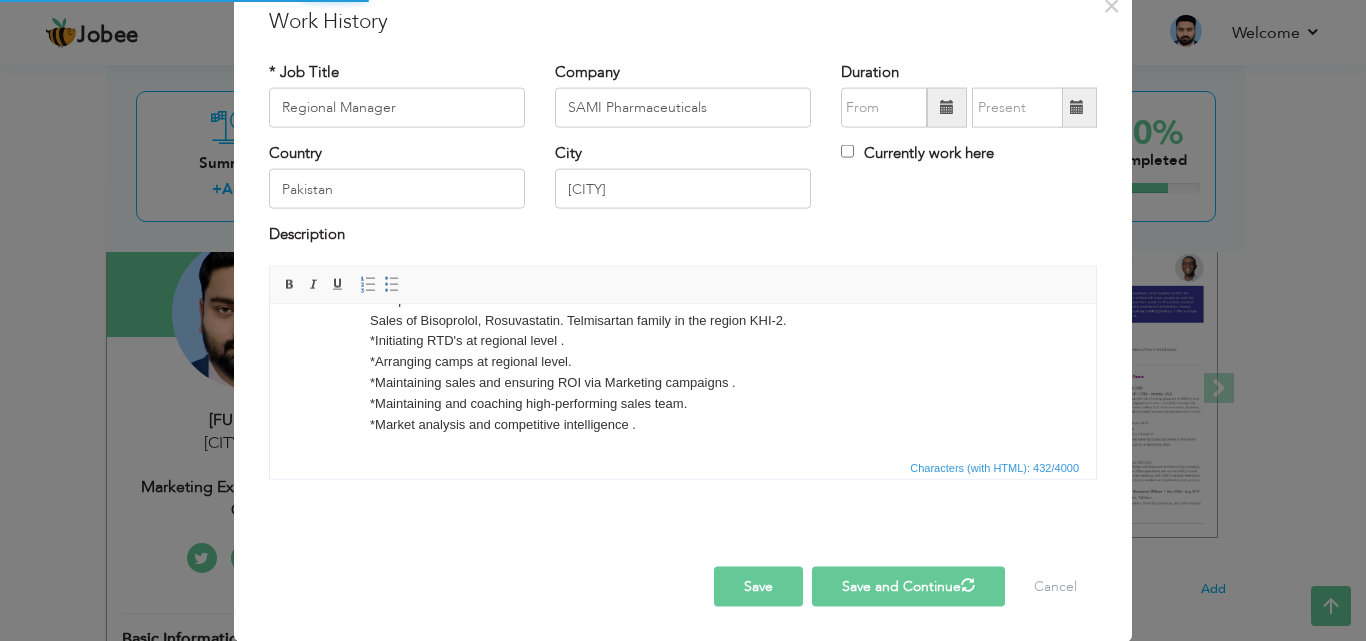 type 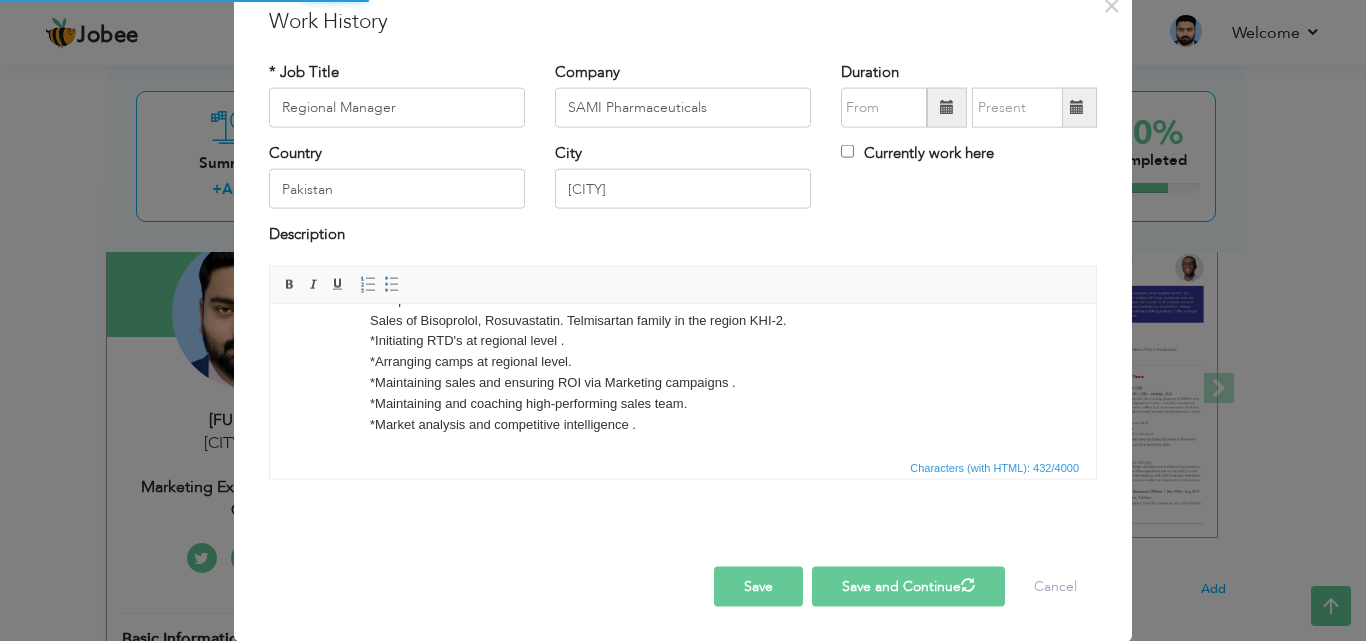 type 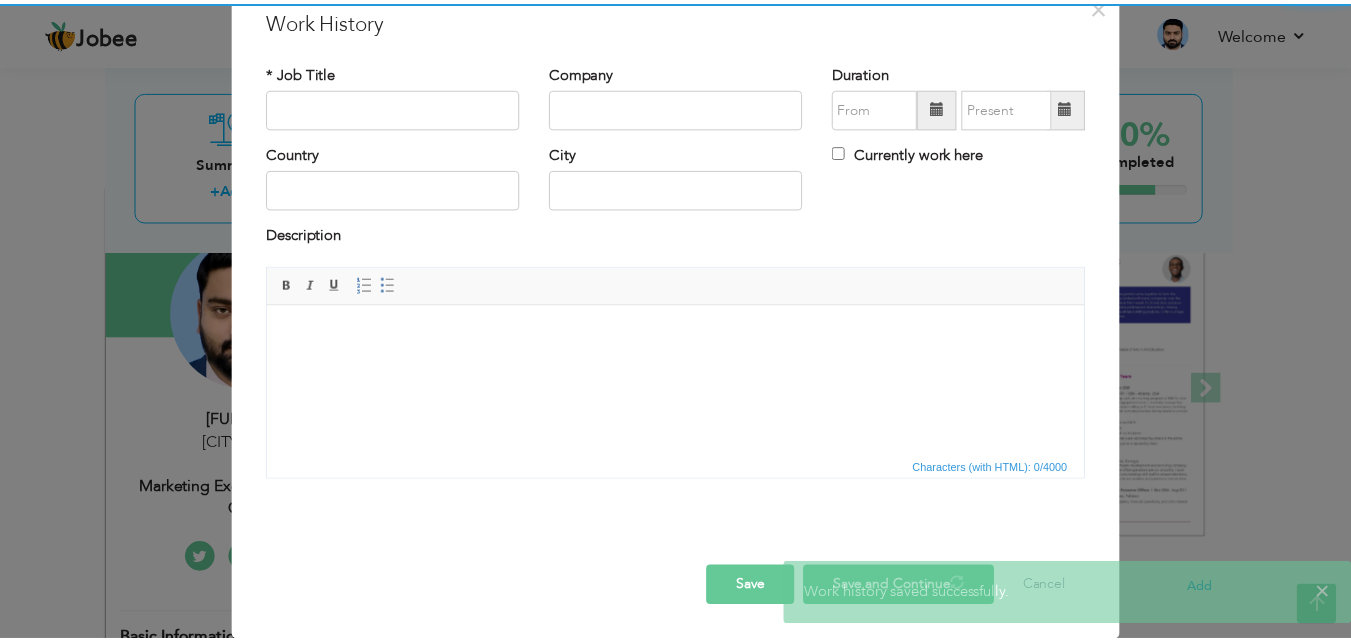 scroll, scrollTop: 0, scrollLeft: 0, axis: both 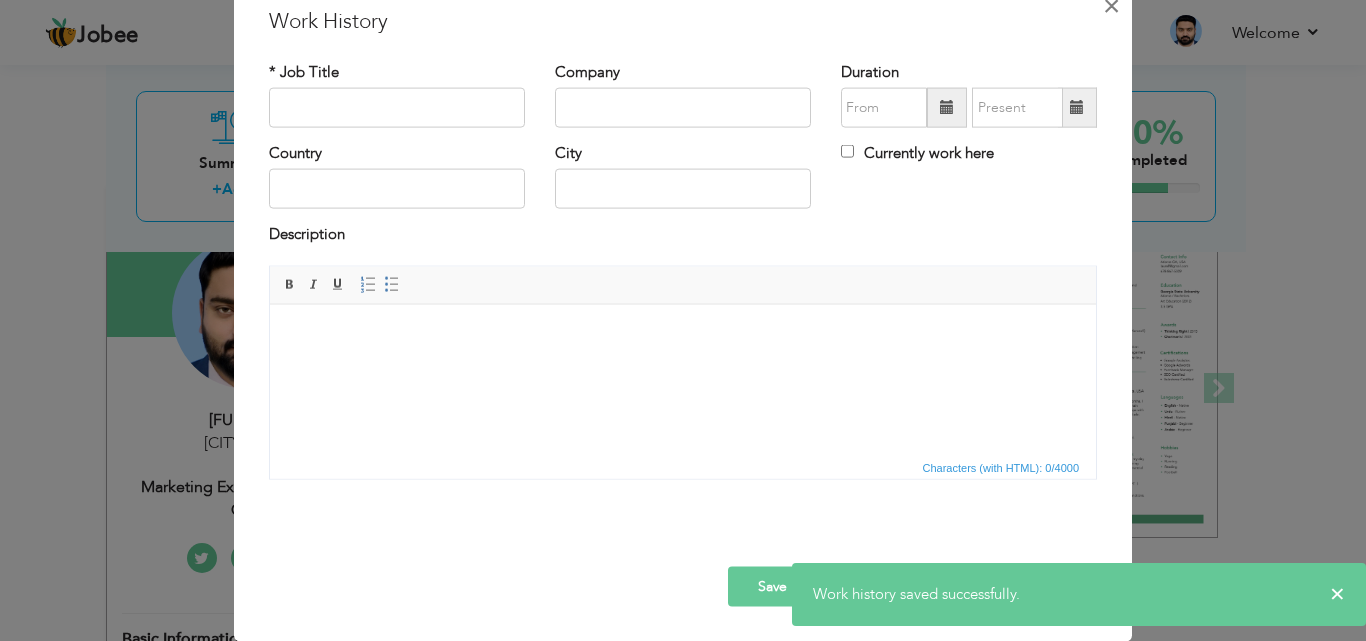 click on "×" at bounding box center [1111, 5] 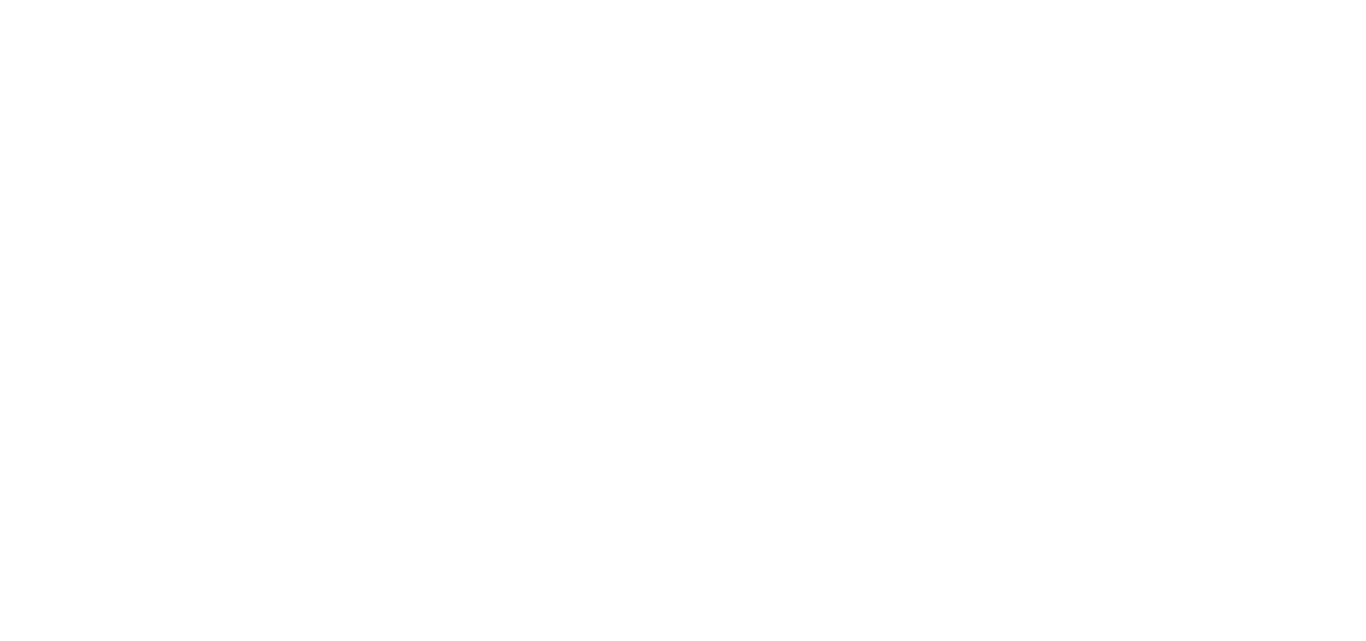 scroll, scrollTop: 0, scrollLeft: 0, axis: both 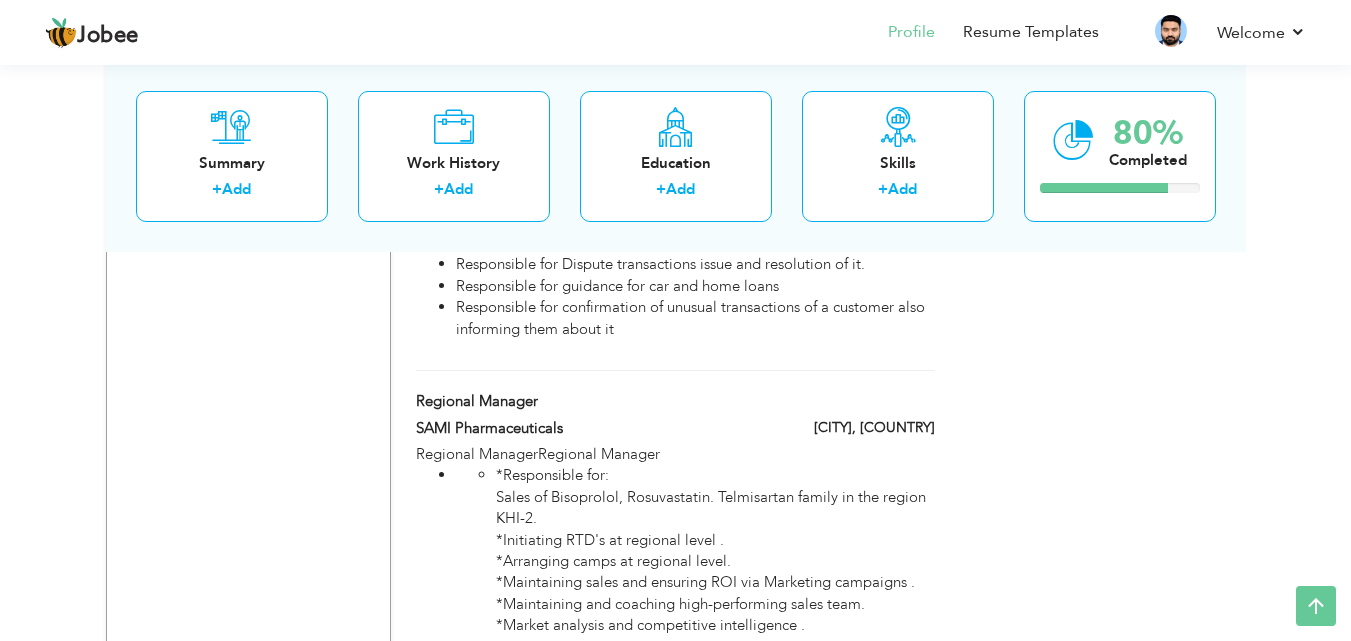 click on "Karachi, Pakistan" at bounding box center [858, 430] 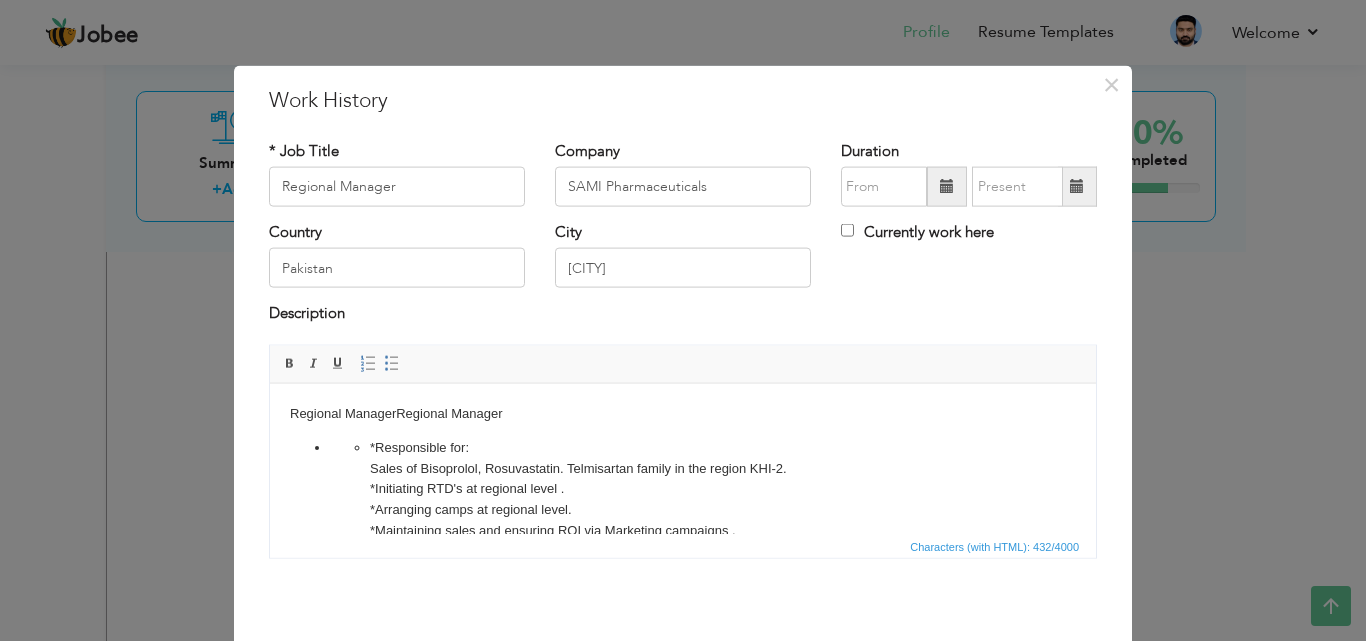 click at bounding box center (947, 186) 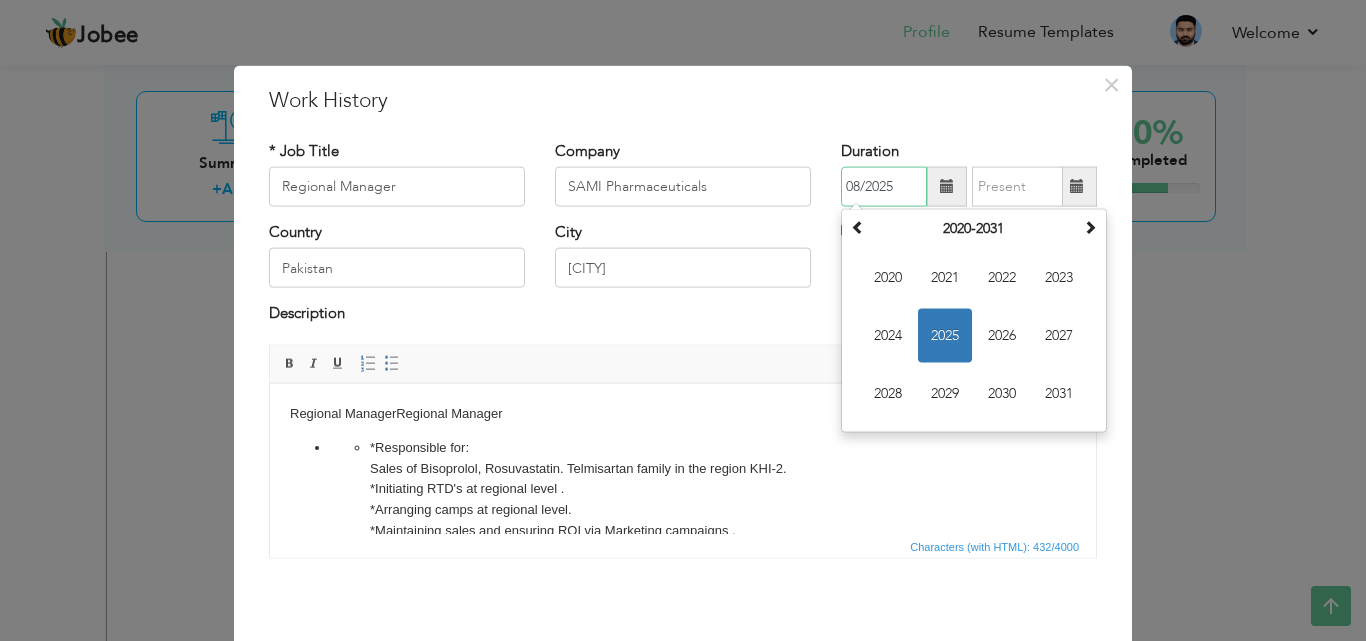 click on "2025" at bounding box center (945, 336) 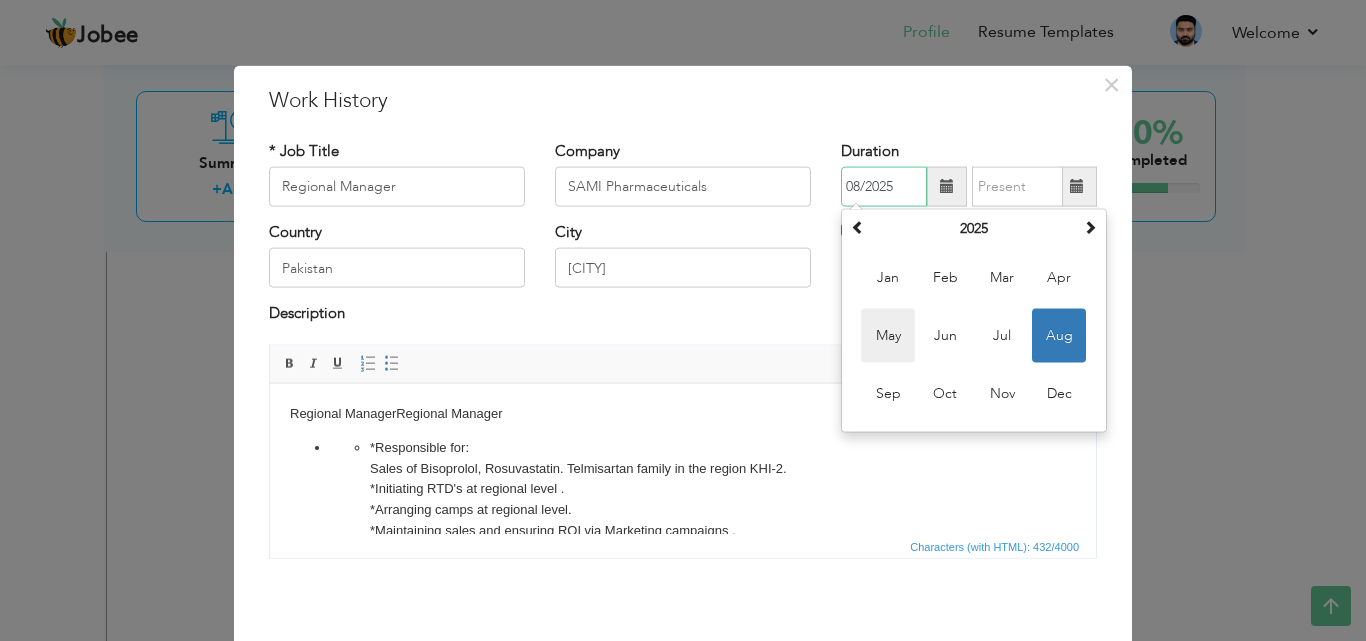 click on "May" at bounding box center [888, 336] 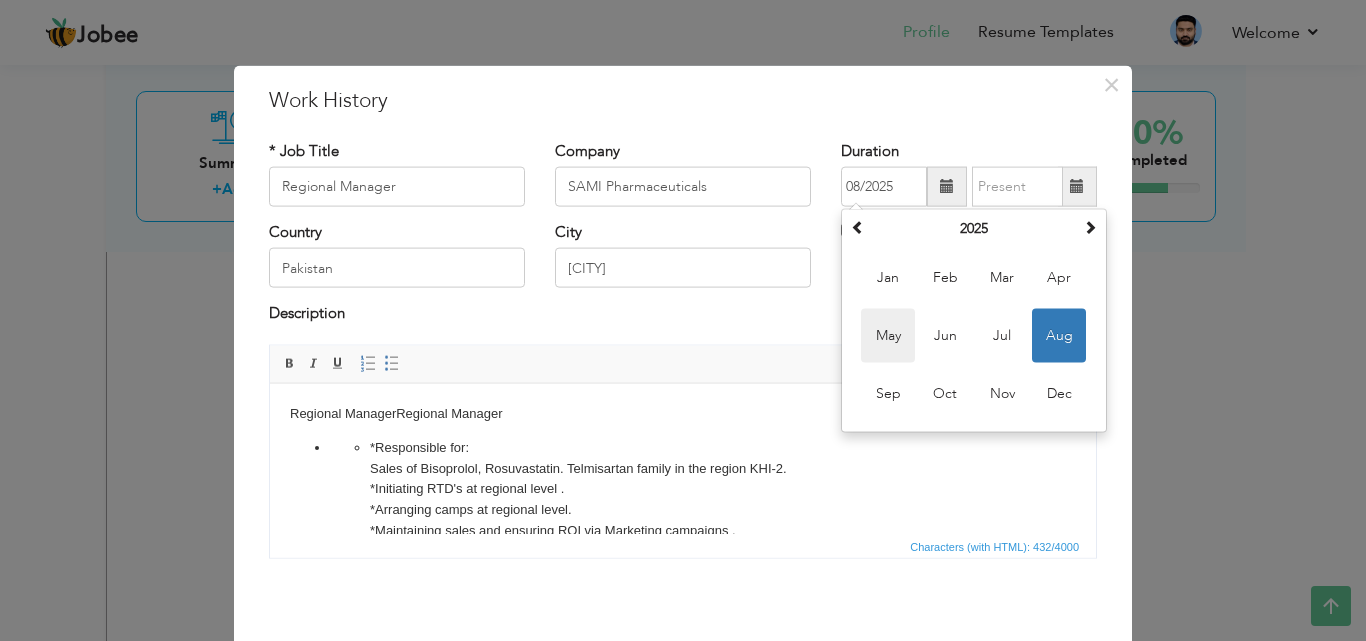 type on "05/2025" 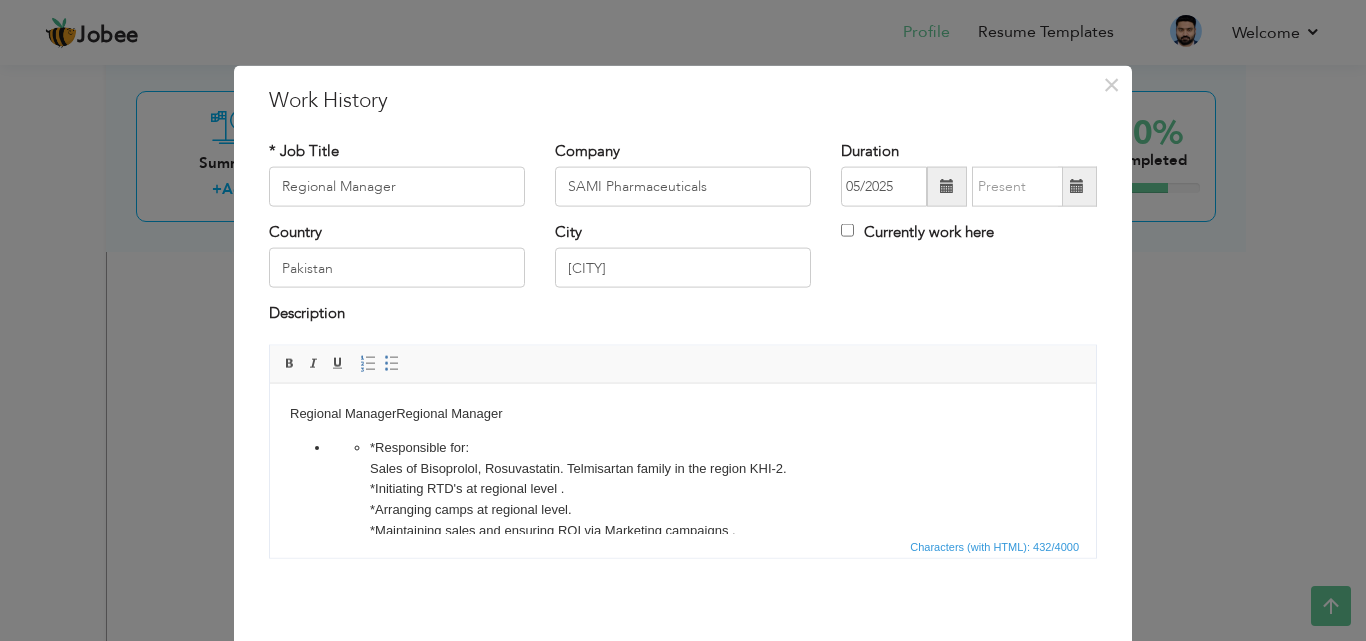 click on "Currently work here" at bounding box center [917, 232] 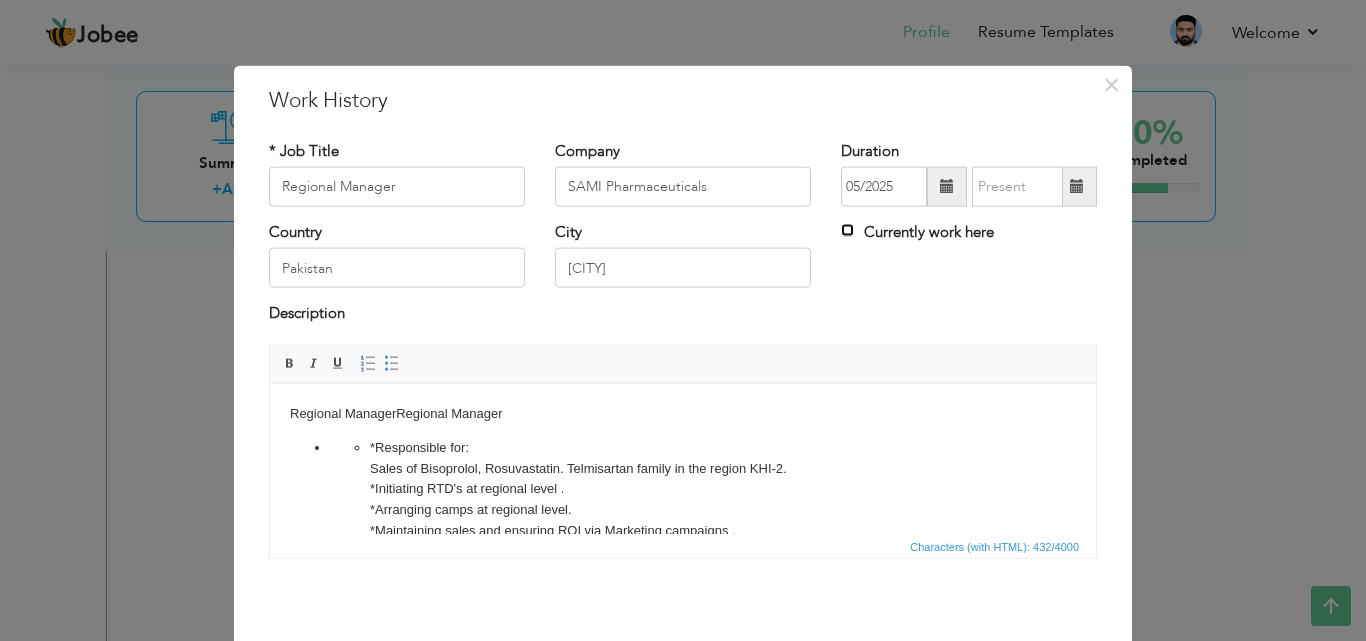 click on "Currently work here" at bounding box center [847, 230] 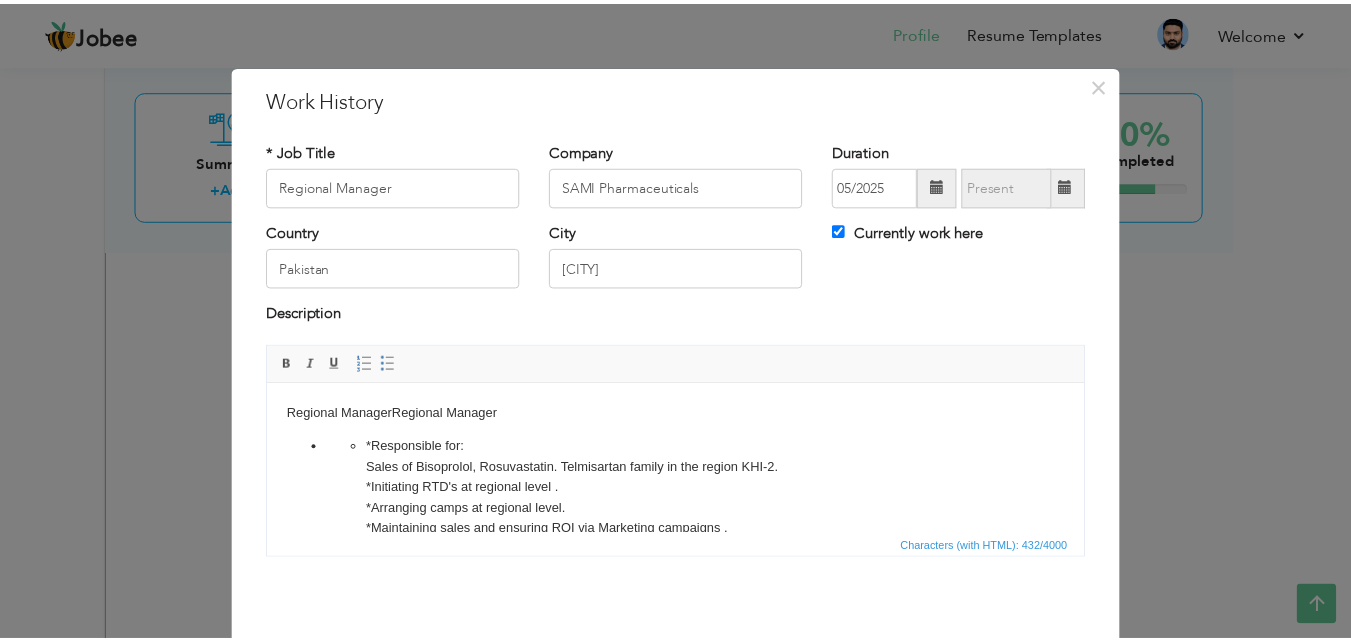 scroll, scrollTop: 79, scrollLeft: 0, axis: vertical 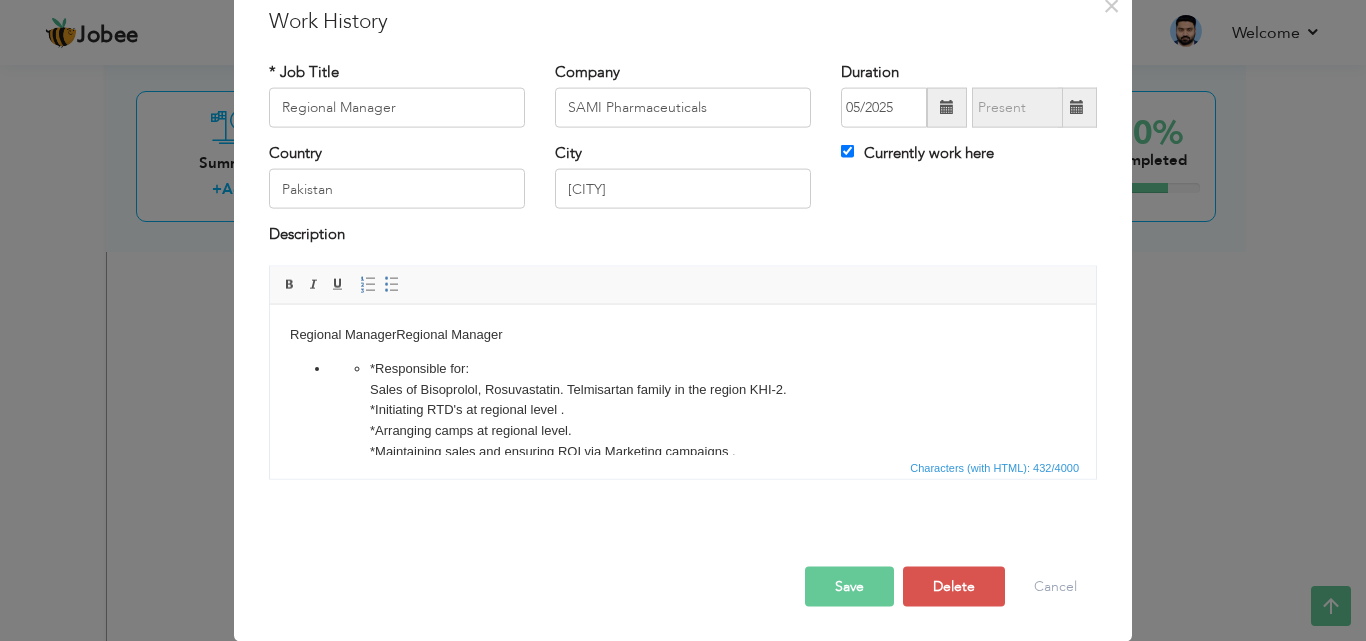 click on "Save" at bounding box center [849, 586] 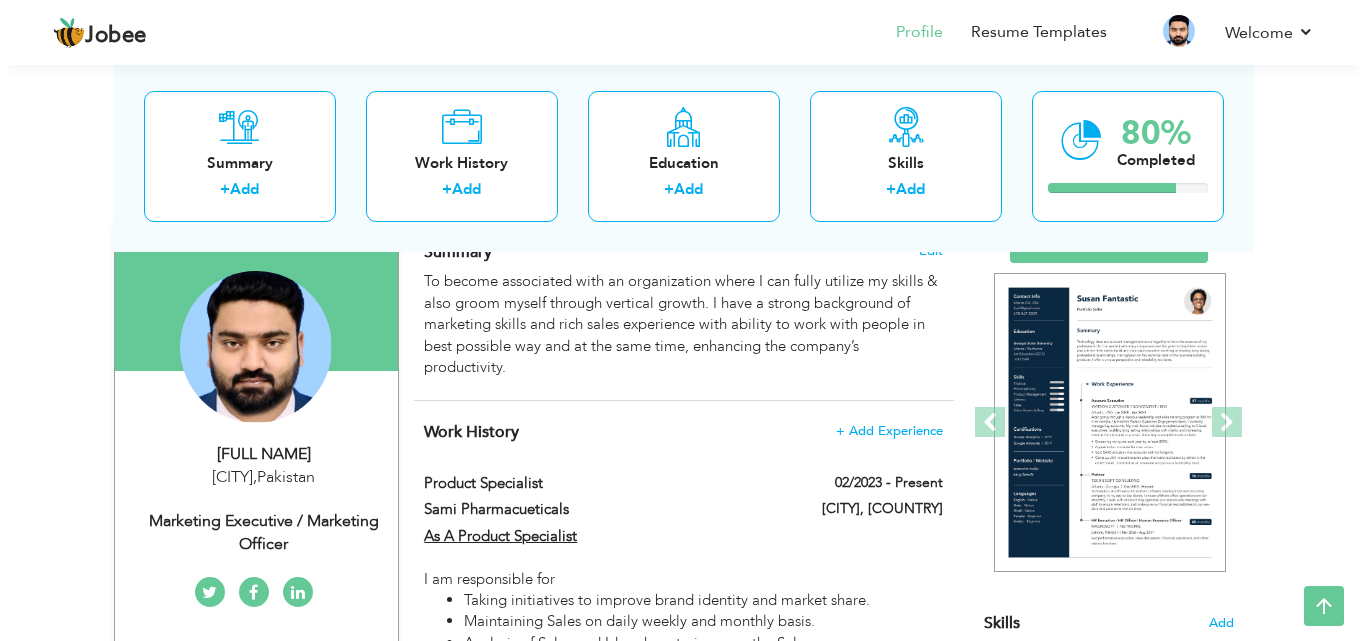 scroll, scrollTop: 153, scrollLeft: 0, axis: vertical 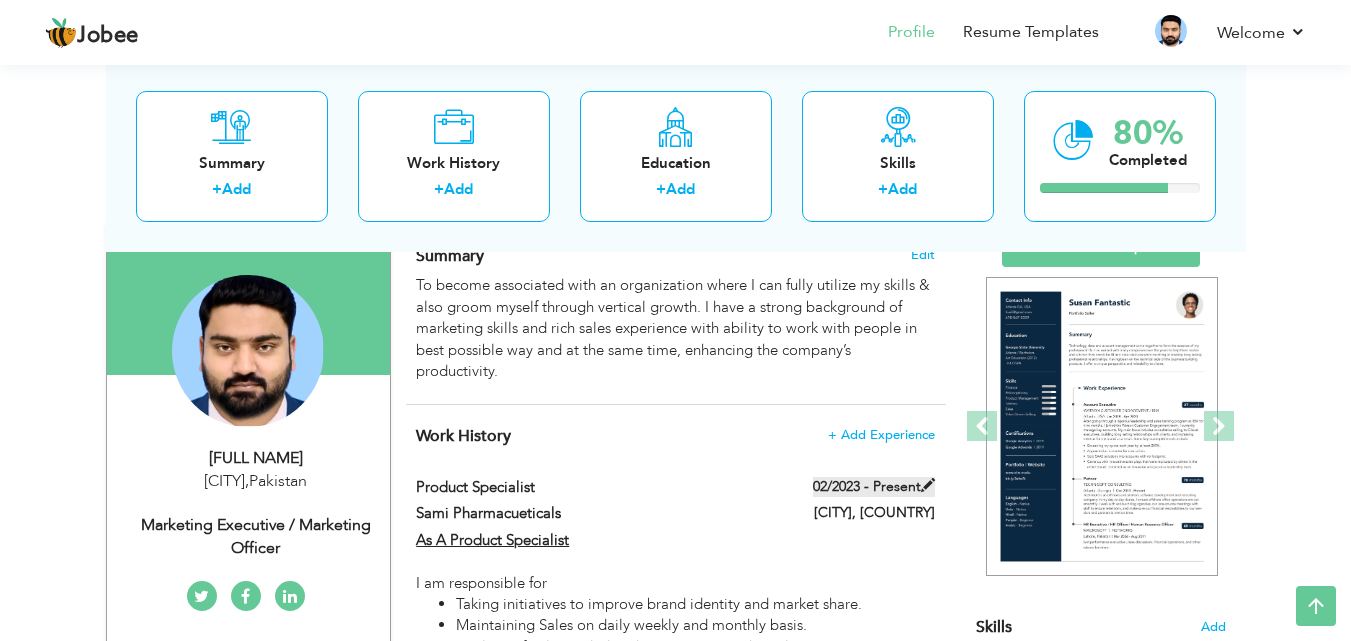 click at bounding box center [928, 485] 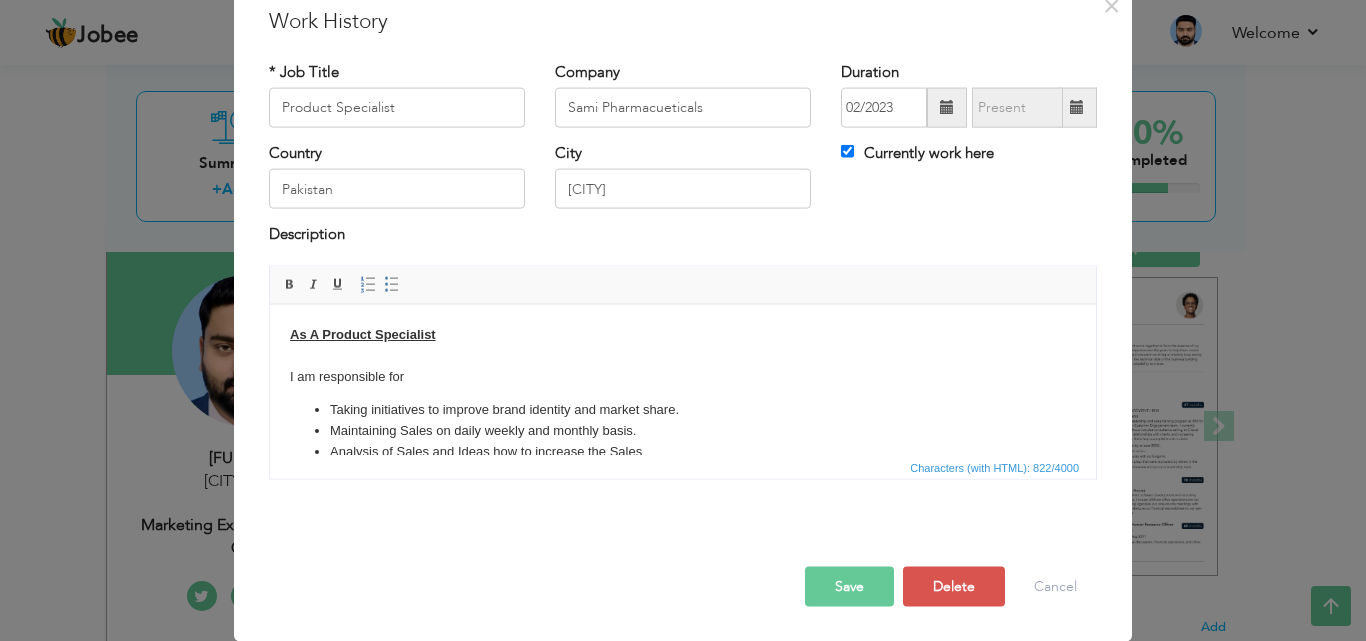 scroll, scrollTop: 0, scrollLeft: 0, axis: both 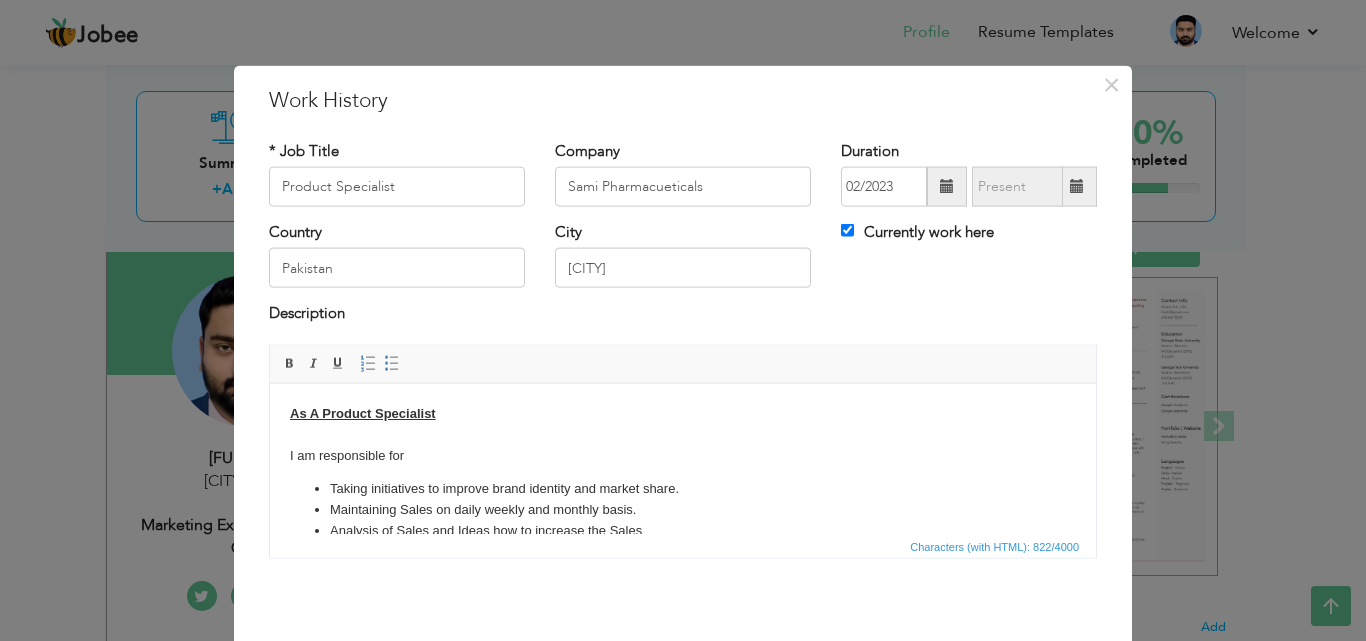 click on "Currently work here" at bounding box center (917, 232) 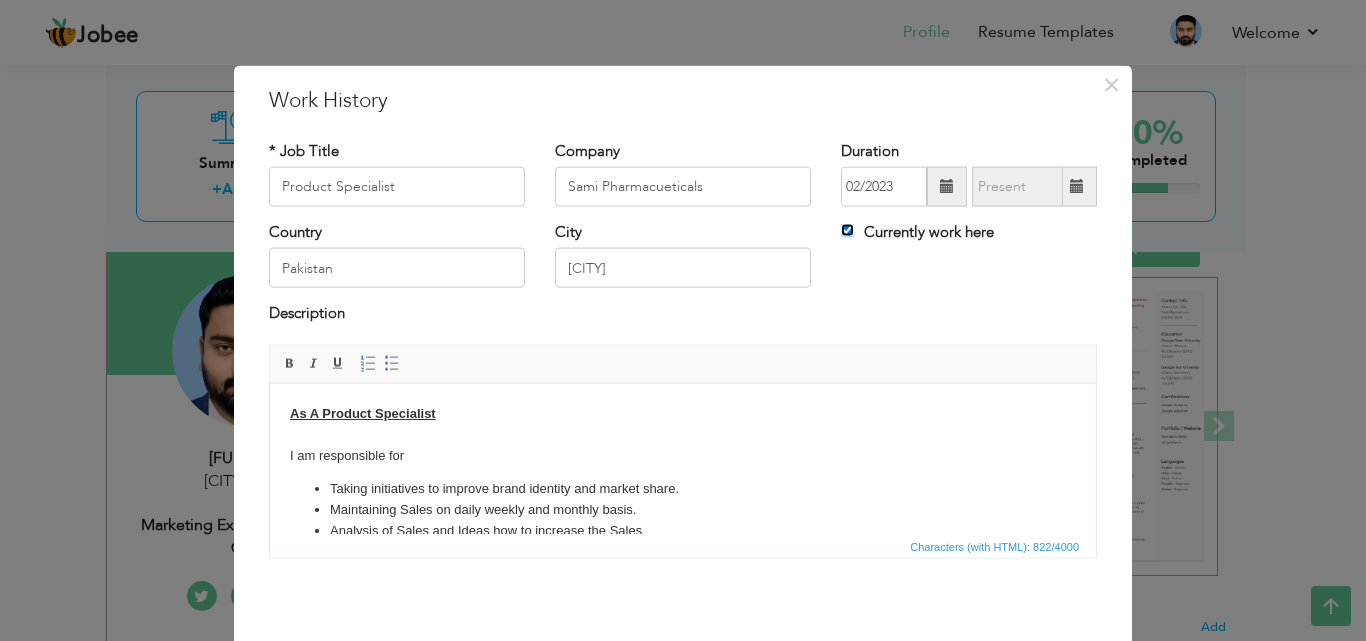 click on "Currently work here" at bounding box center (847, 230) 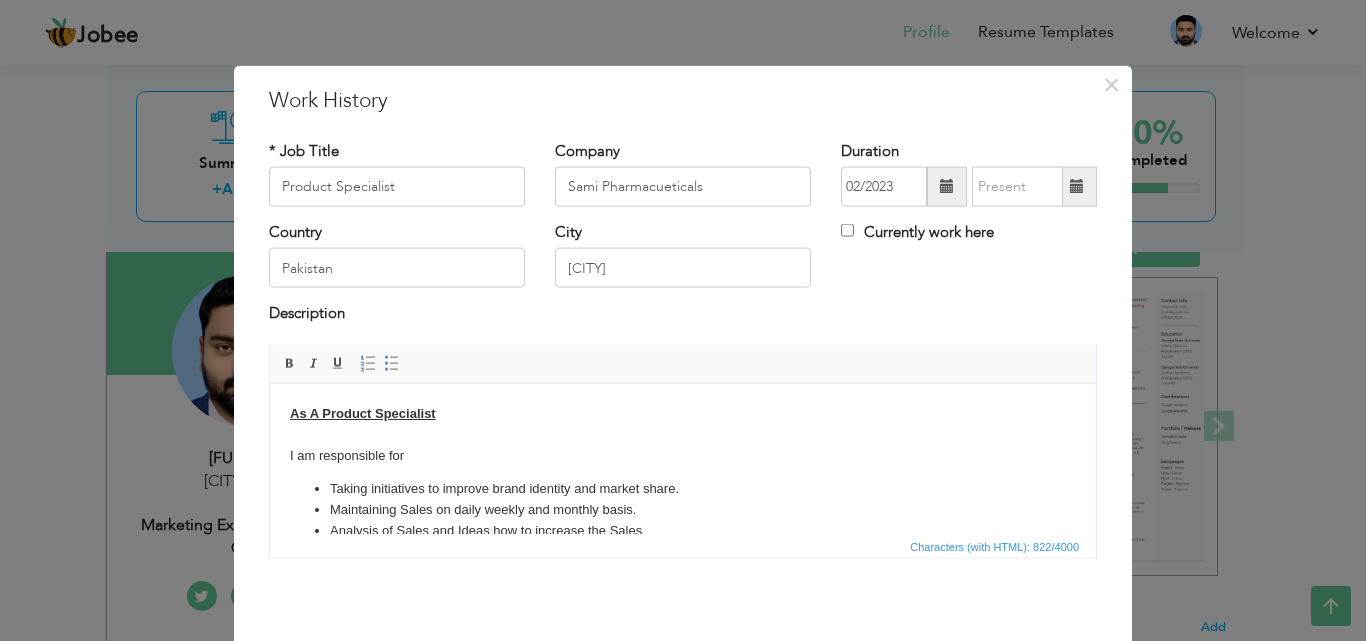 click at bounding box center (1077, 186) 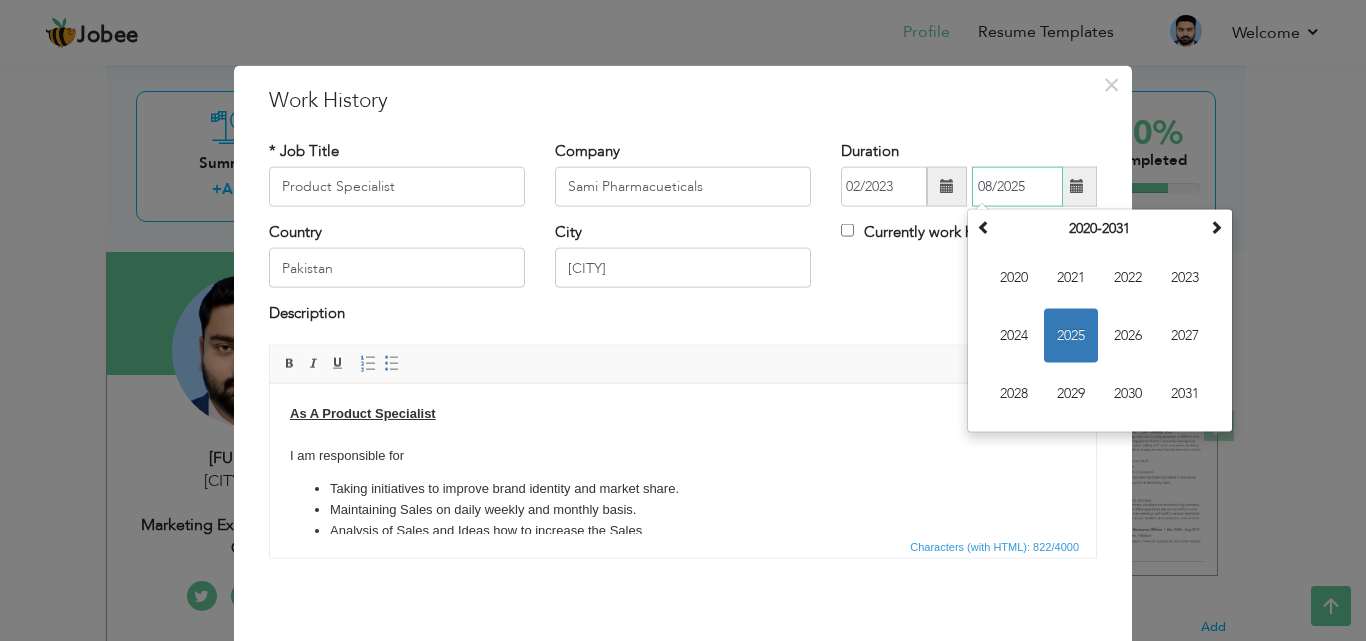click on "2025" at bounding box center (1071, 336) 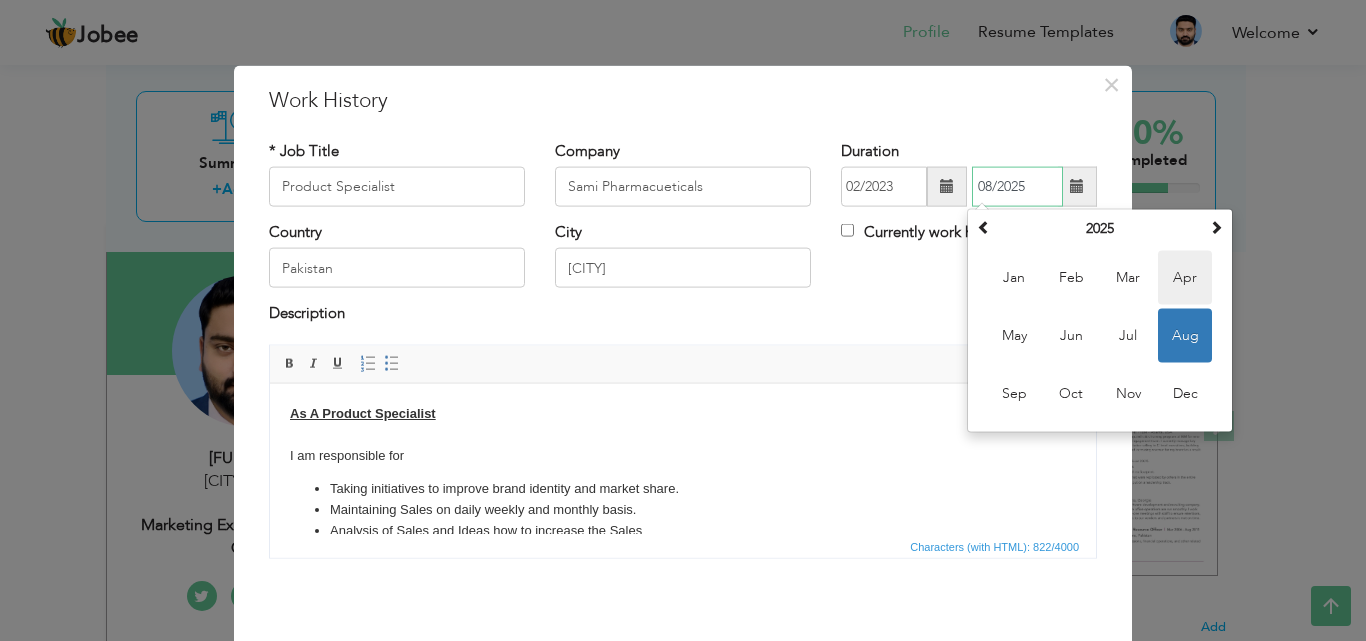 click on "Apr" at bounding box center [1185, 278] 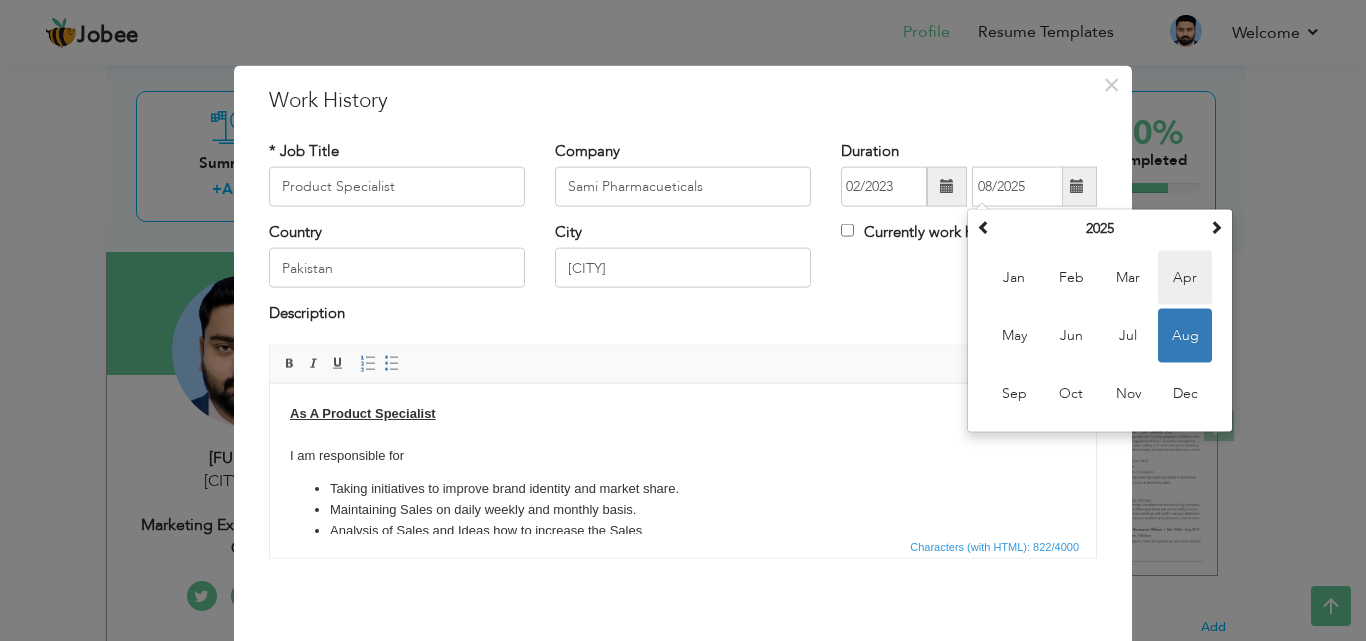 type on "04/2025" 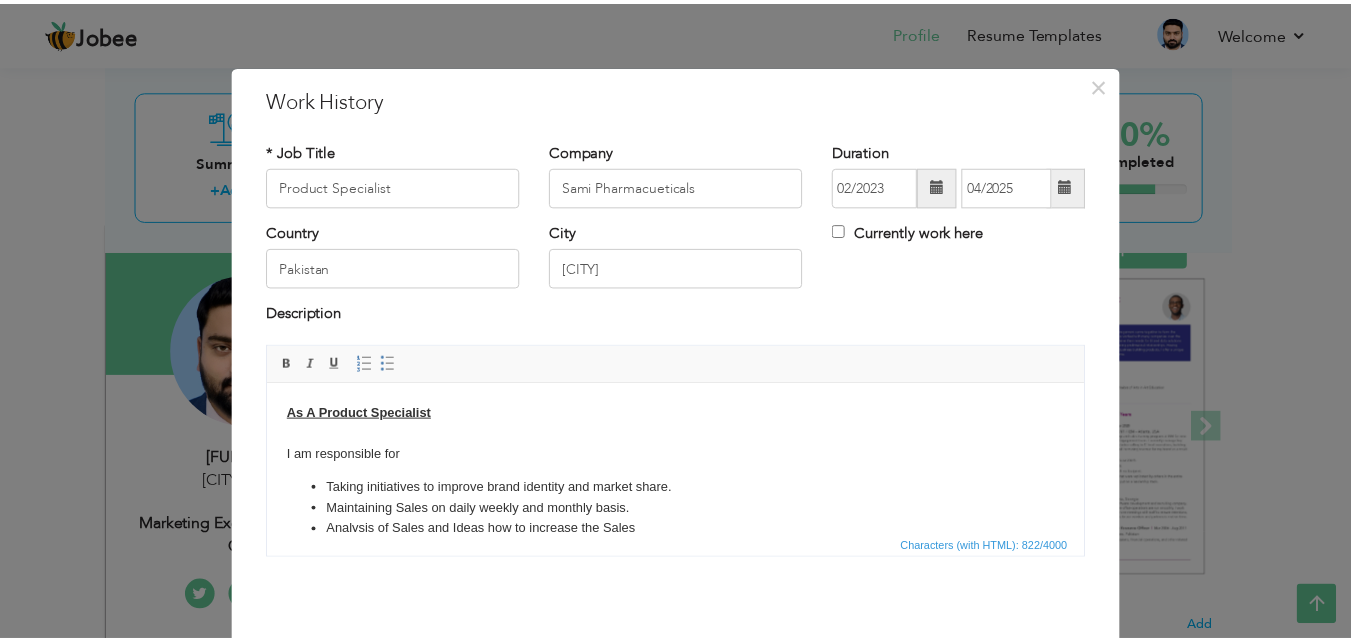 scroll, scrollTop: 79, scrollLeft: 0, axis: vertical 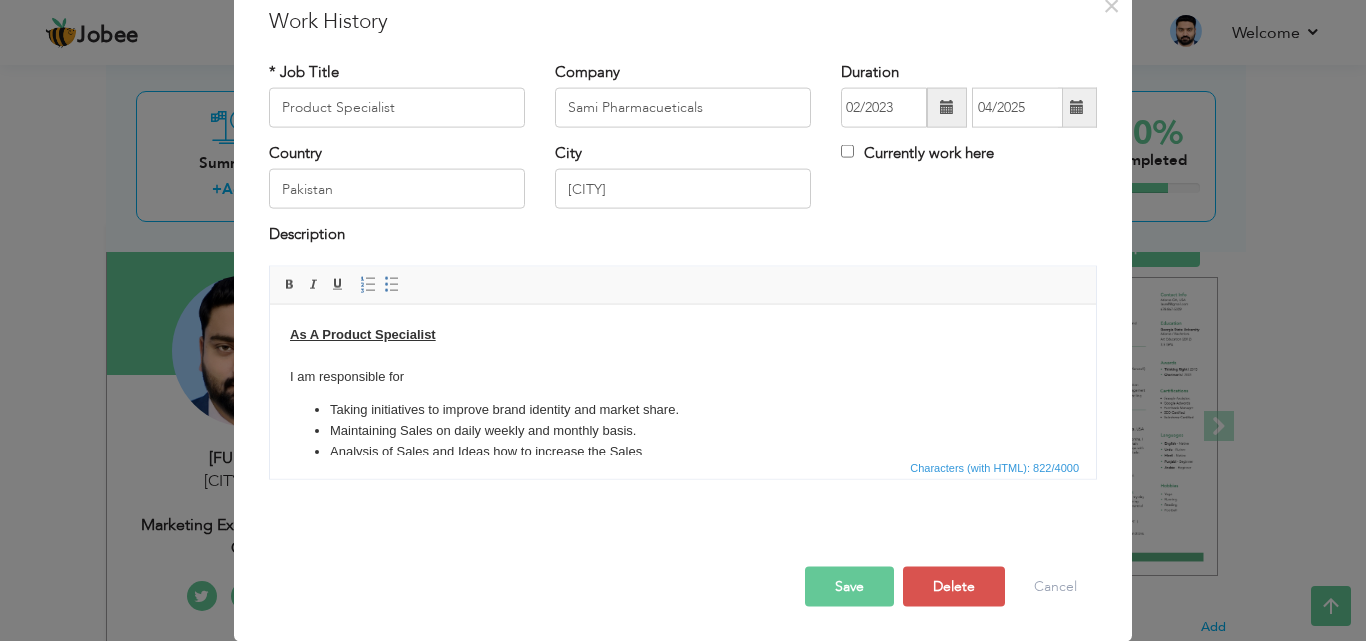 click on "Save" at bounding box center [849, 586] 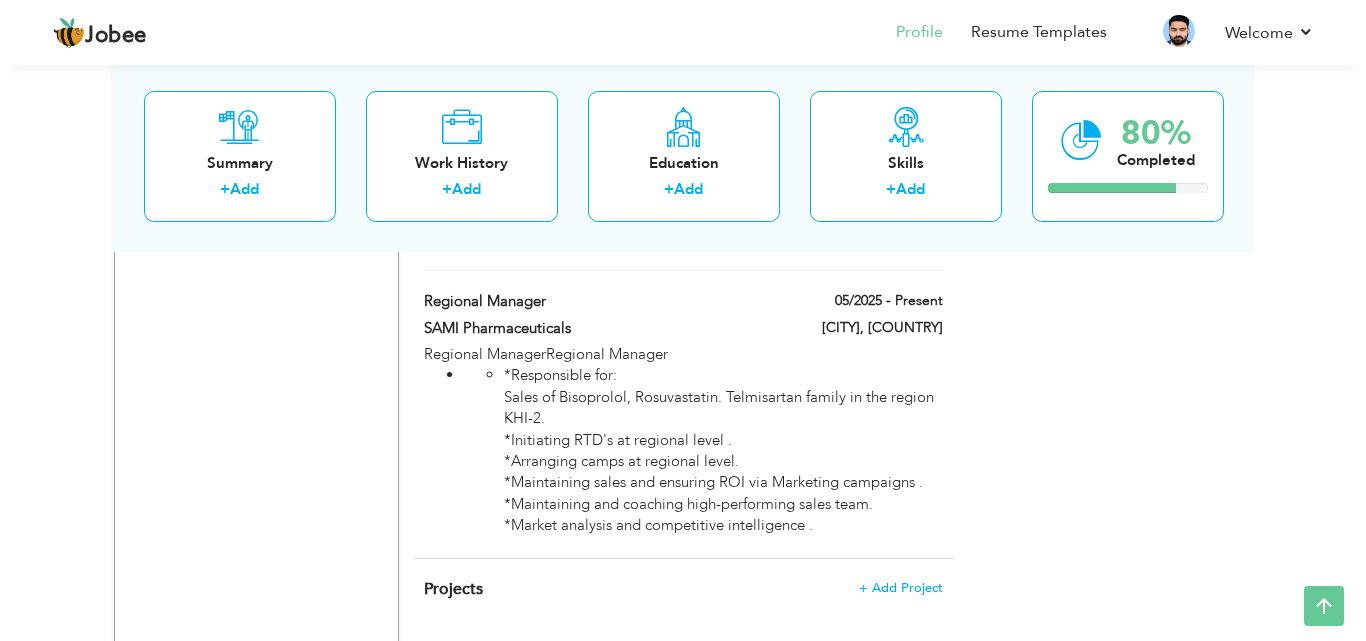 scroll, scrollTop: 1716, scrollLeft: 0, axis: vertical 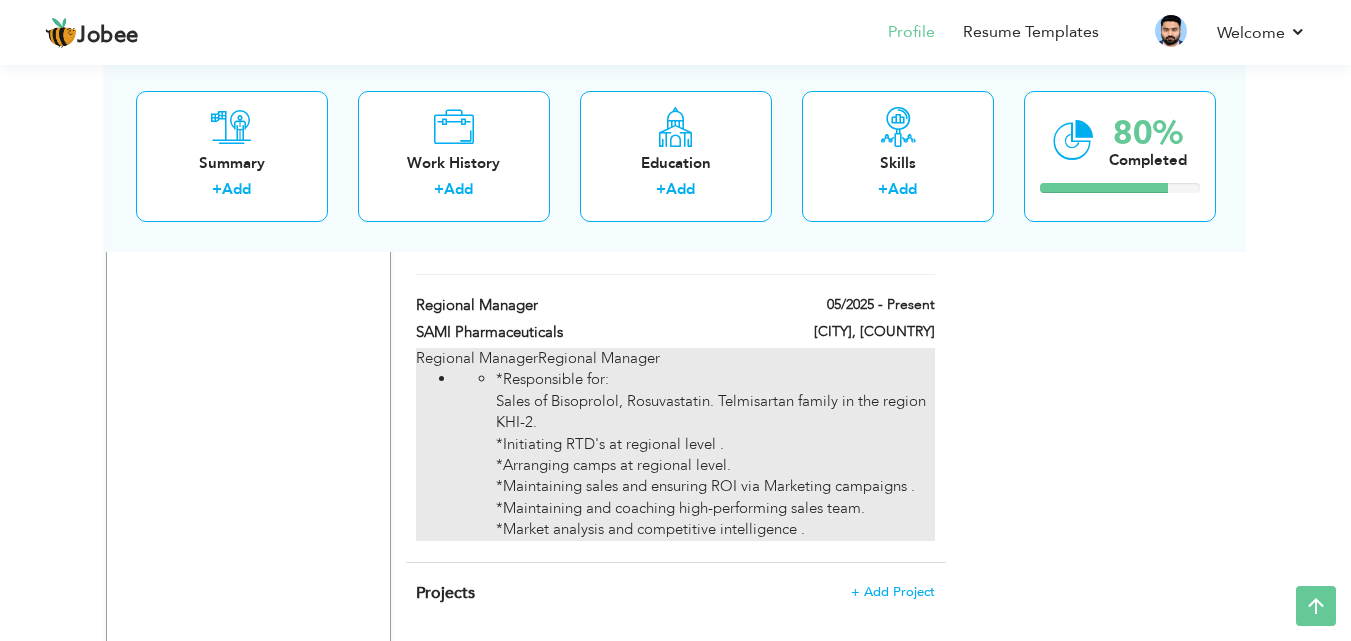 click on "*Responsible for:
Sales of Bisoprolol, Rosuvastatin. Telmisartan family in the region KHI-2.
*Initiating RTD's at regional level .
*Arranging camps at regional level.
*Maintaining sales and ensuring ROI via Marketing campaigns .
*Maintaining and coaching high-performing sales team.
*Market analysis and competitive intelligence ." at bounding box center [715, 454] 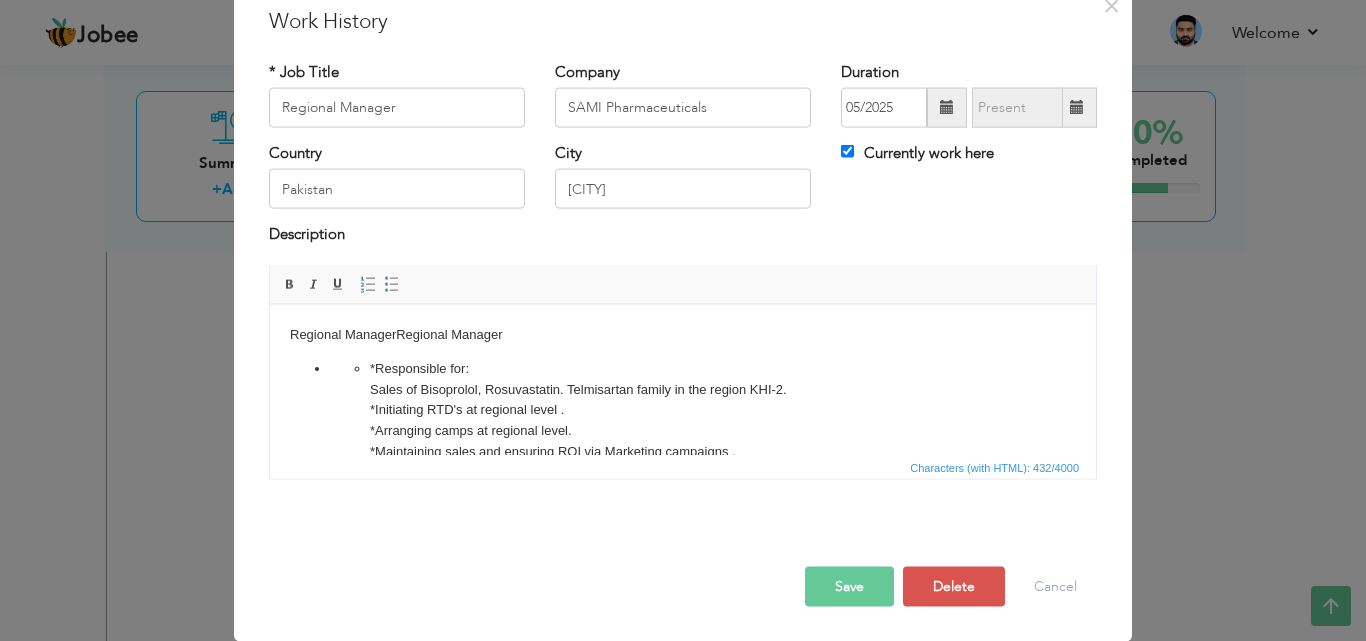 scroll, scrollTop: 0, scrollLeft: 0, axis: both 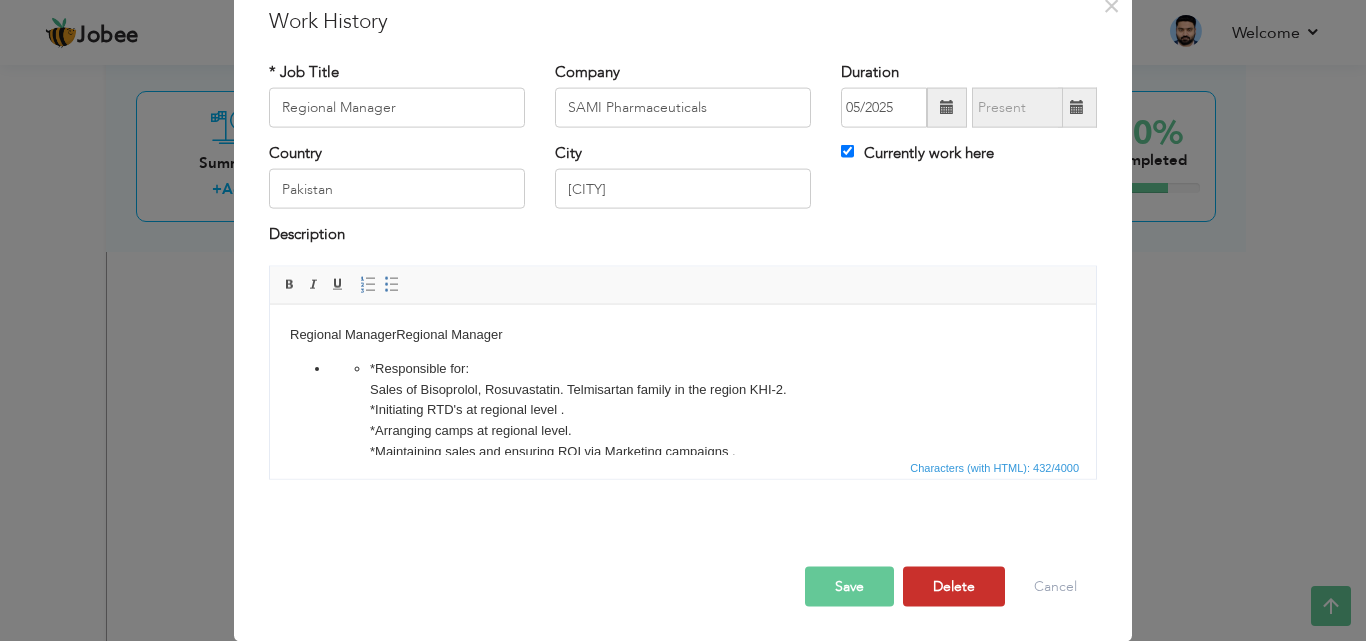 click on "Delete" at bounding box center (954, 586) 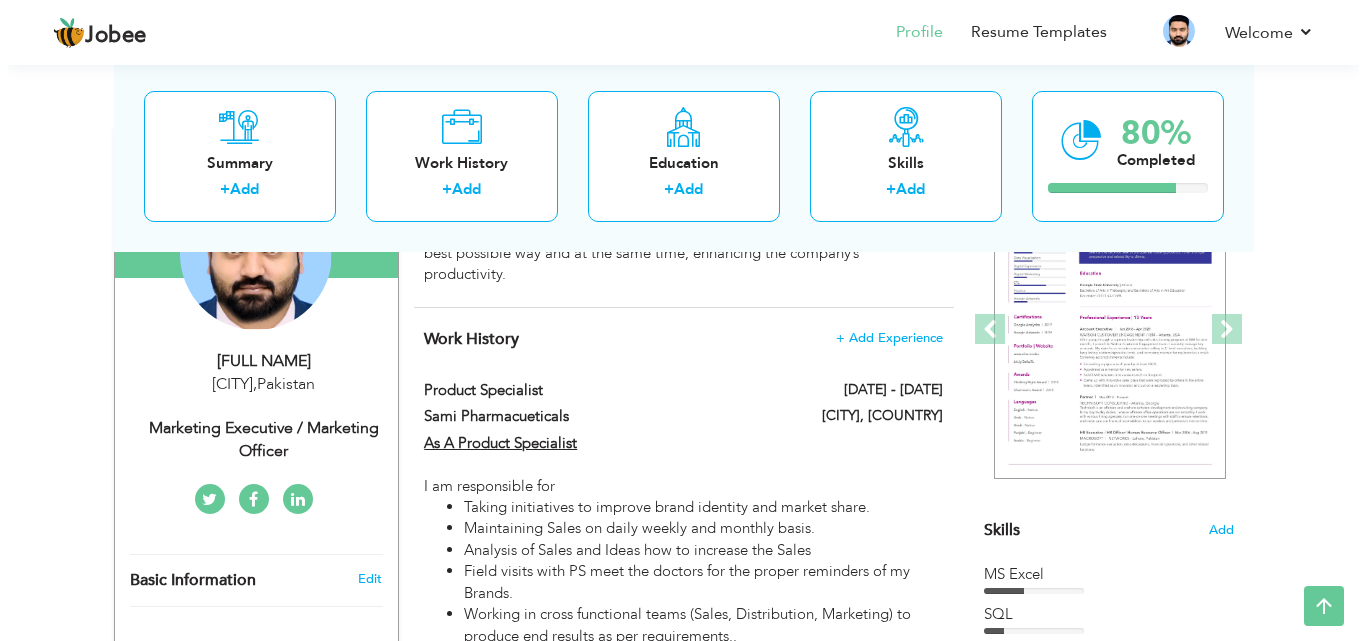 scroll, scrollTop: 197, scrollLeft: 0, axis: vertical 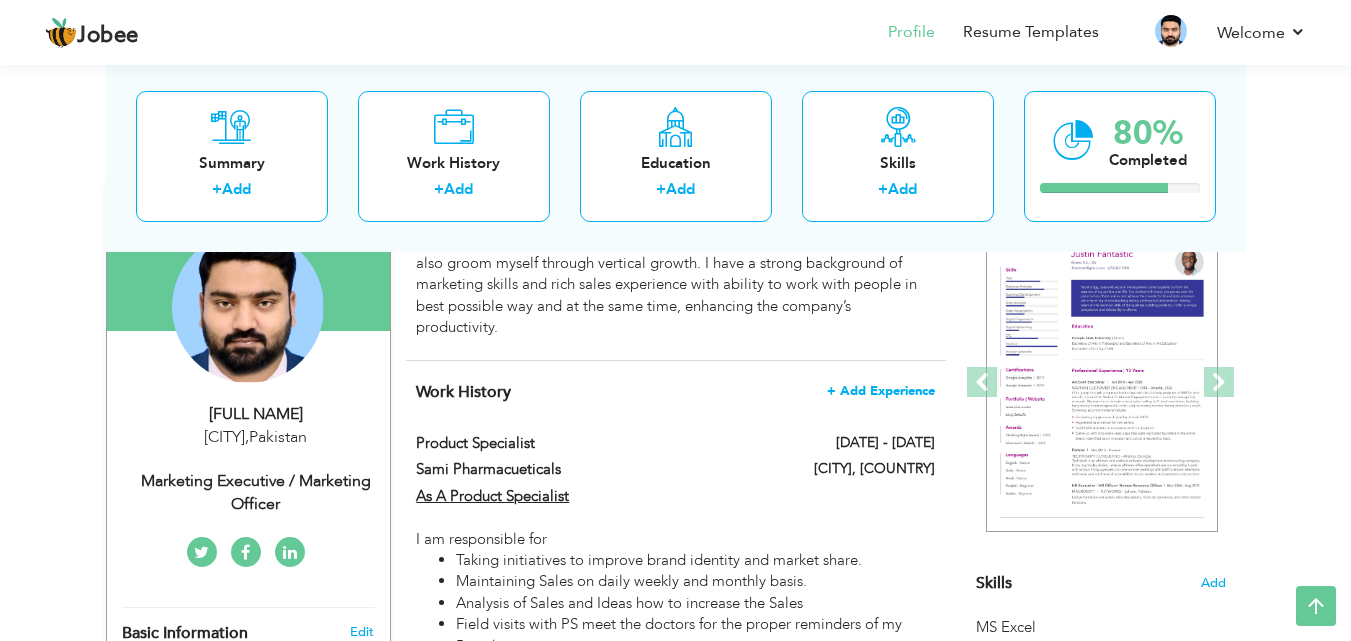 click on "+ Add Experience" at bounding box center [881, 391] 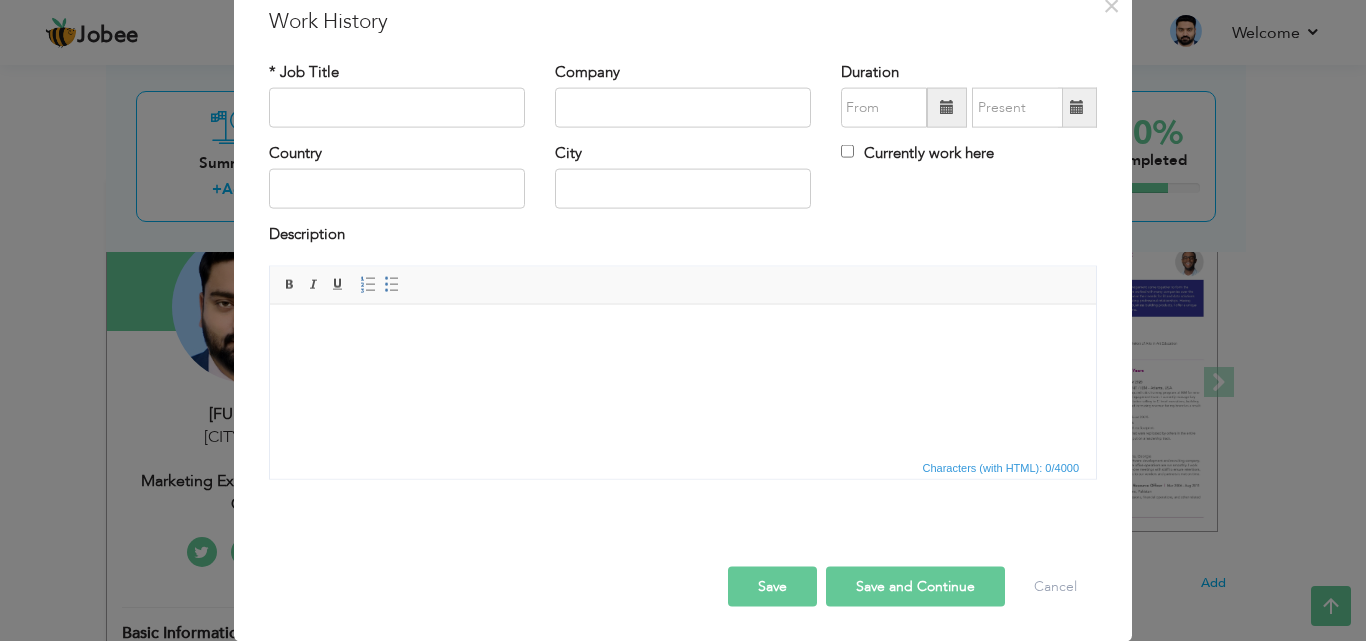 scroll, scrollTop: 0, scrollLeft: 0, axis: both 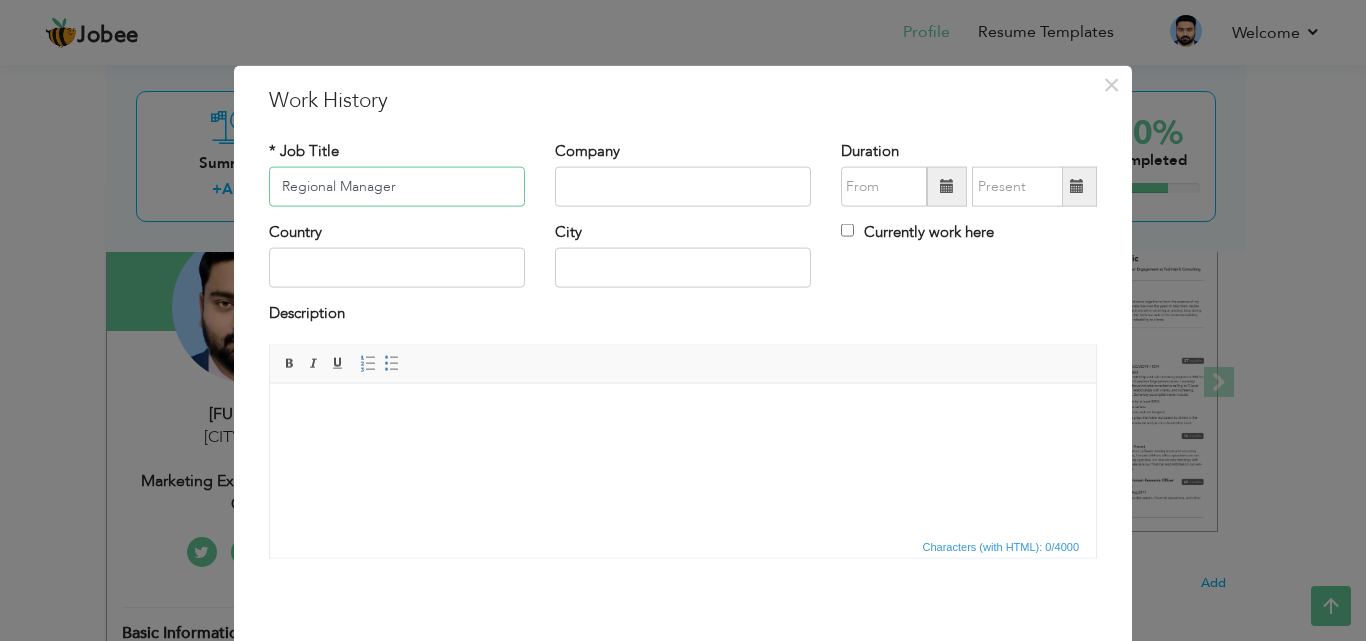 type on "Regional Manager" 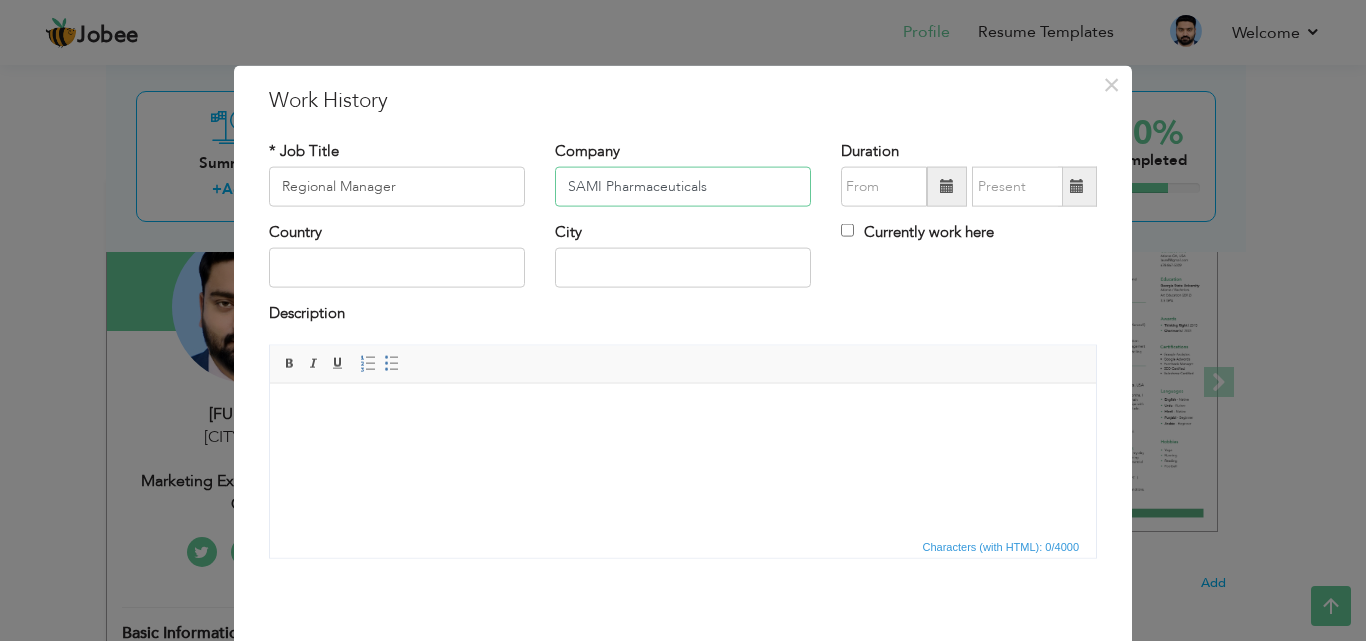type on "SAMI Pharmaceuticals" 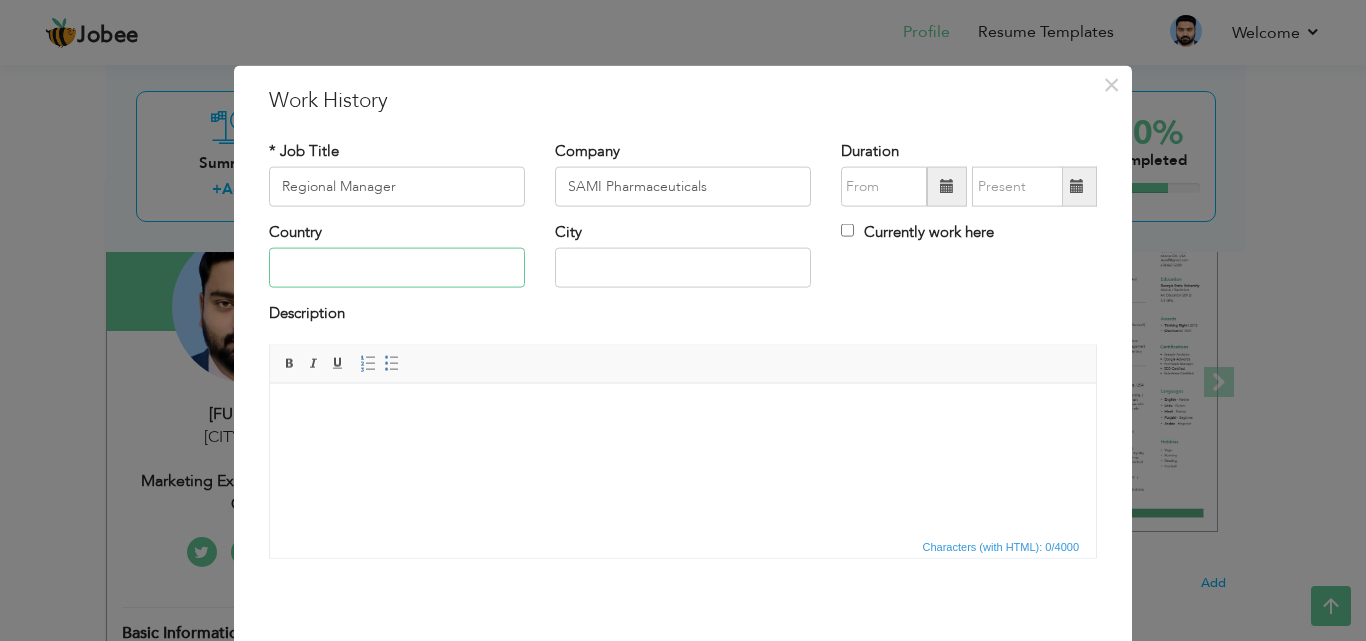 click at bounding box center (397, 268) 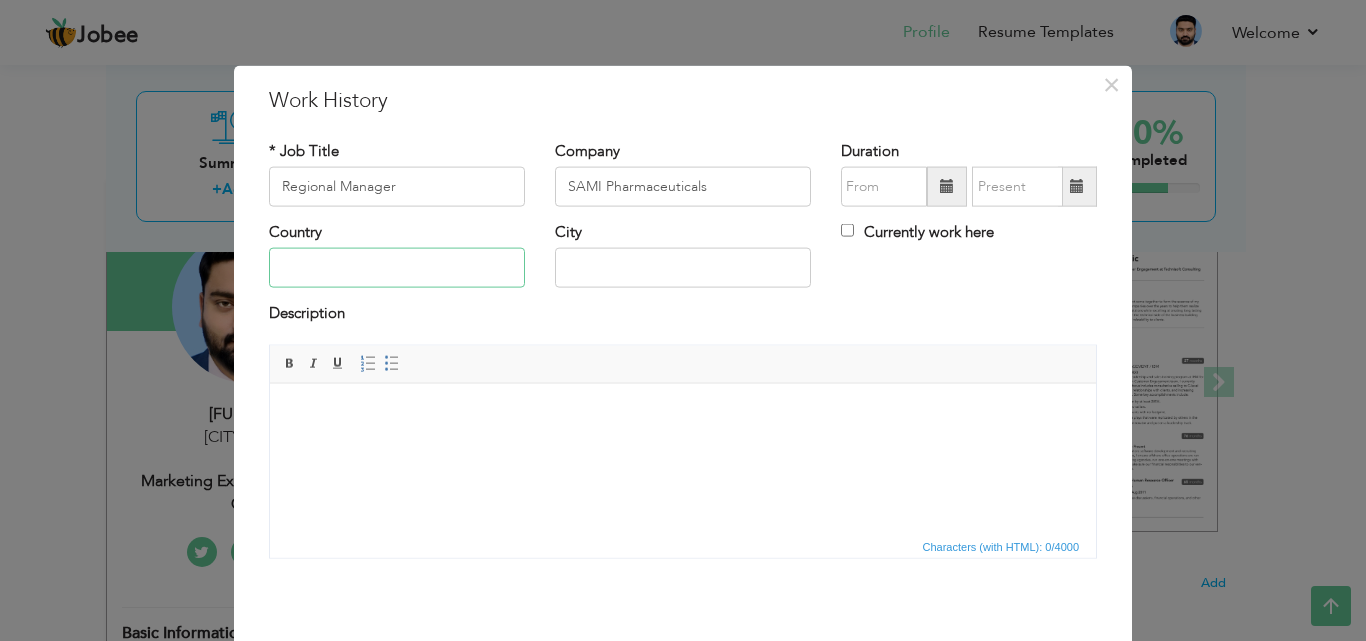 type on "Pakistan" 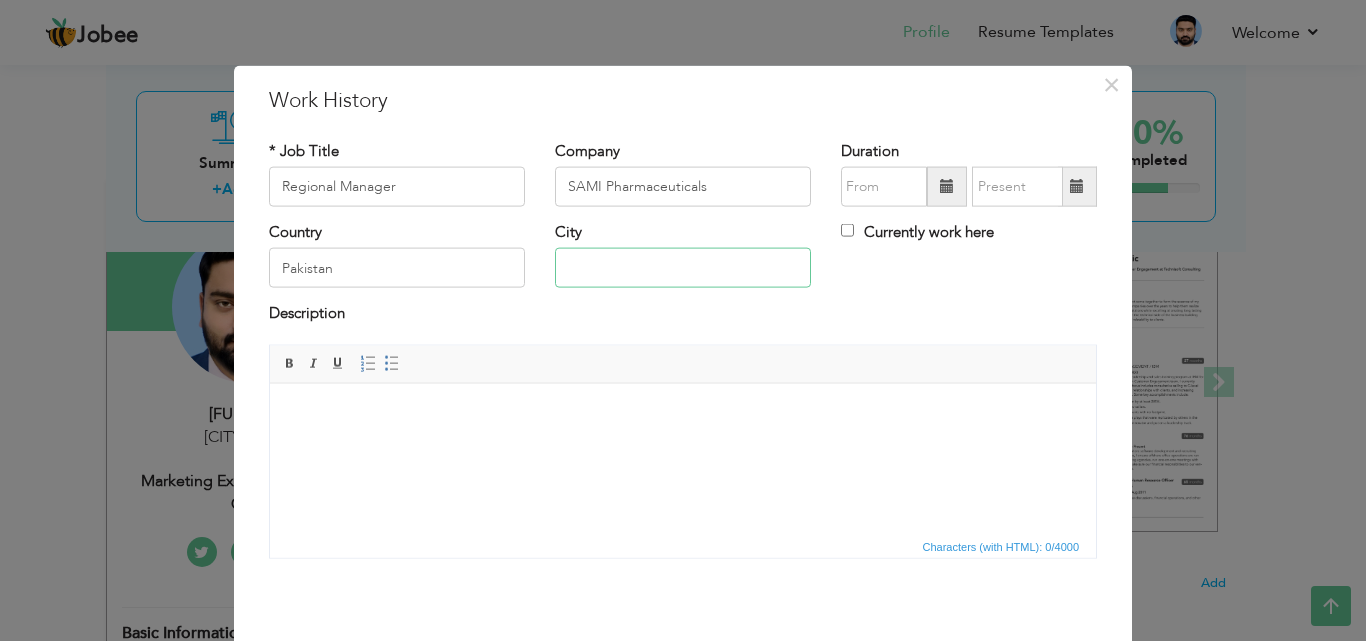 type on "[CITY]" 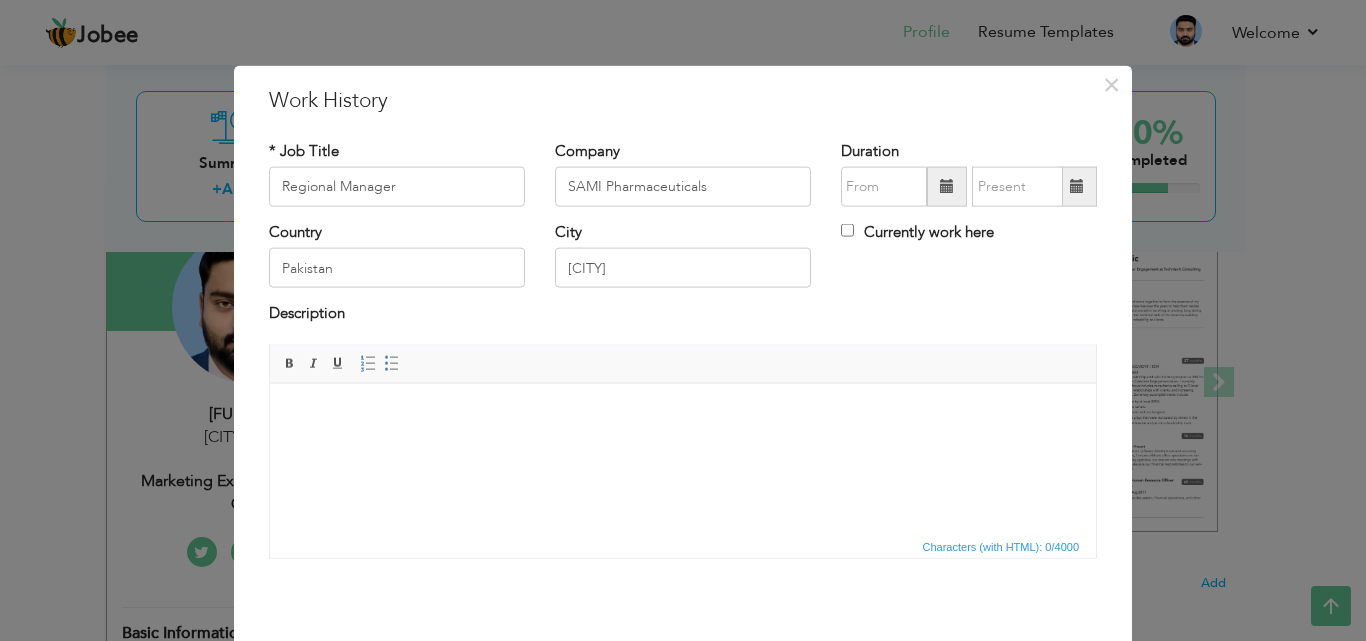 click at bounding box center [683, 413] 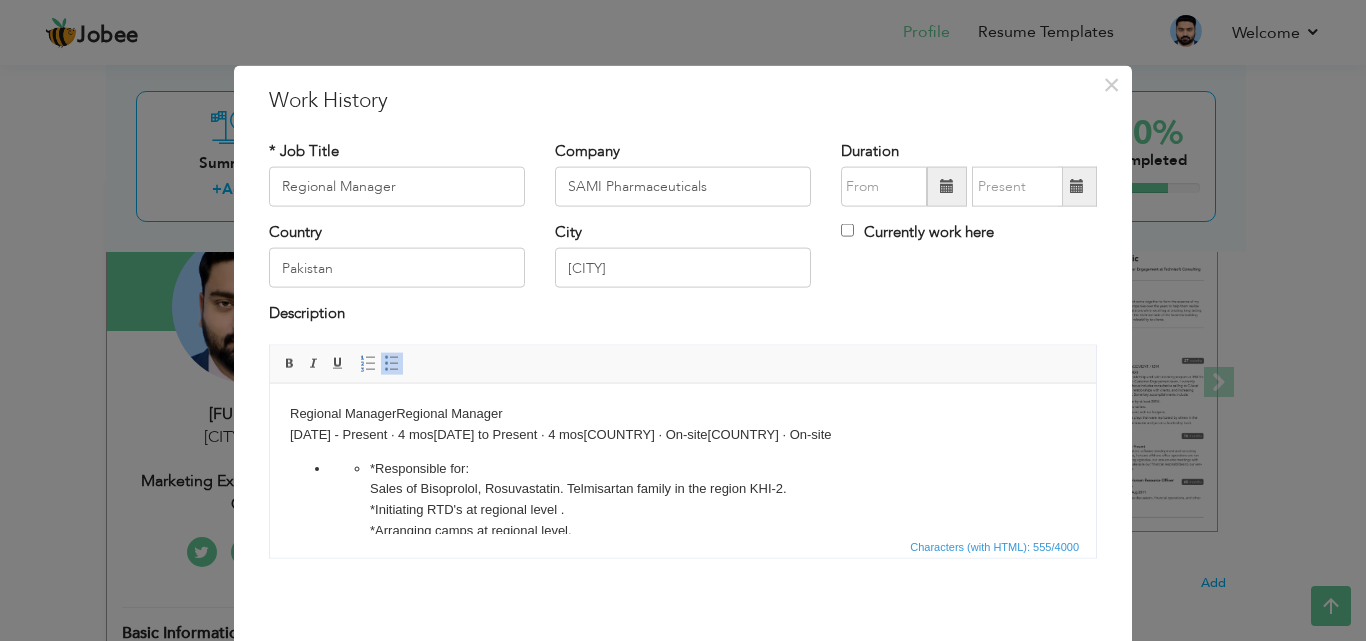 scroll, scrollTop: 66, scrollLeft: 0, axis: vertical 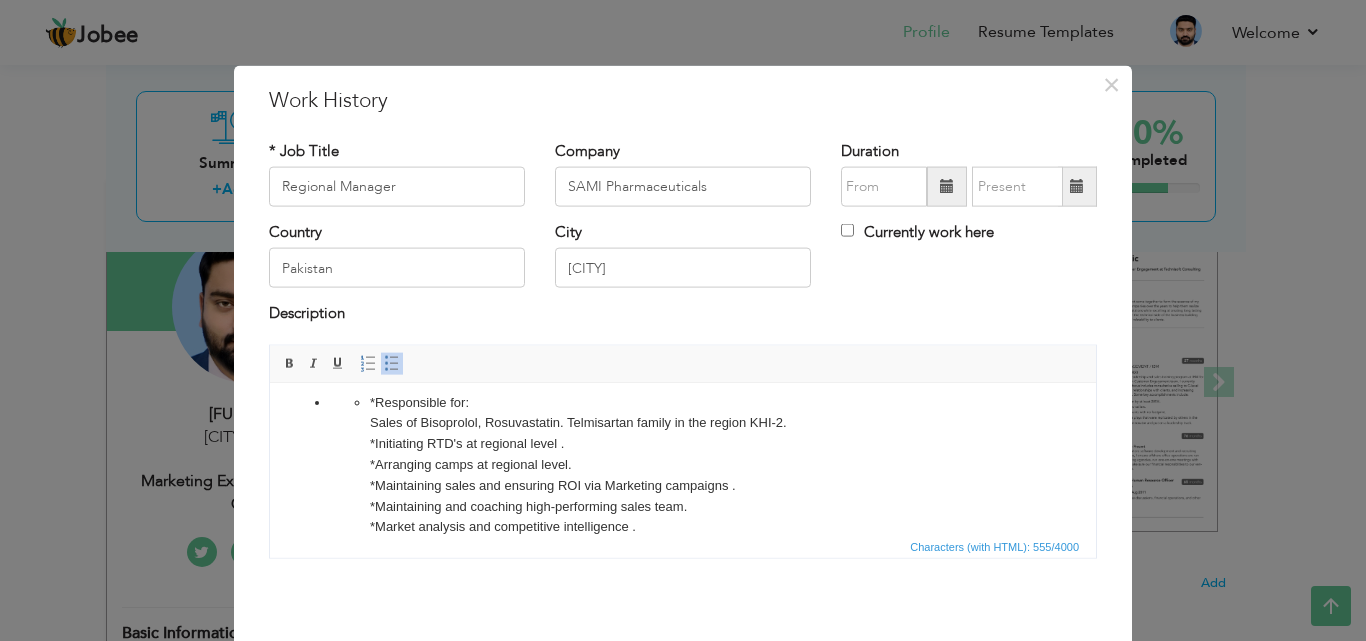 click on "*Responsible for: Sales of Bisoprolol, Rosuvastatin. Telmisartan family in the region KHI-2. *Initiating RTD's at regional level . *Arranging camps at regional level. *Maintaining sales and ensuring ROI via Marketing campaigns . *Maintaining and coaching high-performing sales team. *Market analysis and competitive intelligence ." at bounding box center (683, 465) 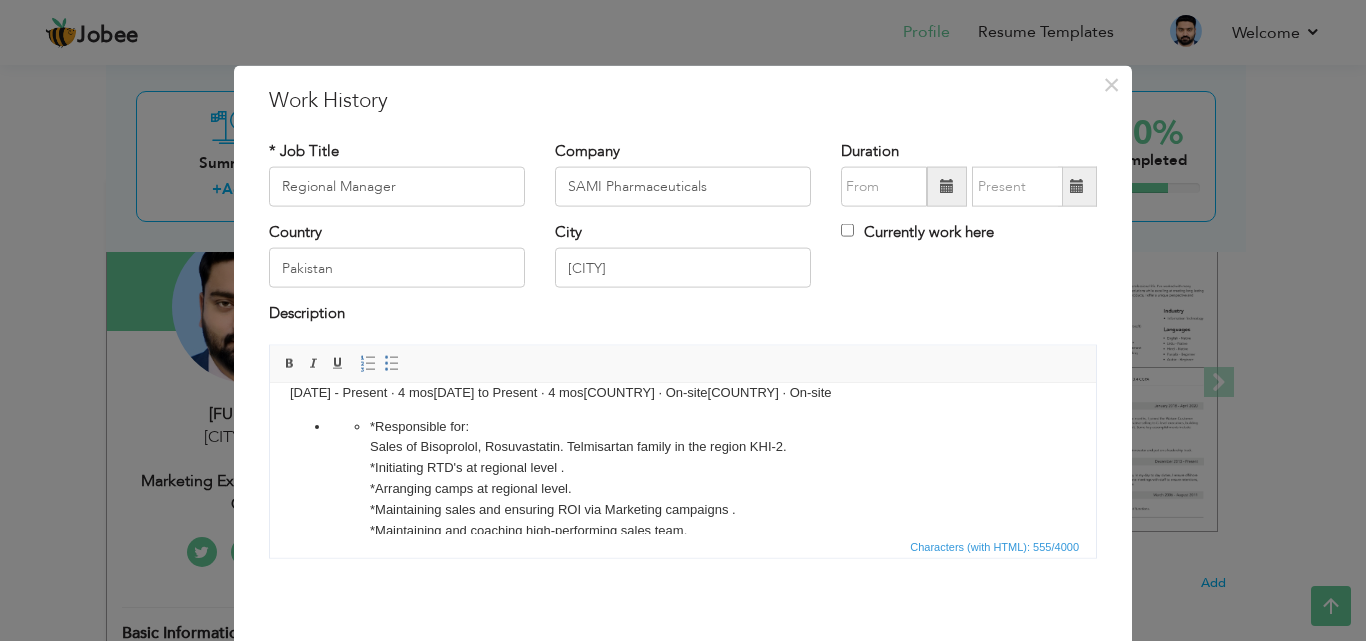 scroll, scrollTop: 22, scrollLeft: 0, axis: vertical 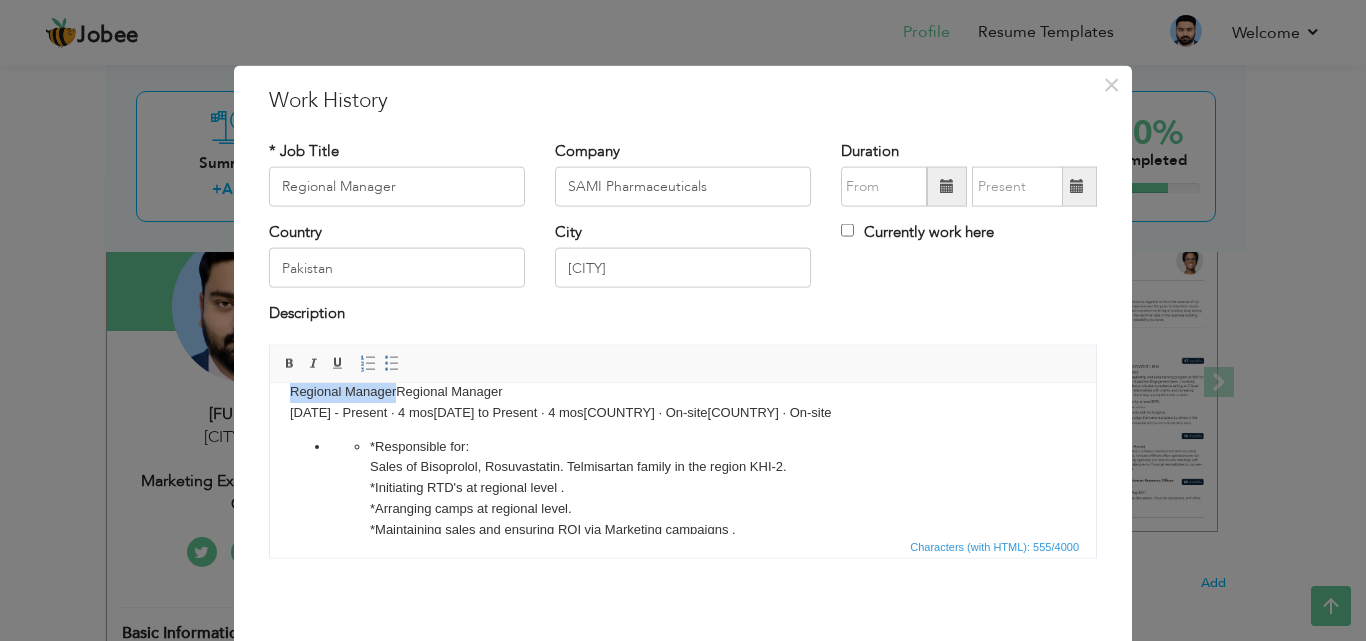 type 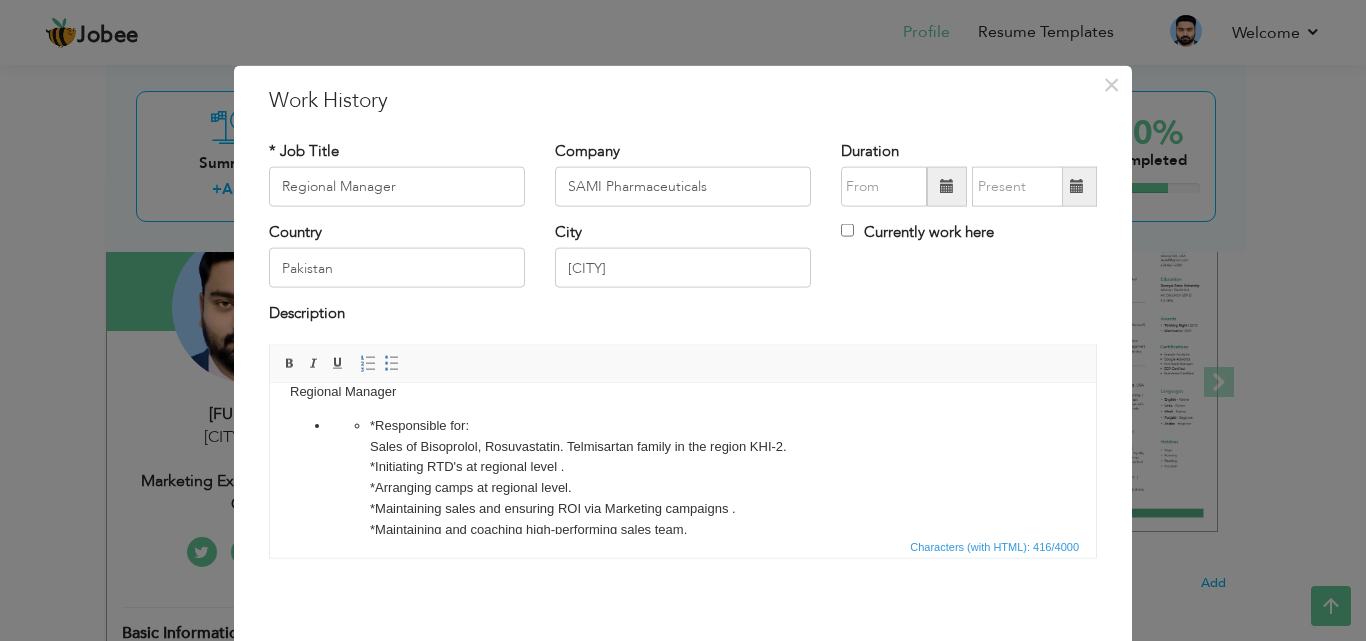 click at bounding box center [947, 187] 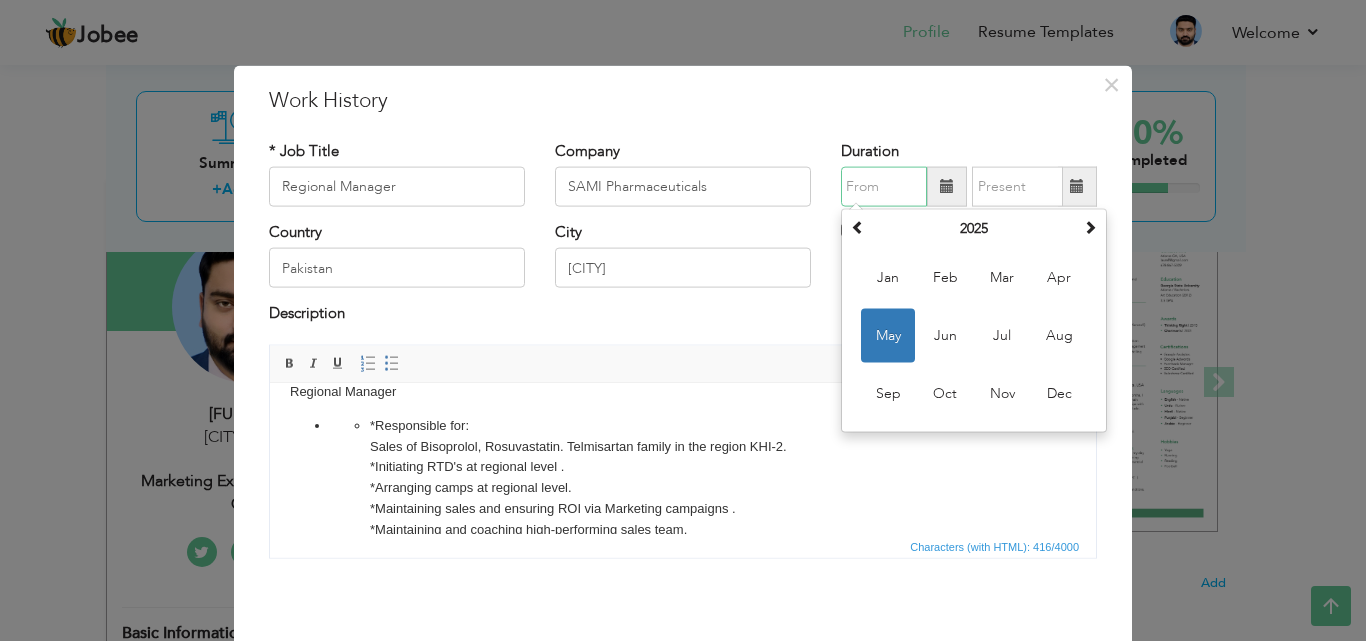 click on "May" at bounding box center [888, 336] 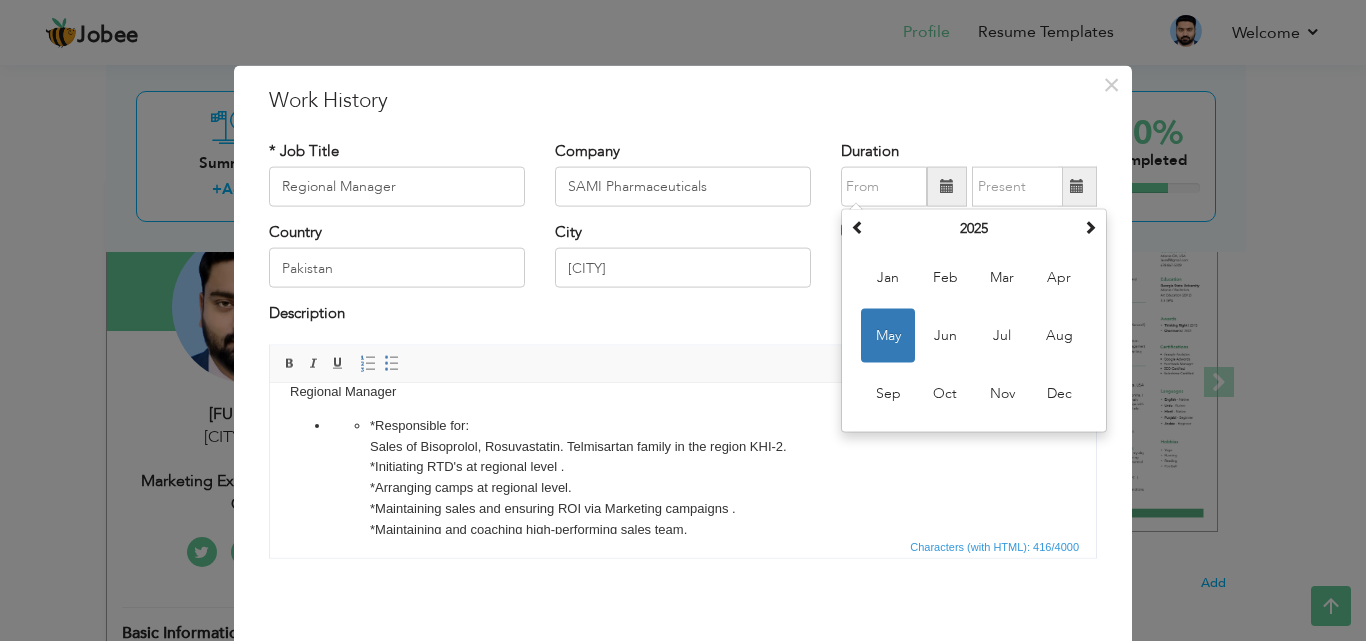 type on "05/2025" 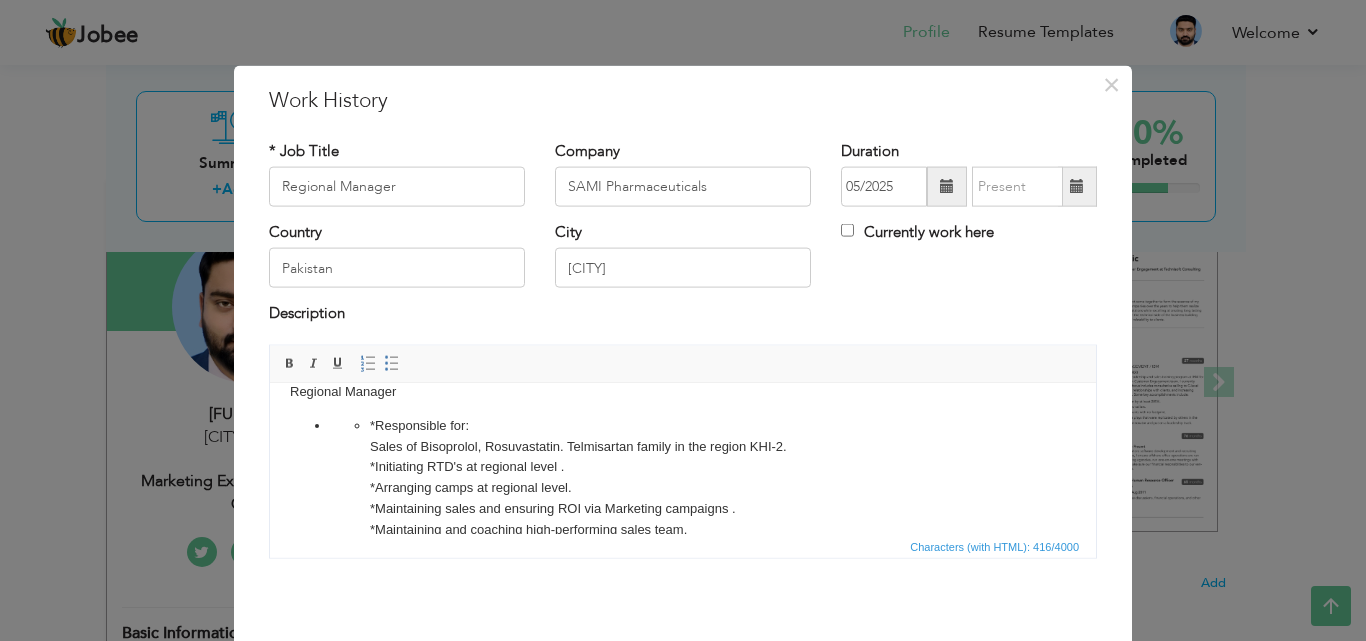 click on "Currently work here" at bounding box center [917, 232] 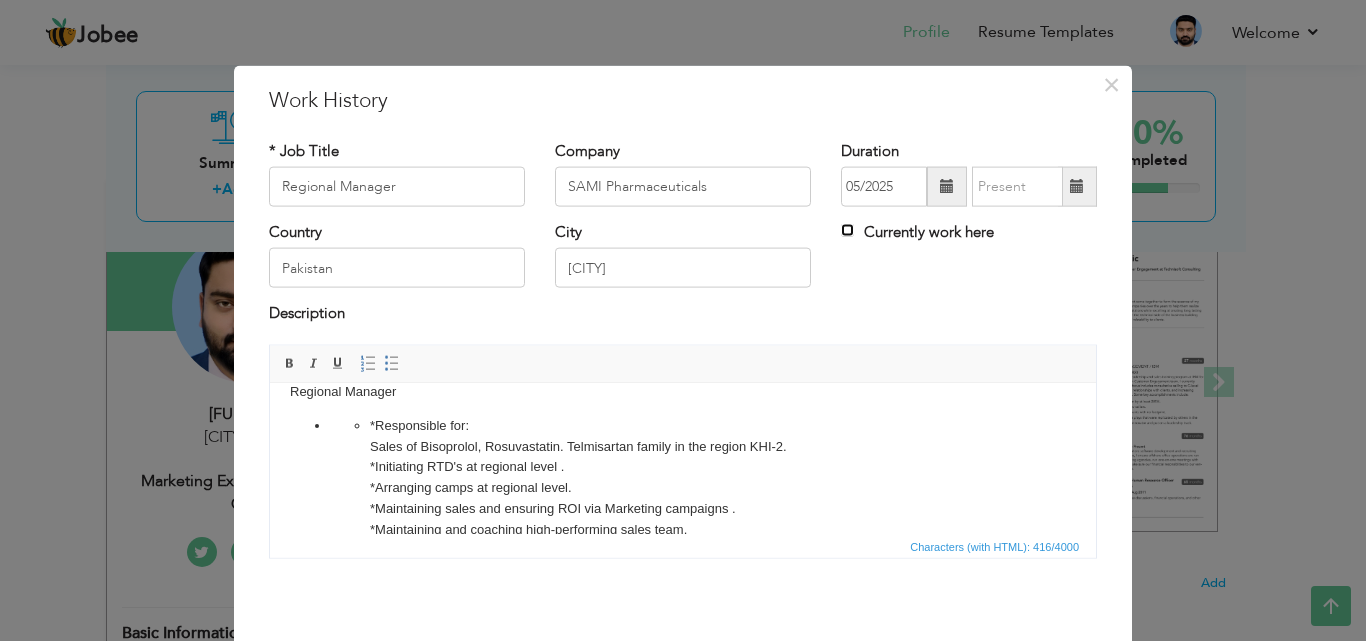 click on "Currently work here" at bounding box center [847, 230] 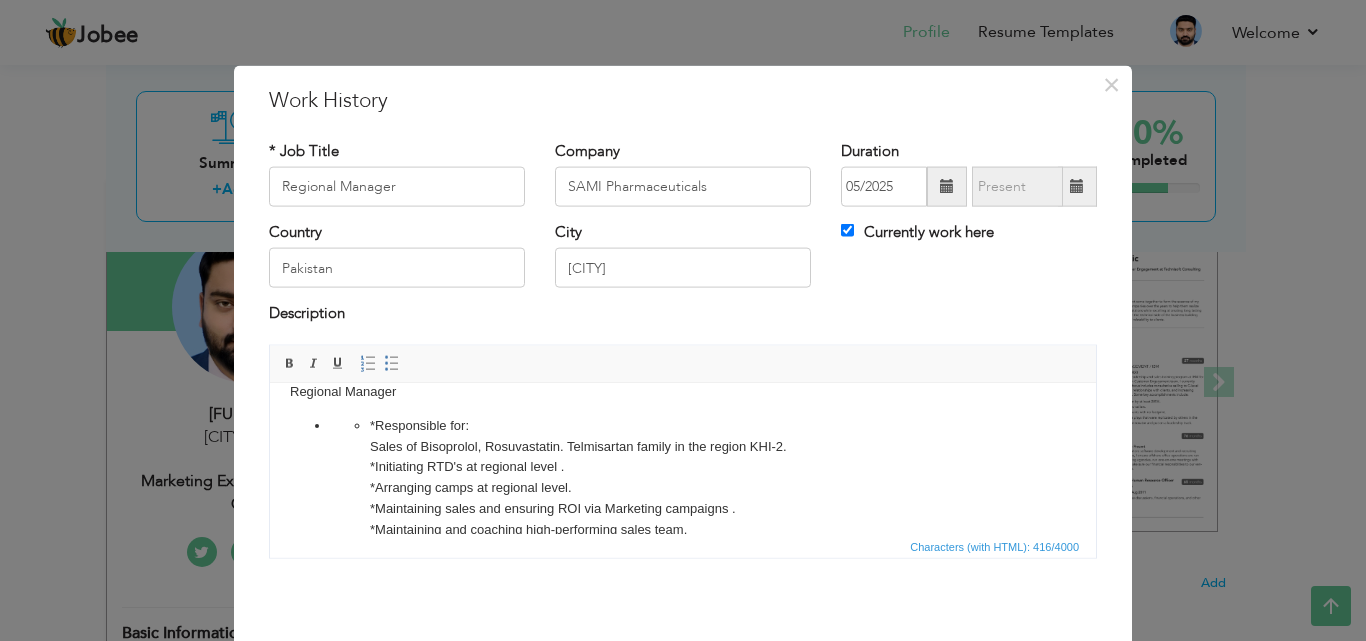 scroll, scrollTop: 79, scrollLeft: 0, axis: vertical 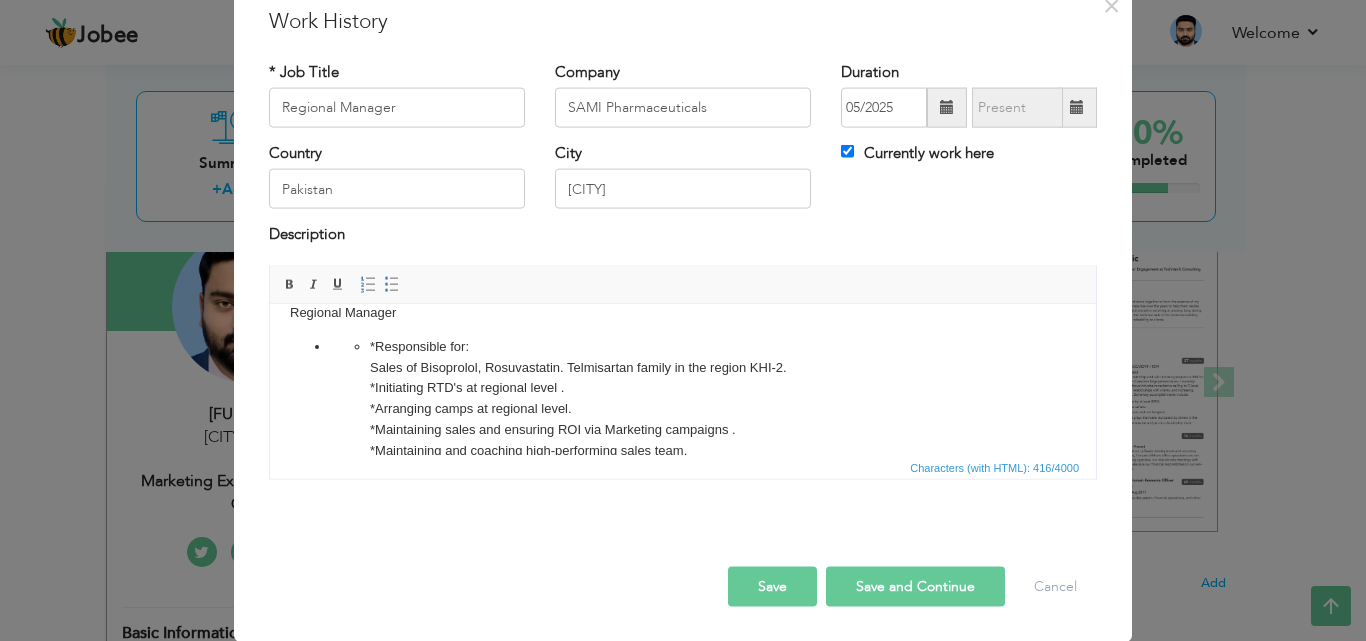 click on "Save" at bounding box center (772, 586) 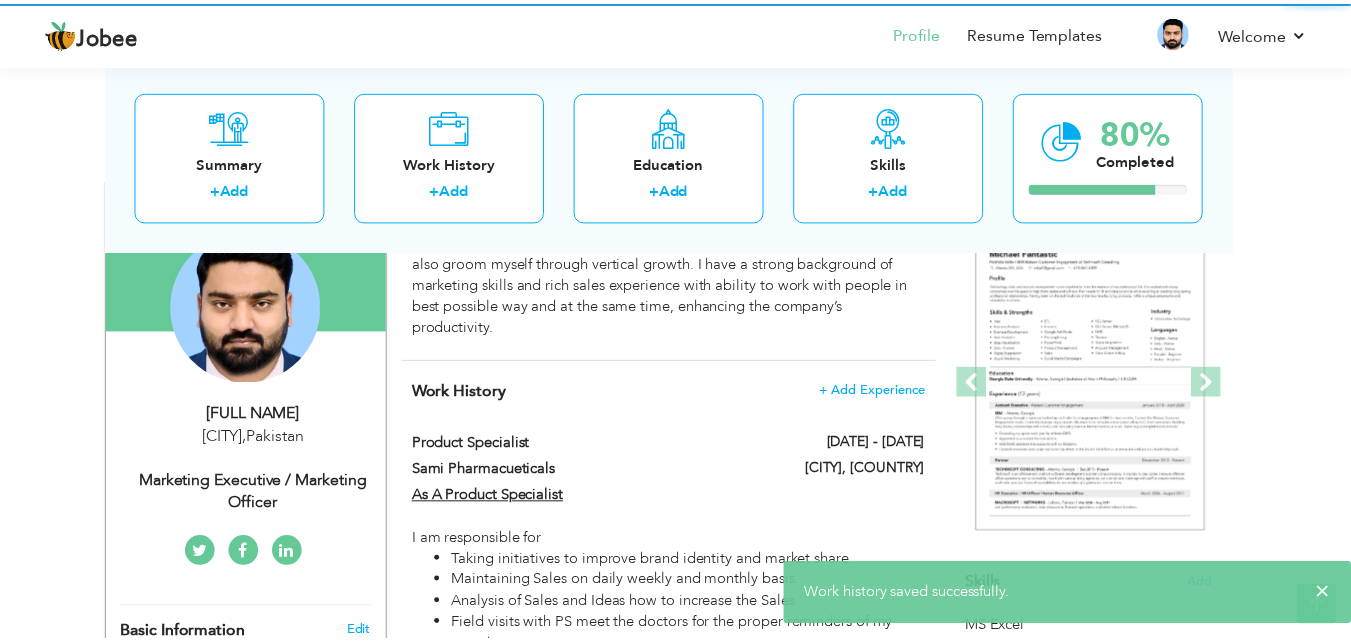 scroll, scrollTop: 0, scrollLeft: 0, axis: both 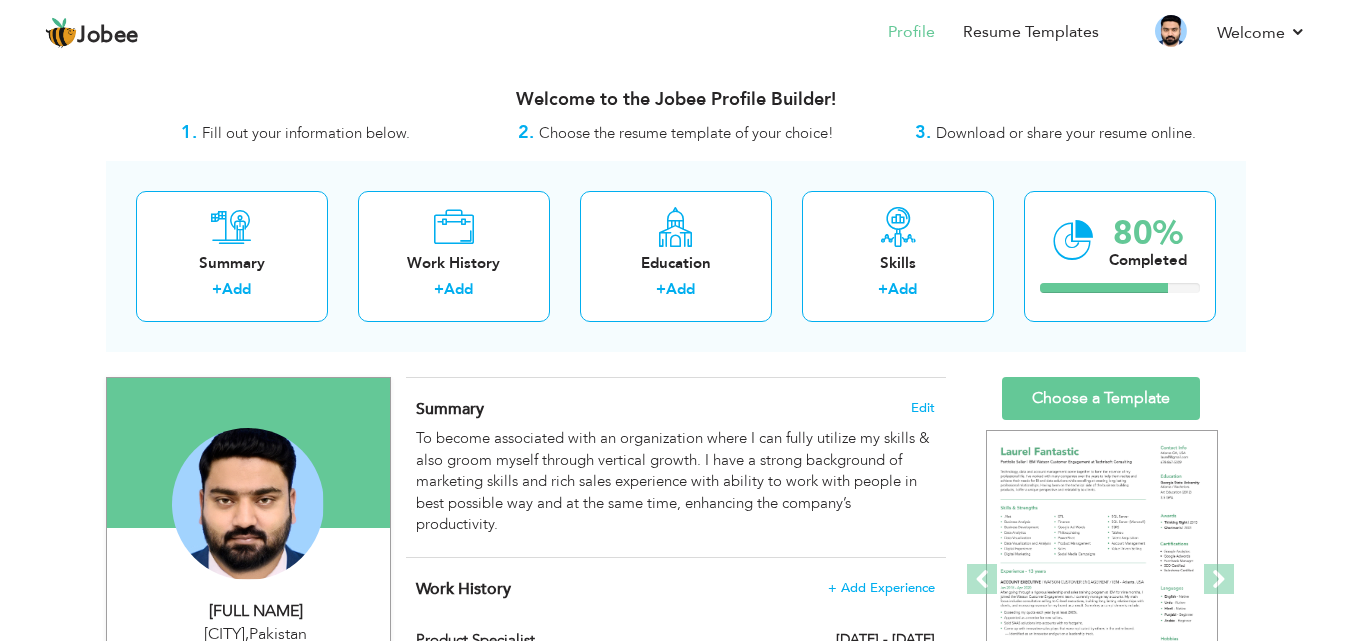 click on "Download or share your resume online." at bounding box center [1066, 133] 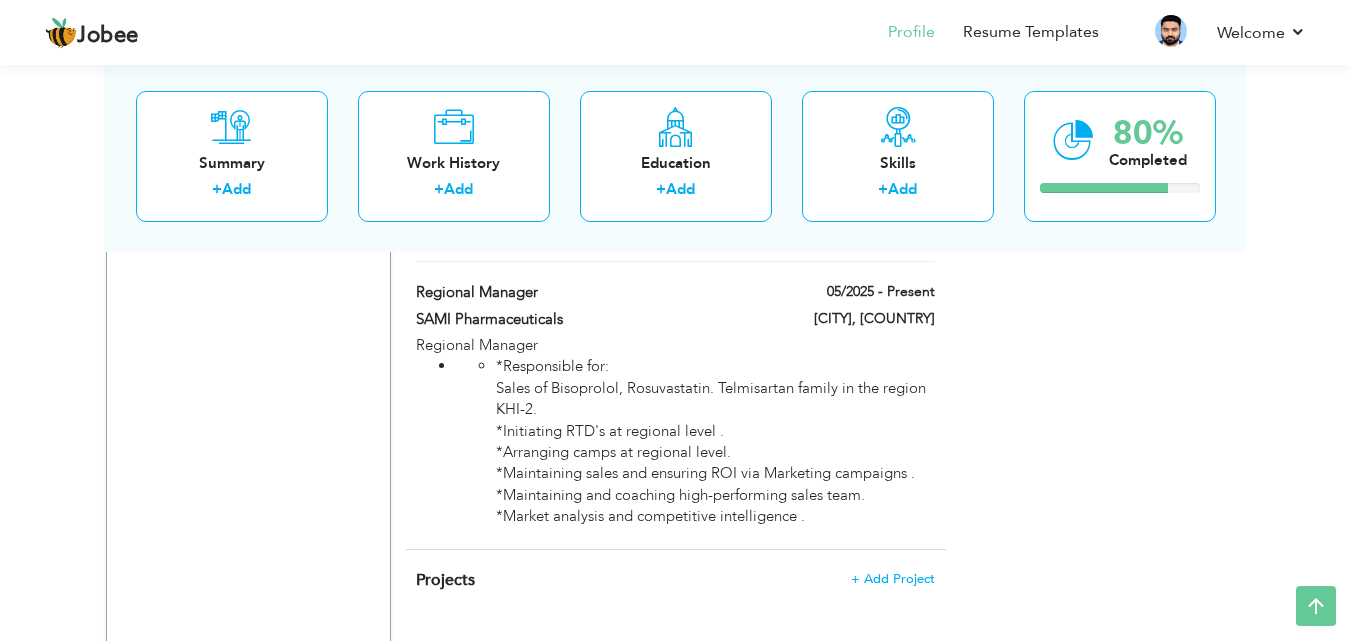 scroll, scrollTop: 1797, scrollLeft: 0, axis: vertical 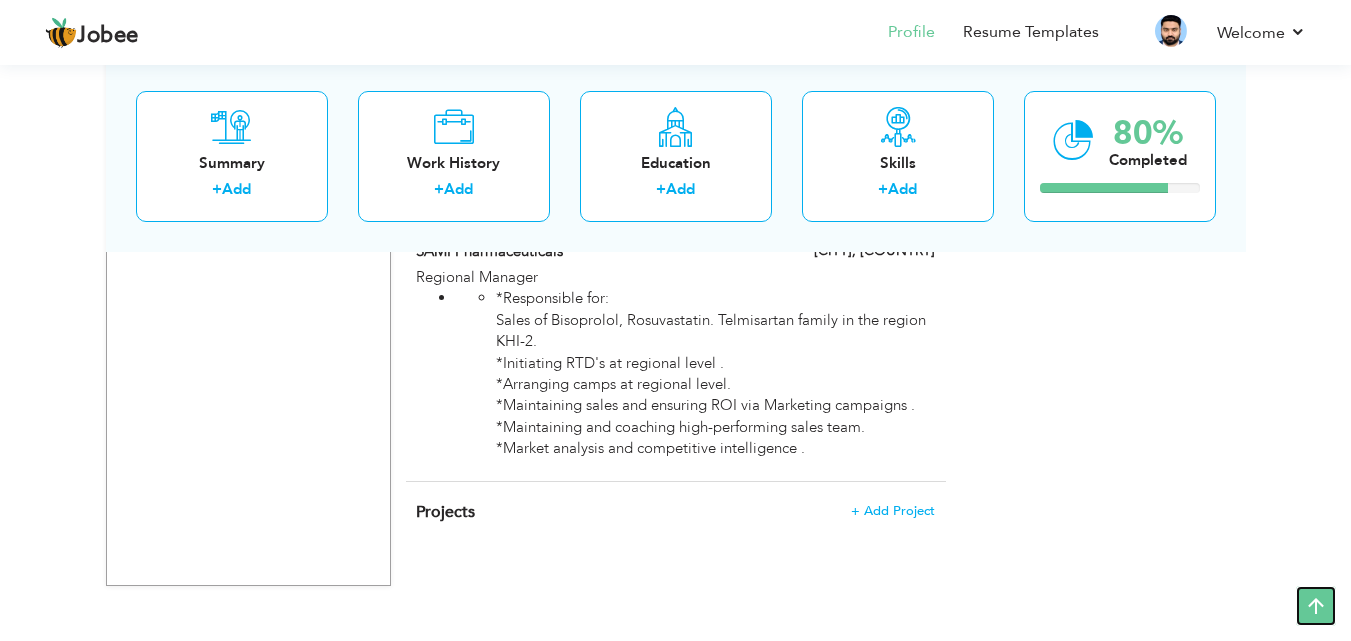 click at bounding box center (1316, 606) 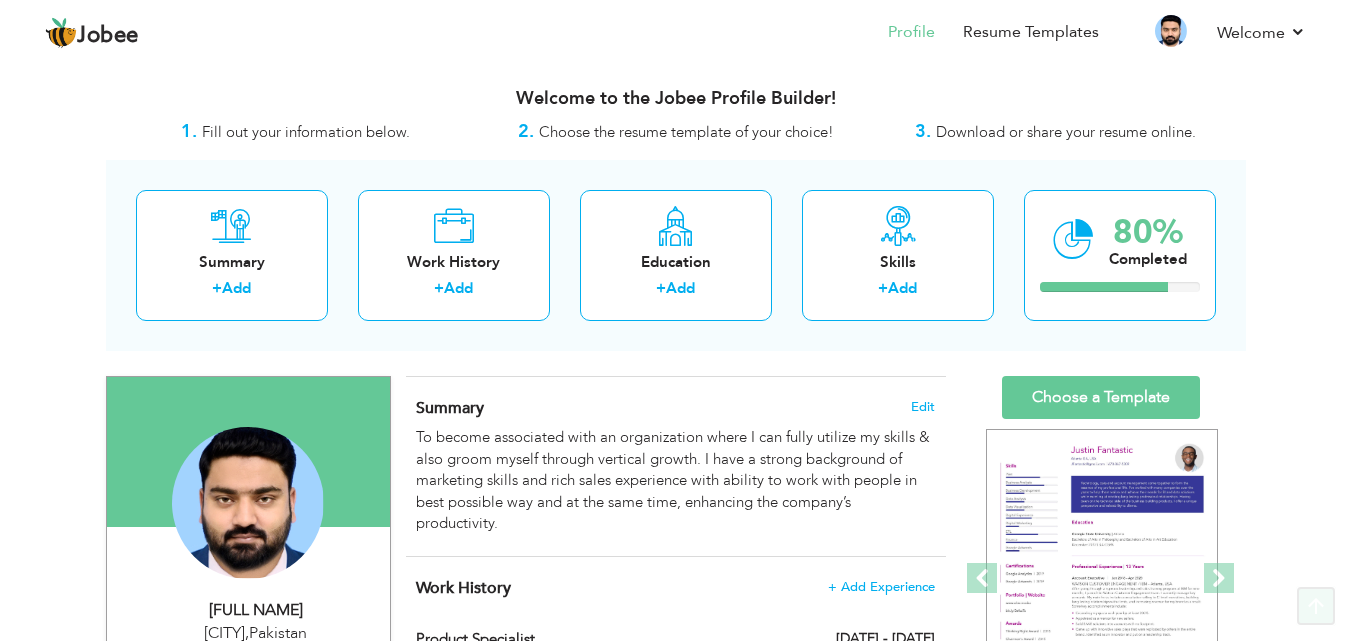 scroll, scrollTop: 0, scrollLeft: 0, axis: both 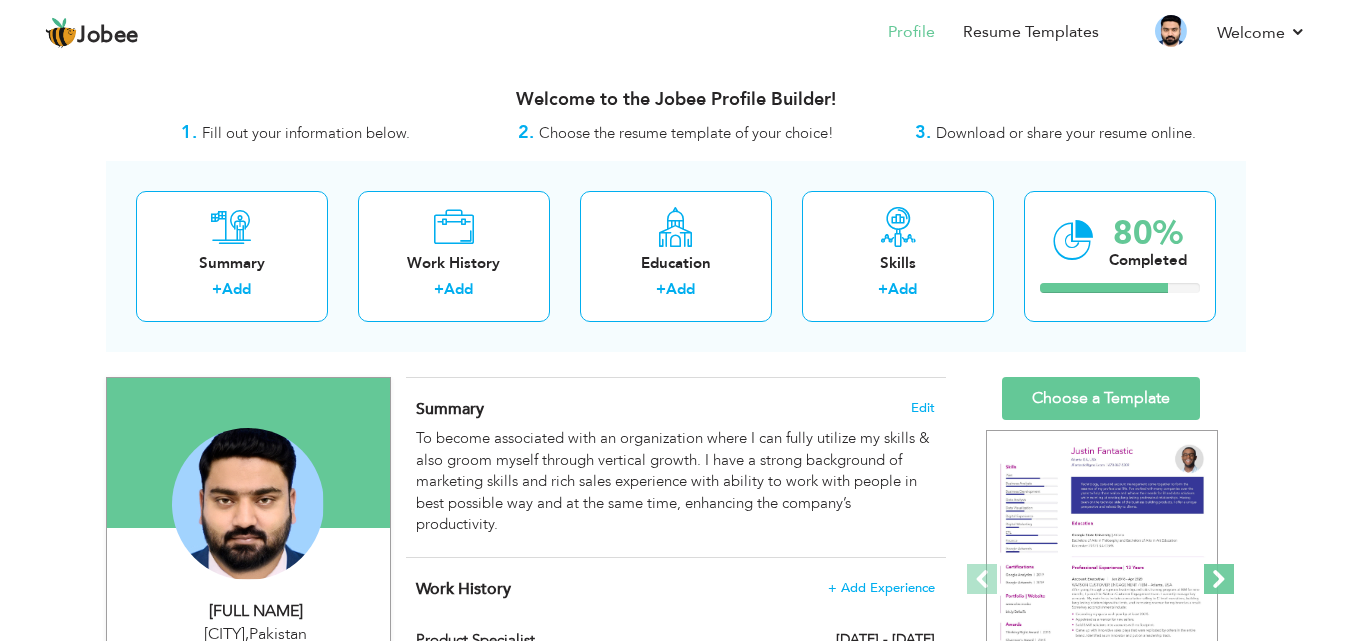 click at bounding box center (1219, 579) 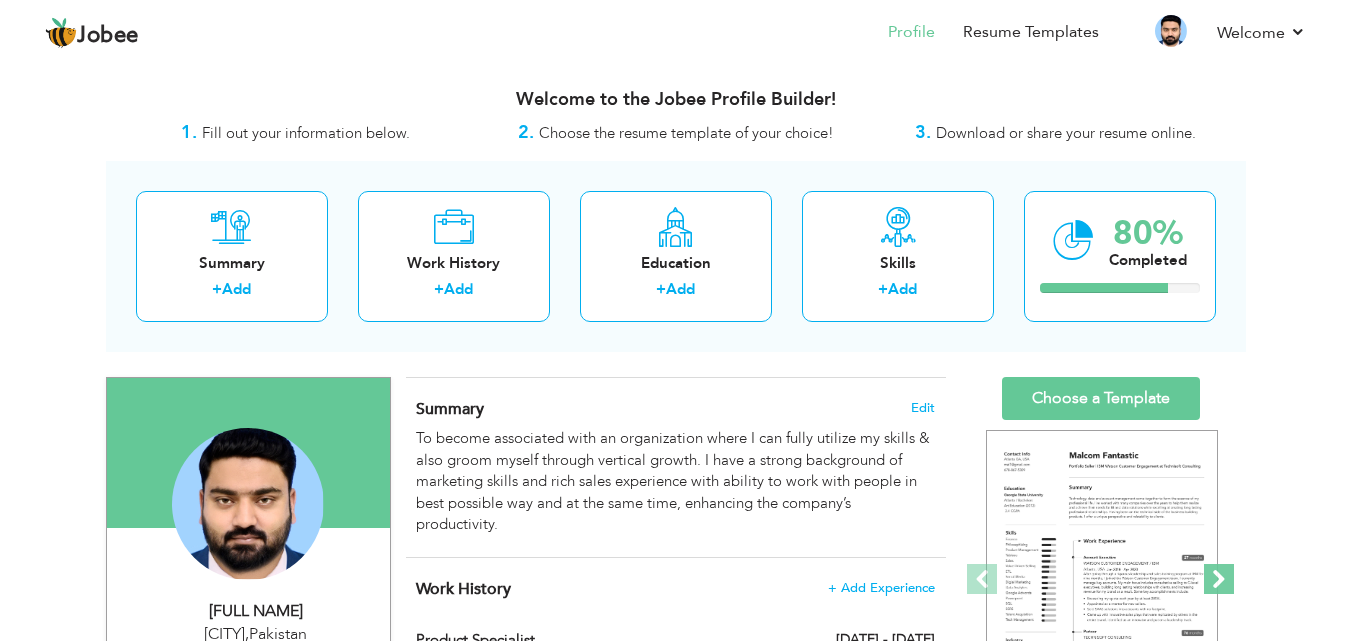 click at bounding box center [1219, 579] 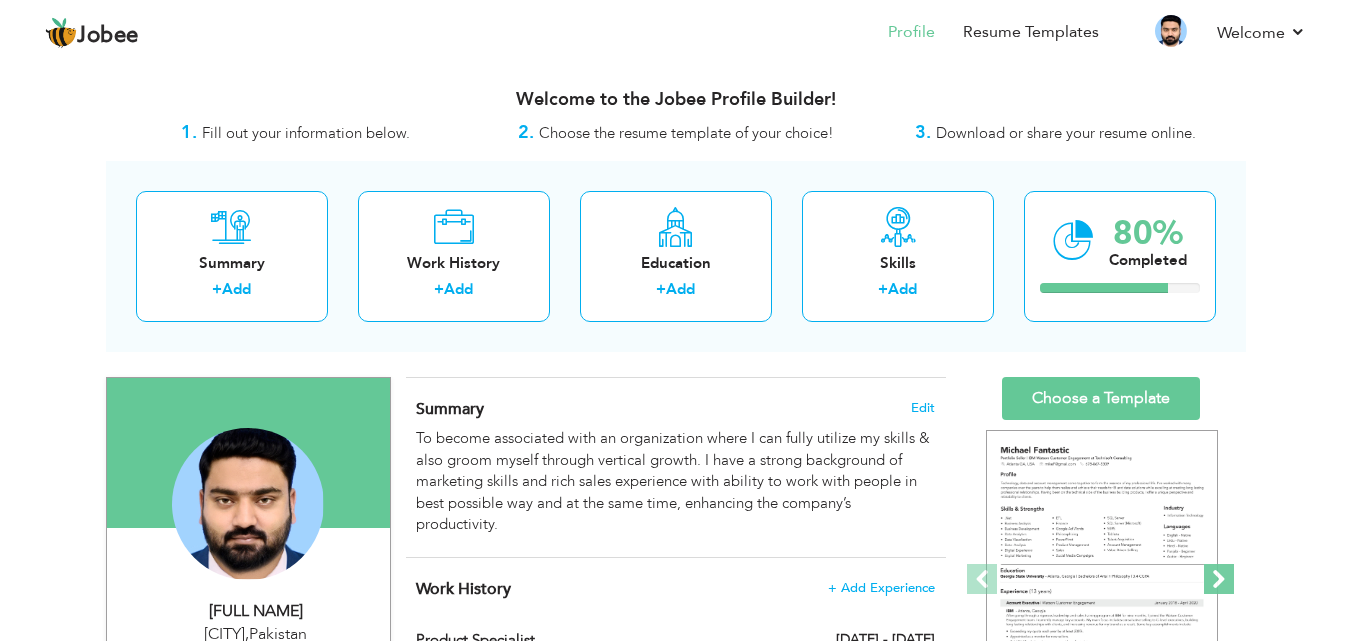 click at bounding box center [1219, 579] 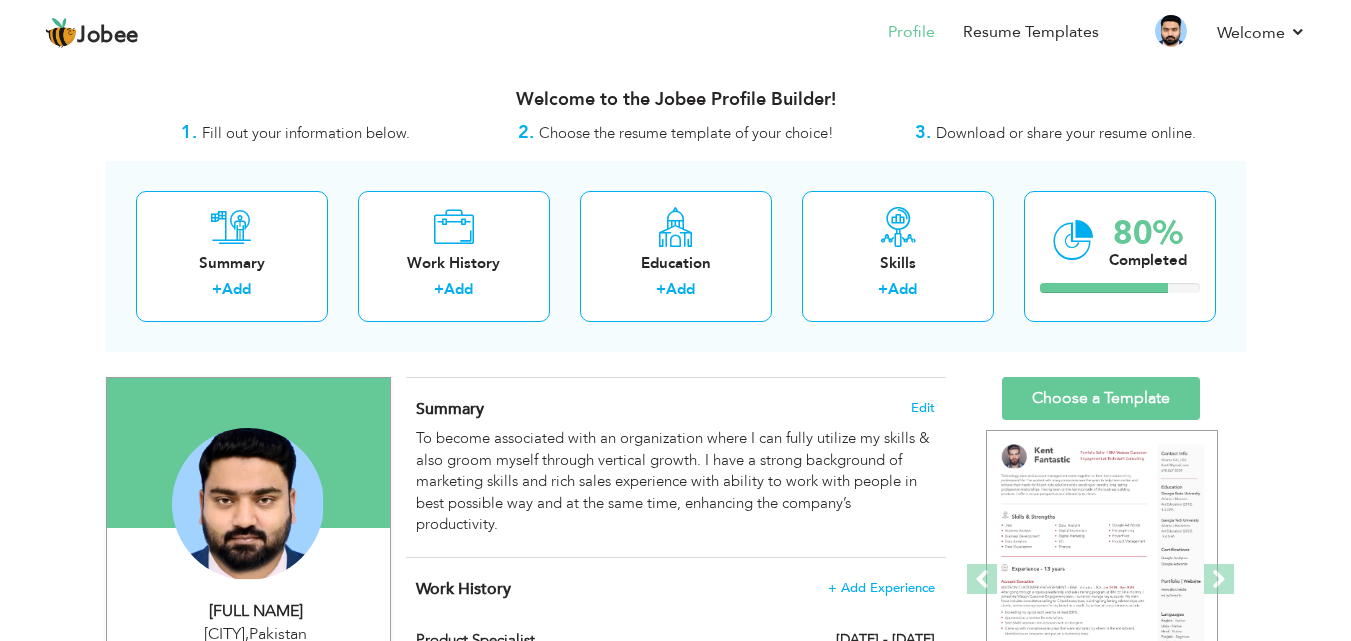 click on "Download or share your resume online." at bounding box center (1066, 133) 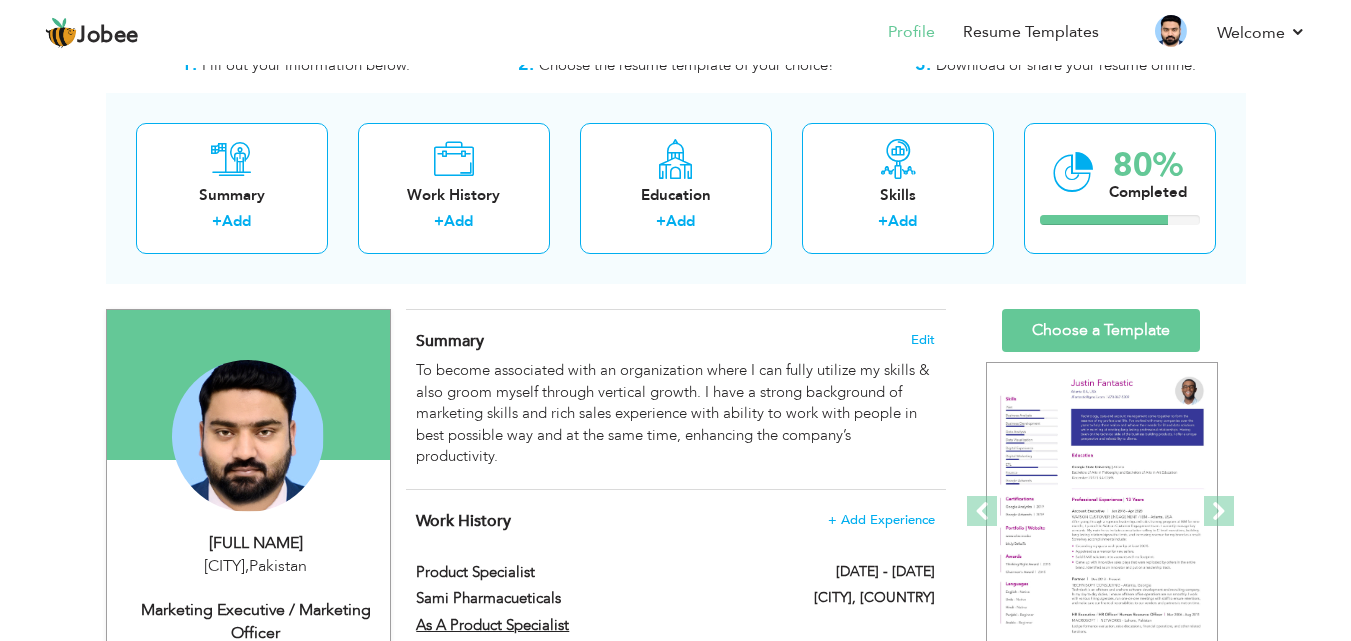 scroll, scrollTop: 0, scrollLeft: 0, axis: both 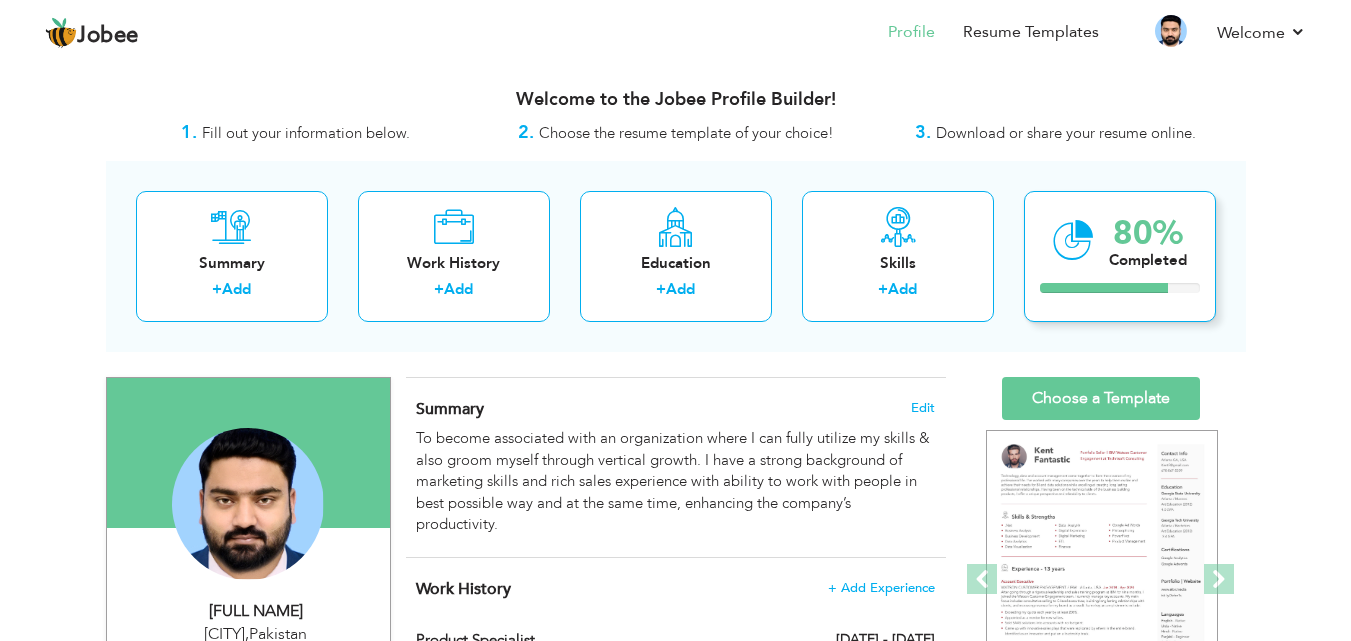 click on "80%
Completed" at bounding box center [1120, 256] 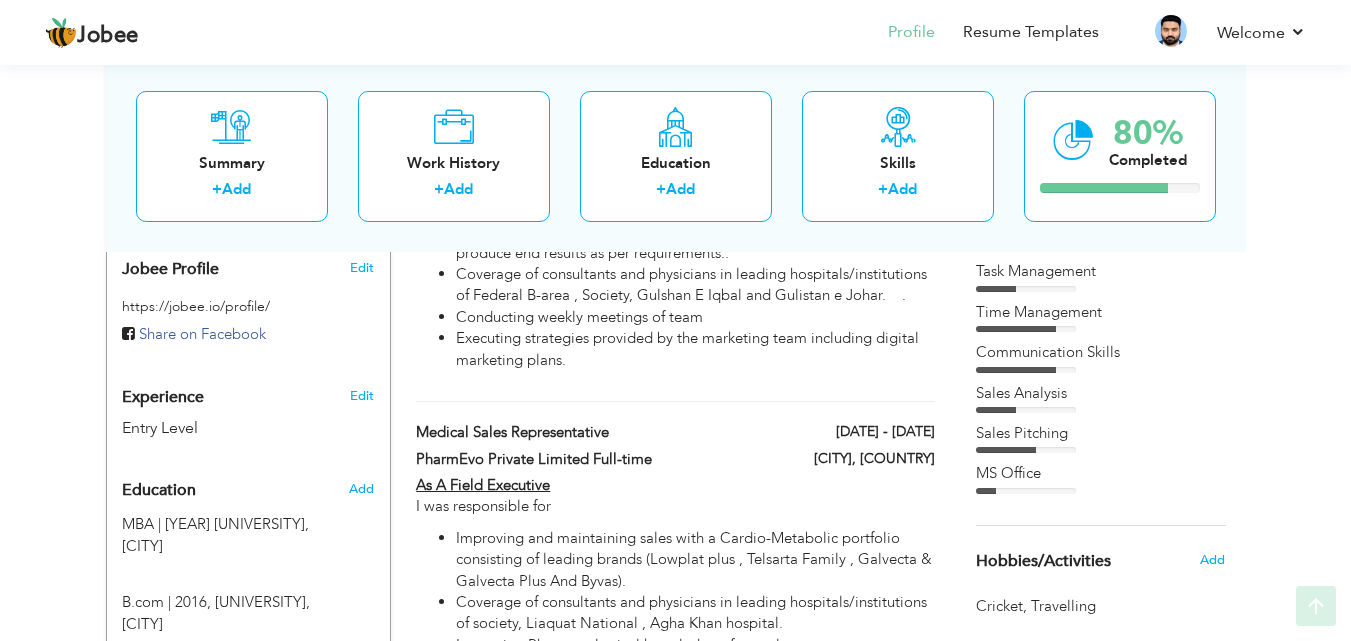 scroll, scrollTop: 741, scrollLeft: 0, axis: vertical 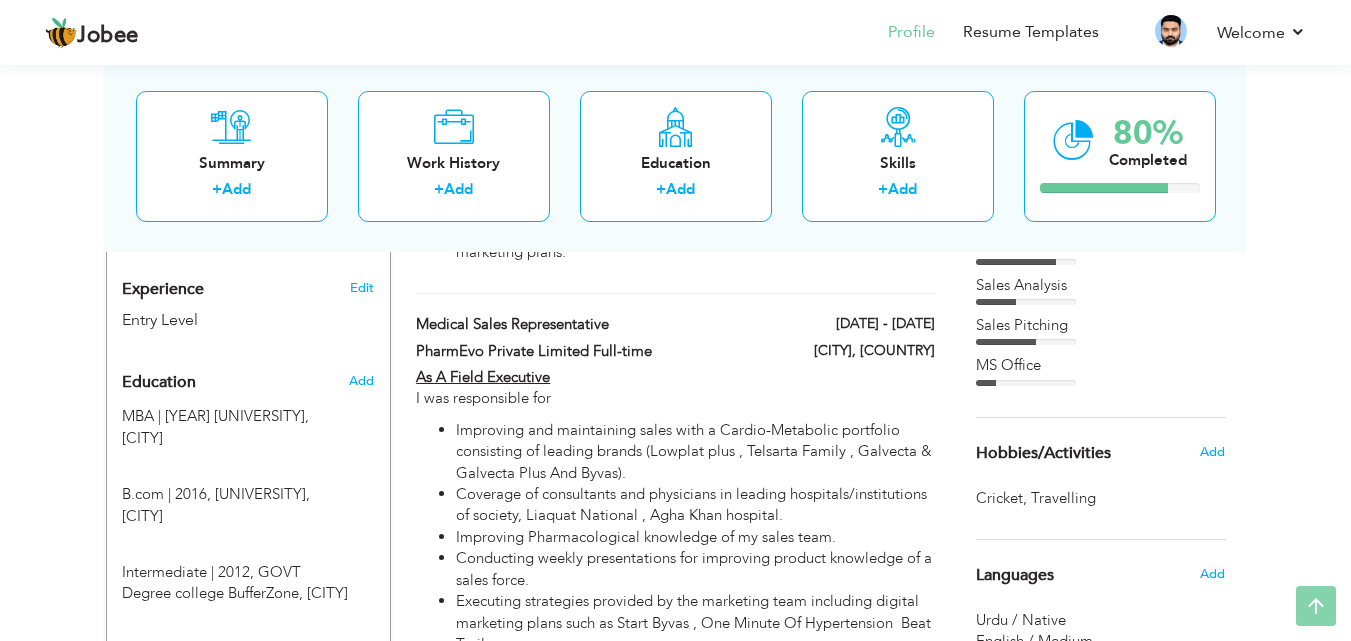 drag, startPoint x: 1336, startPoint y: 329, endPoint x: 1307, endPoint y: 405, distance: 81.34495 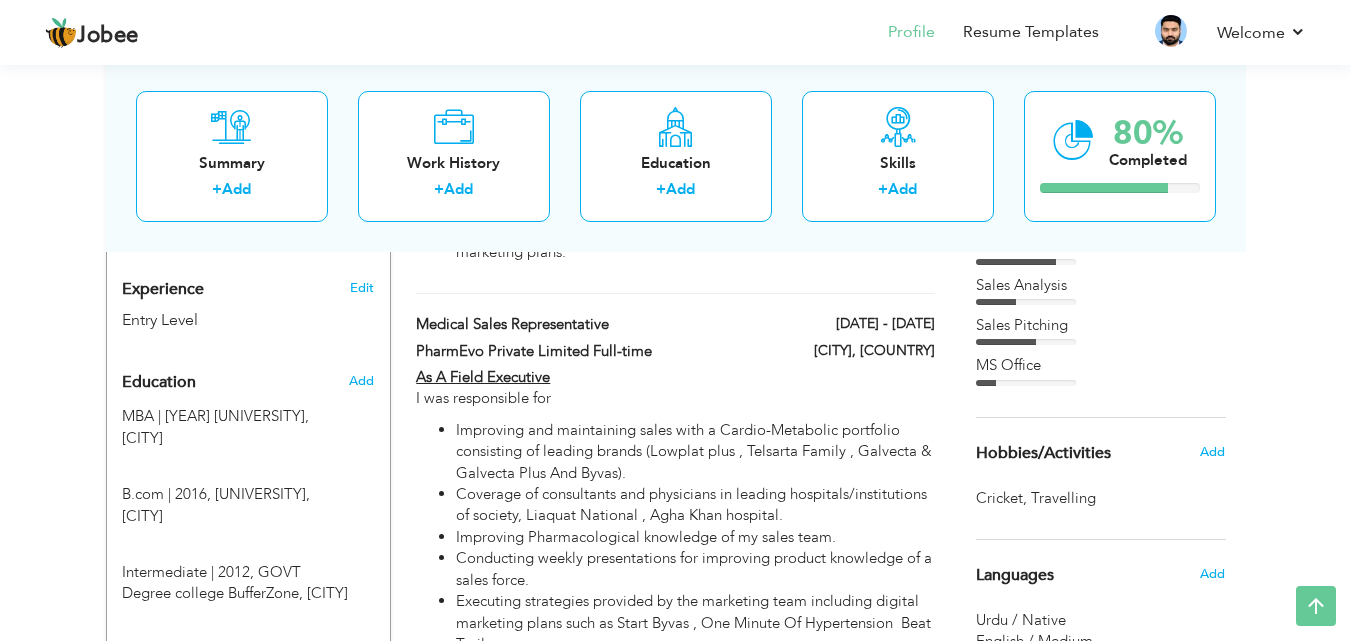 drag, startPoint x: 1301, startPoint y: 462, endPoint x: 1258, endPoint y: 629, distance: 172.4471 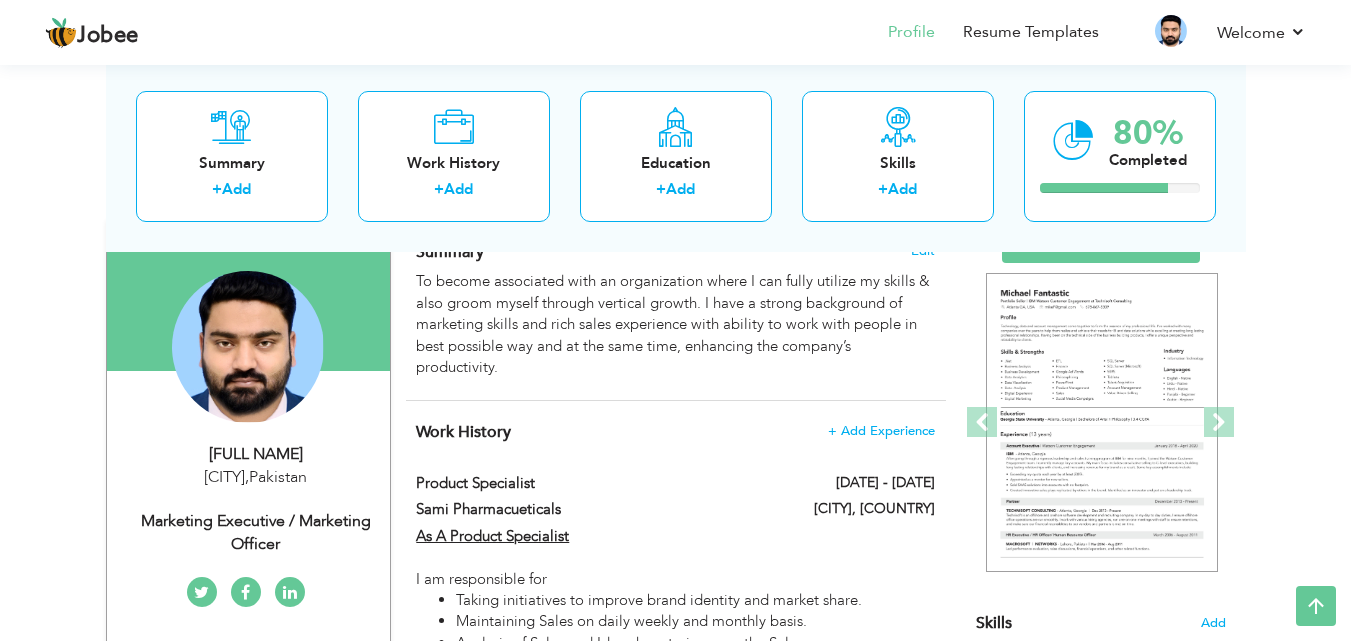 scroll, scrollTop: 0, scrollLeft: 0, axis: both 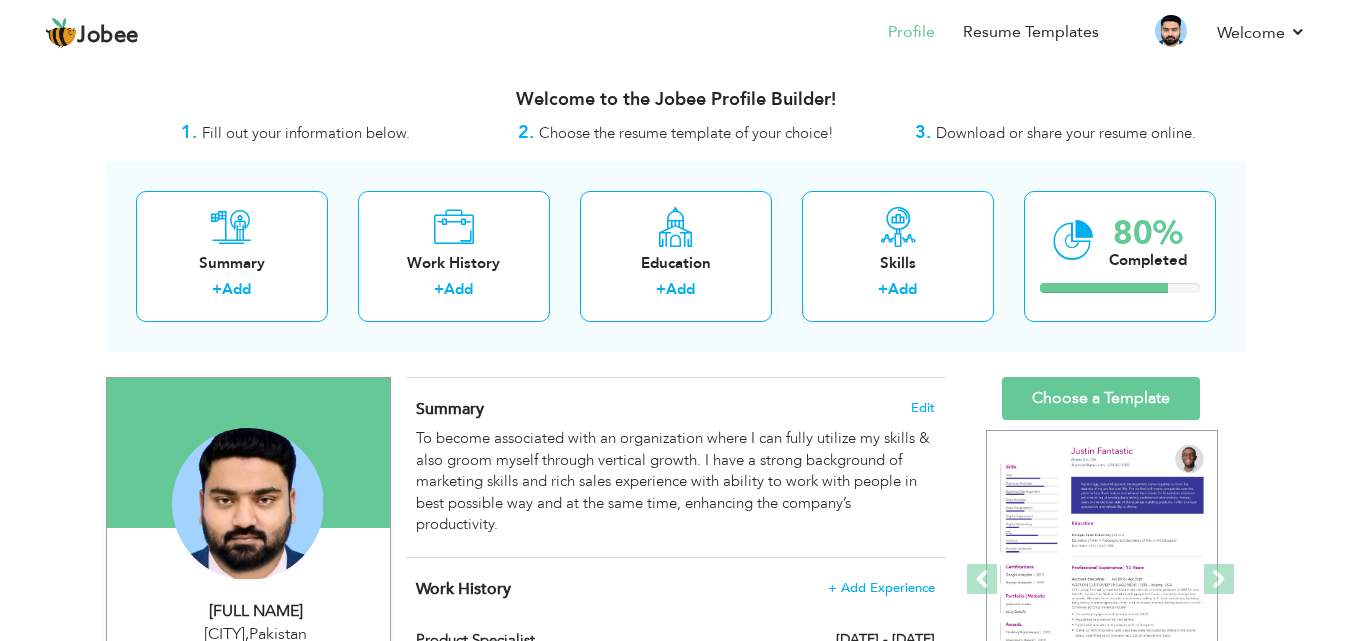 click on "2. Choose the resume template of your choice!" at bounding box center (676, 133) 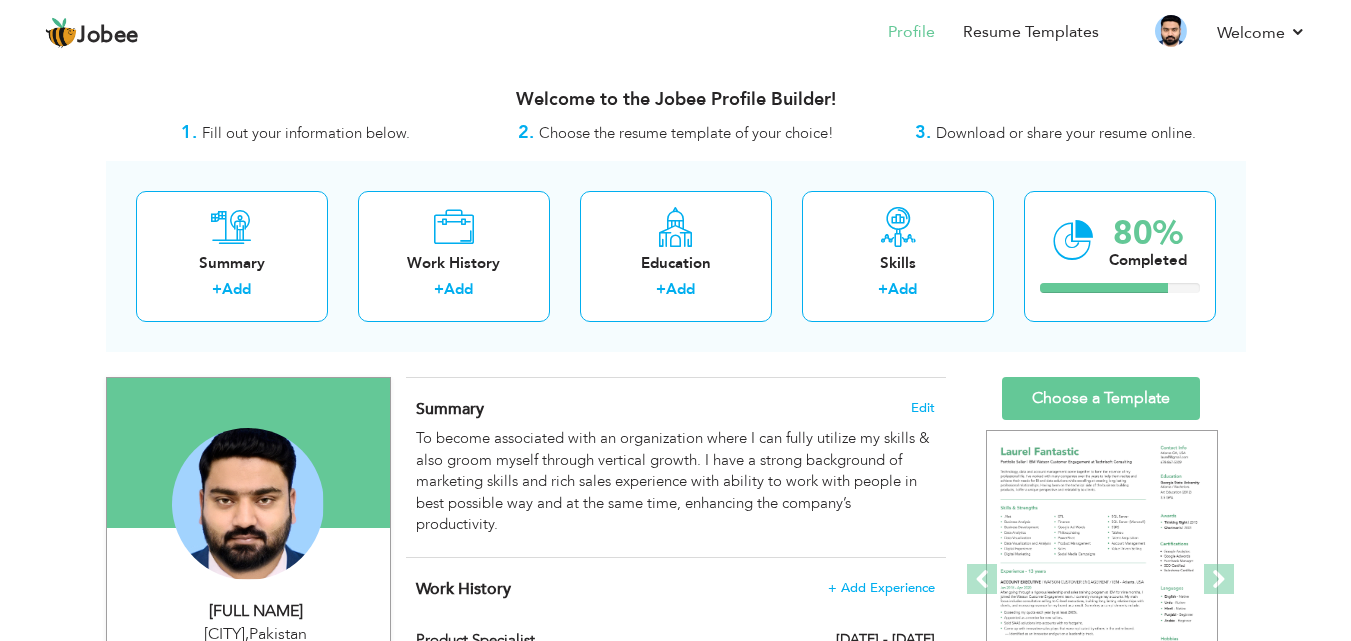 click on "Welcome to the Jobee Profile Builder!" at bounding box center (676, 95) 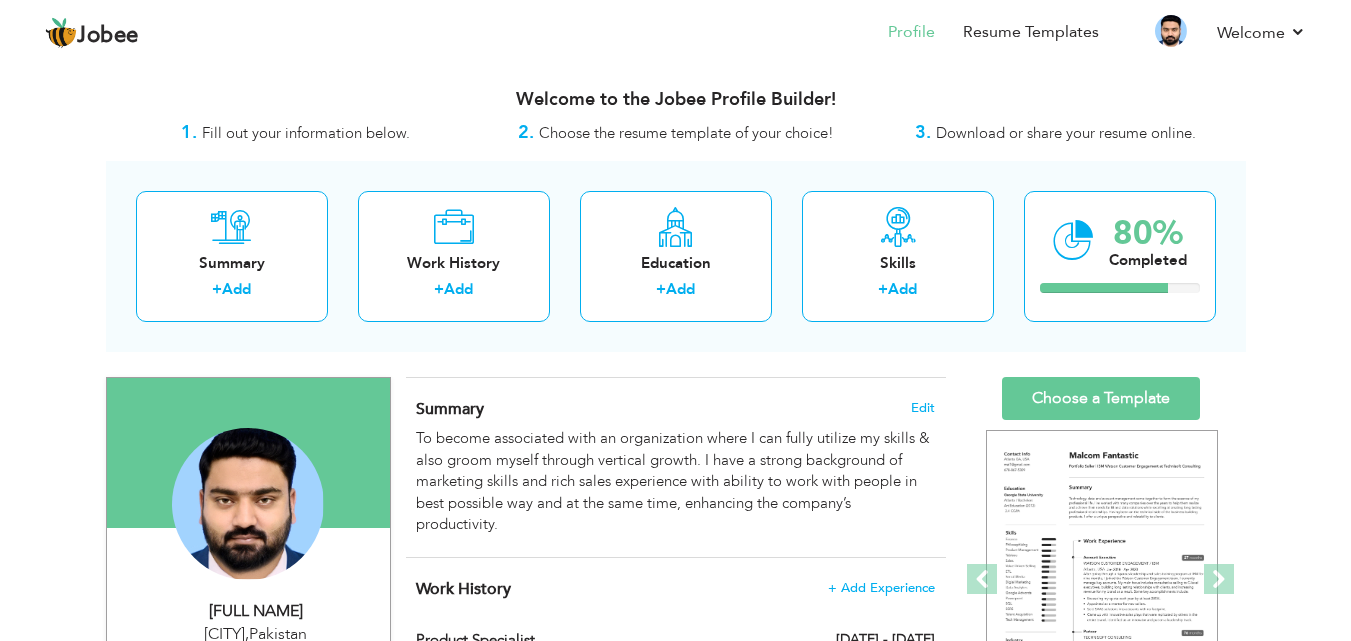 click on "Download or share your resume online." at bounding box center (1066, 133) 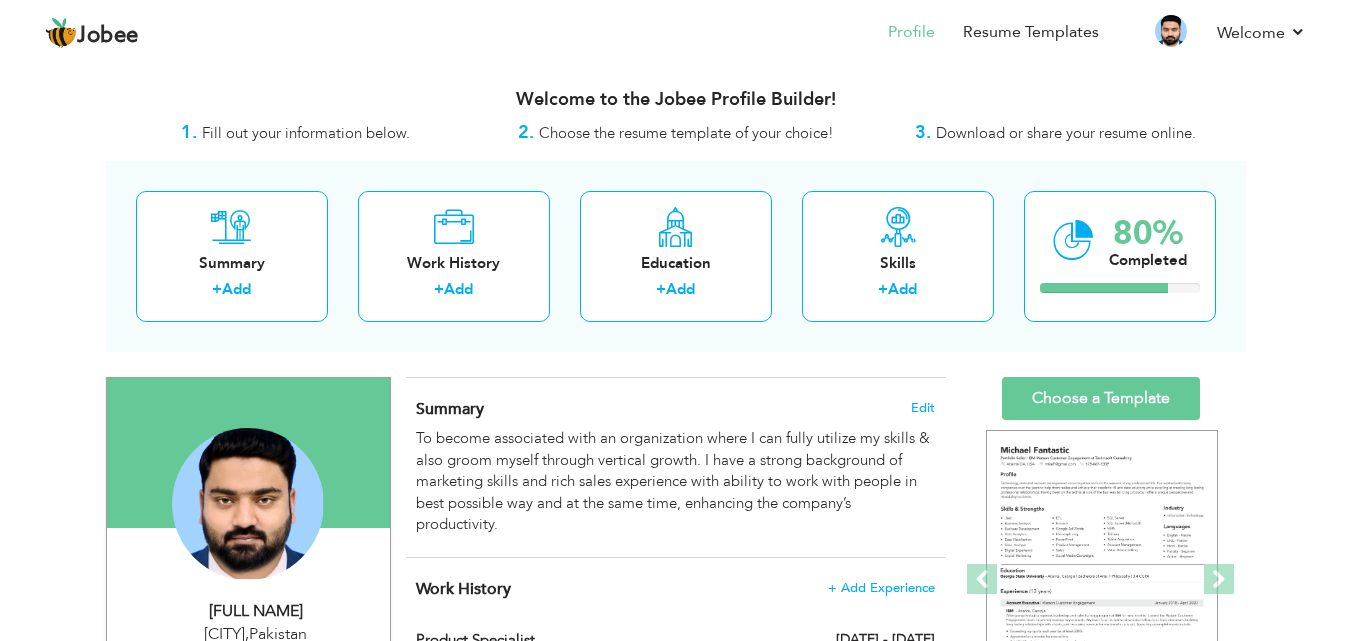 click at bounding box center (1158, 34) 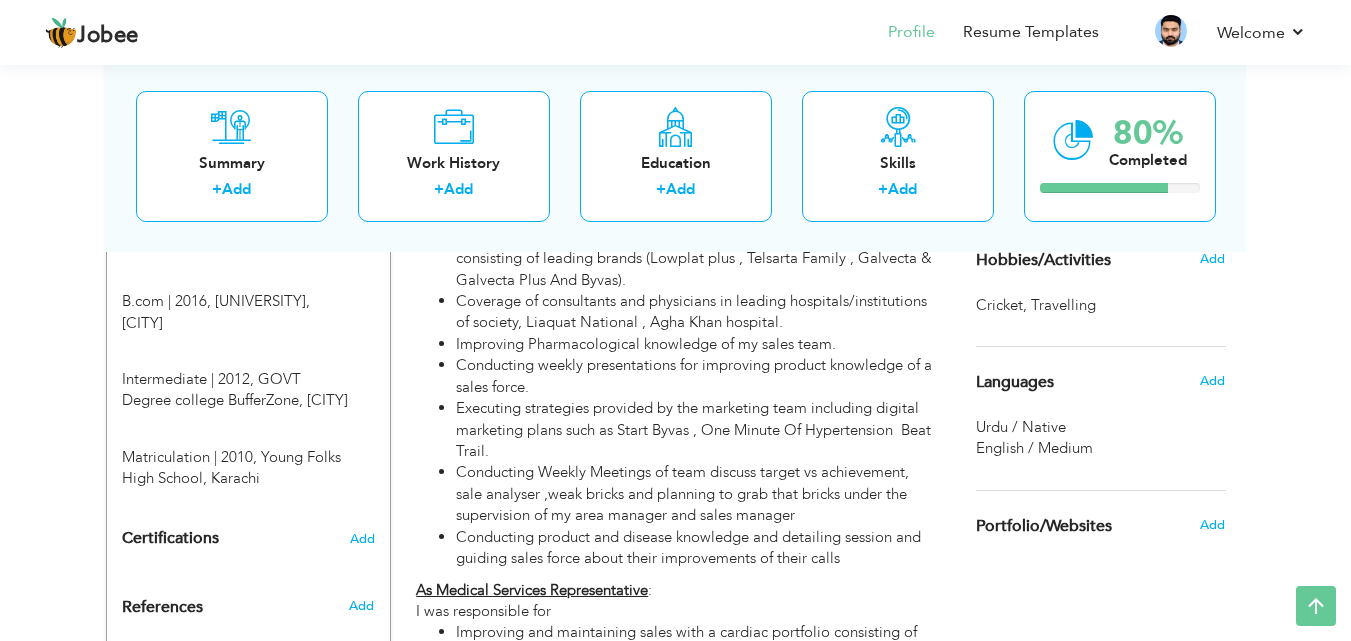 scroll, scrollTop: 960, scrollLeft: 0, axis: vertical 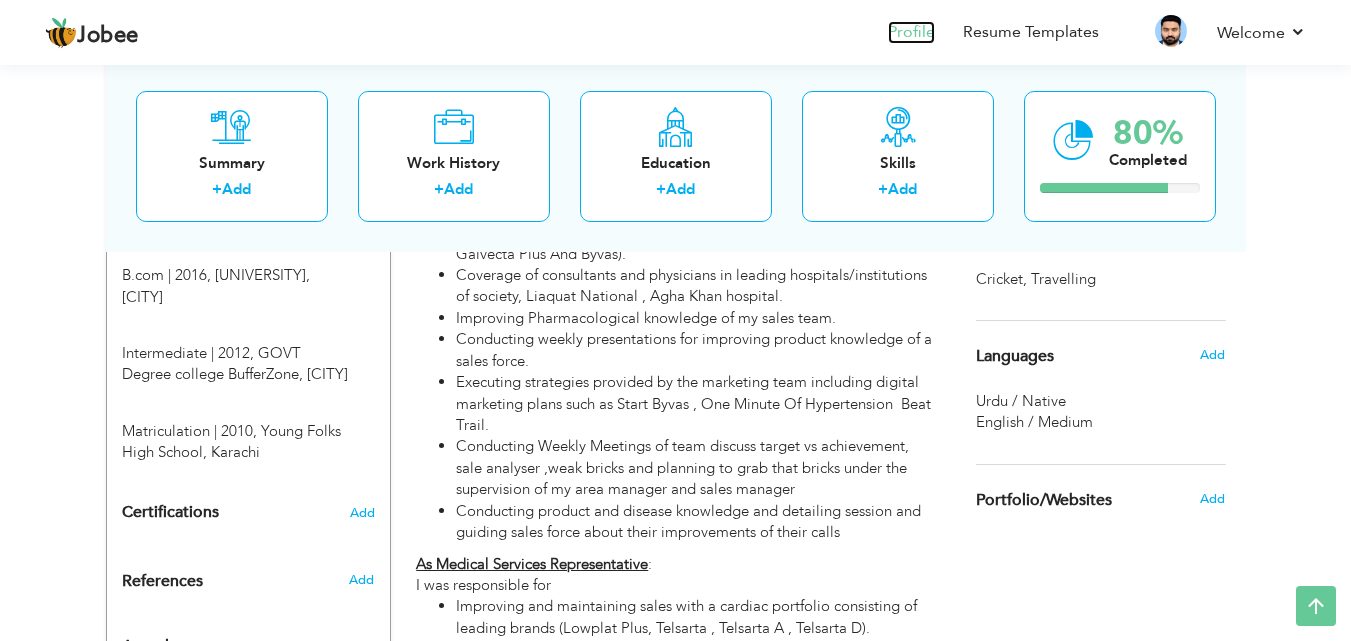 click on "Profile" at bounding box center [911, 32] 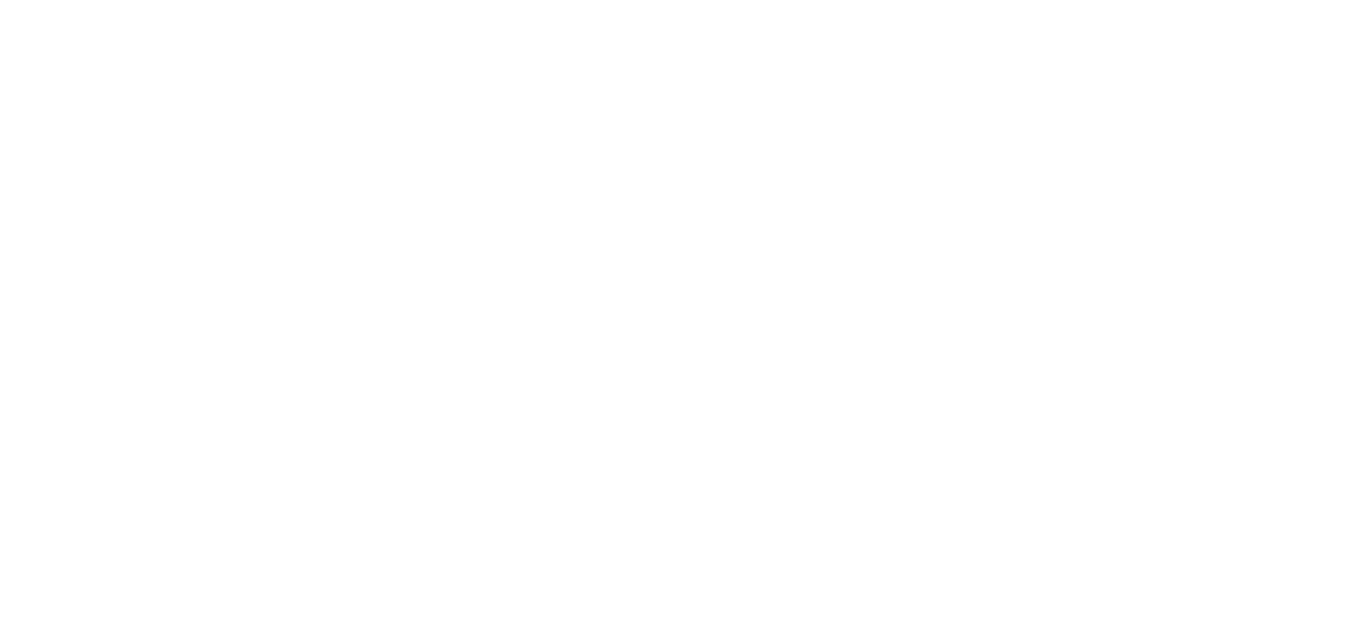 scroll, scrollTop: 0, scrollLeft: 0, axis: both 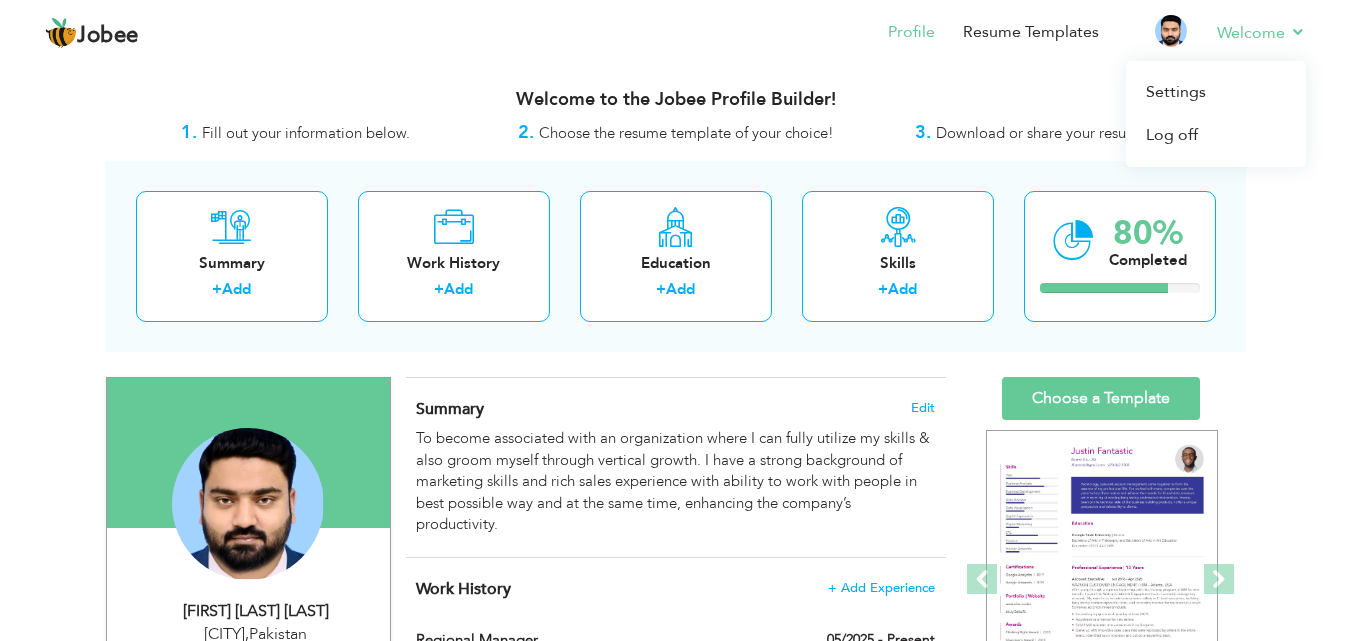 click on "Welcome
Settings
Log off" at bounding box center (1247, 34) 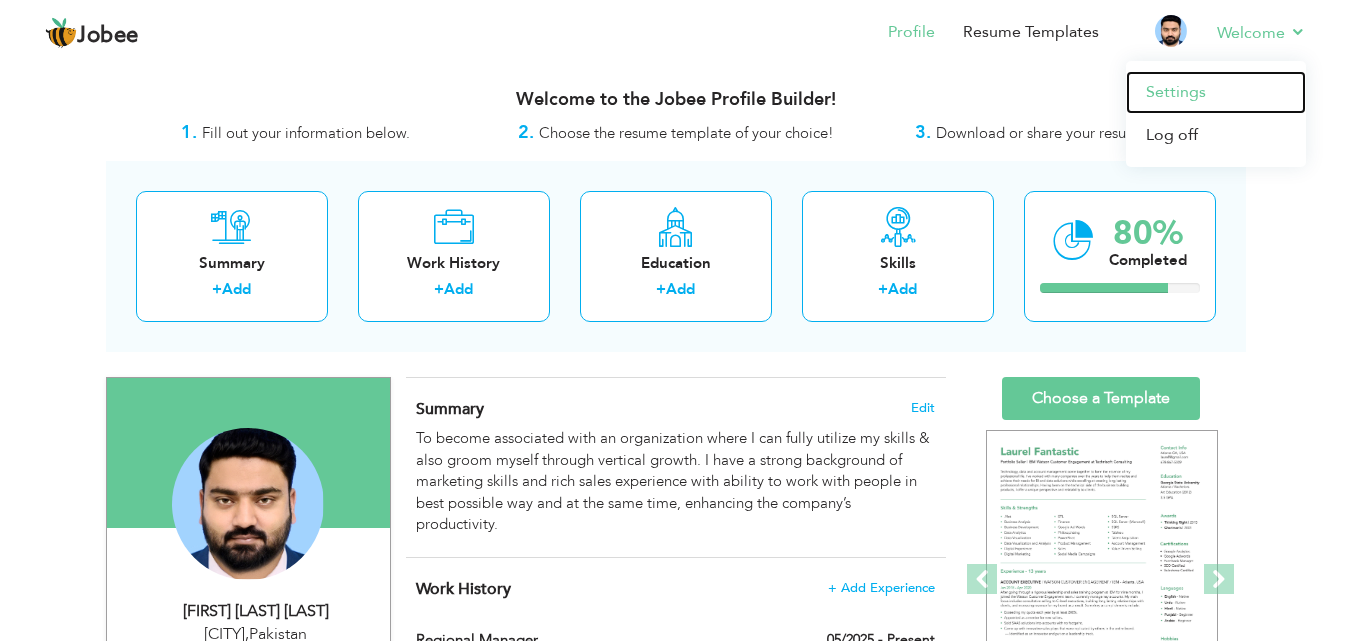 click on "Settings" at bounding box center (1216, 92) 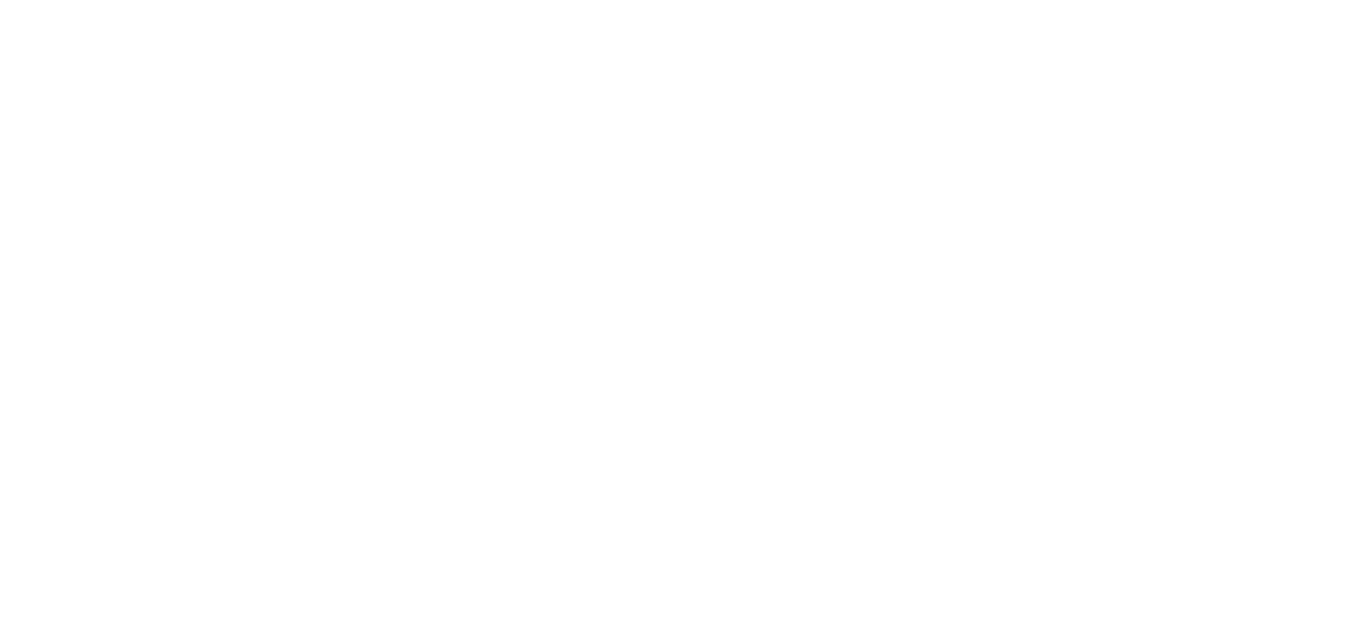 scroll, scrollTop: 0, scrollLeft: 0, axis: both 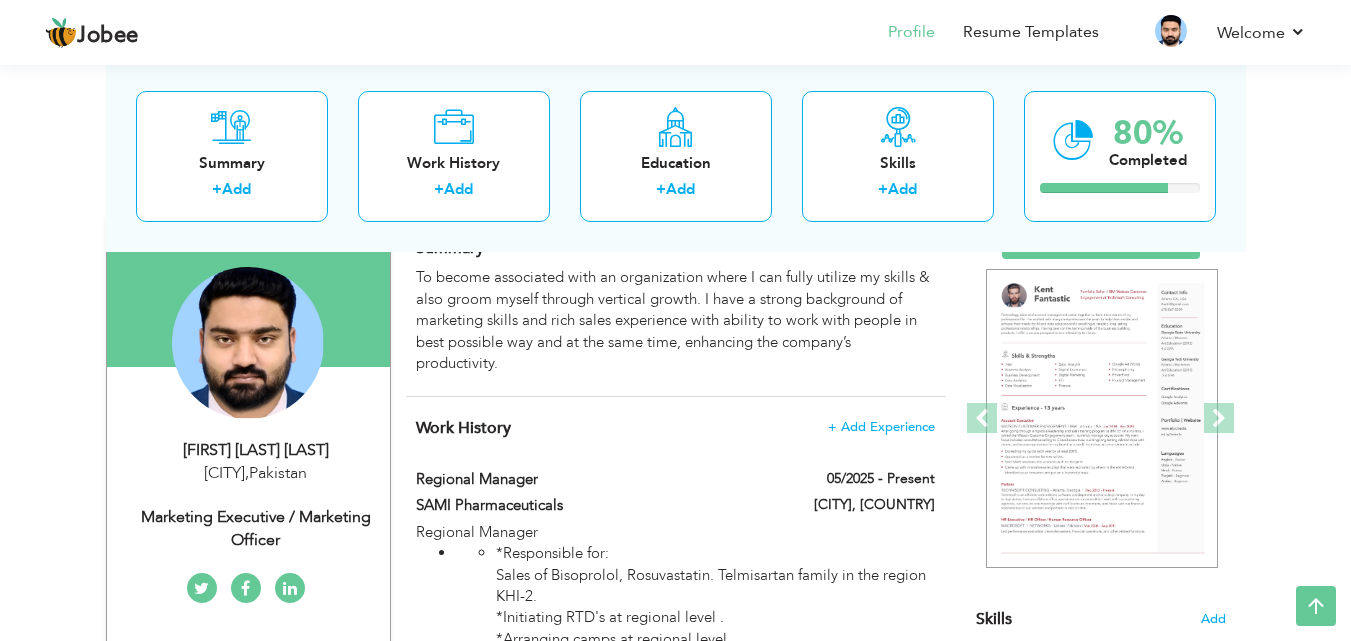 click on "Karachi ,   Pakistan" at bounding box center [256, 473] 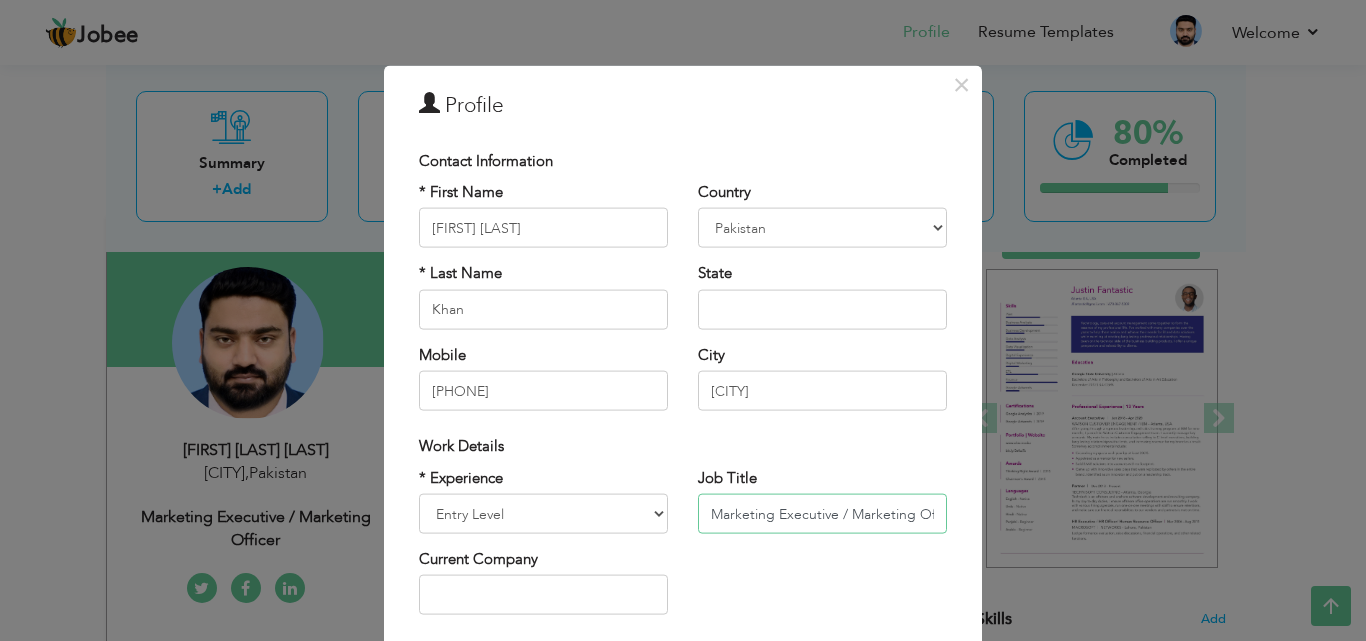 click on "Marketing Executive / Marketing Officer" at bounding box center [822, 514] 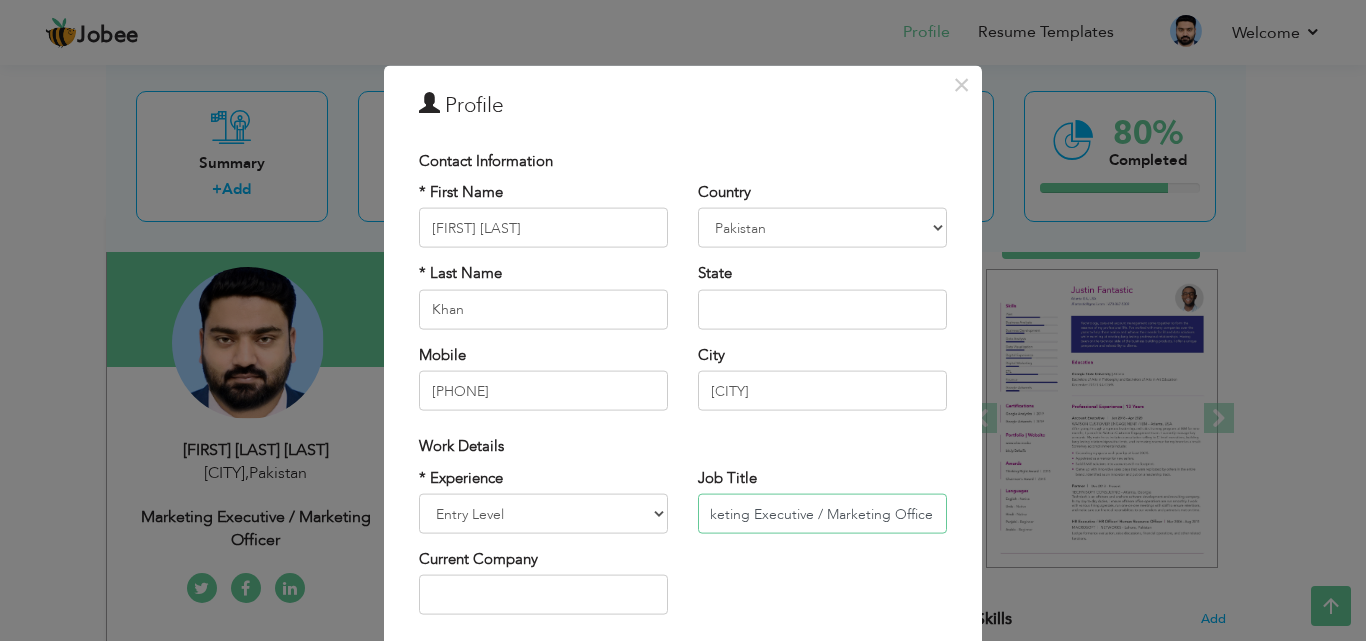 scroll, scrollTop: 0, scrollLeft: 0, axis: both 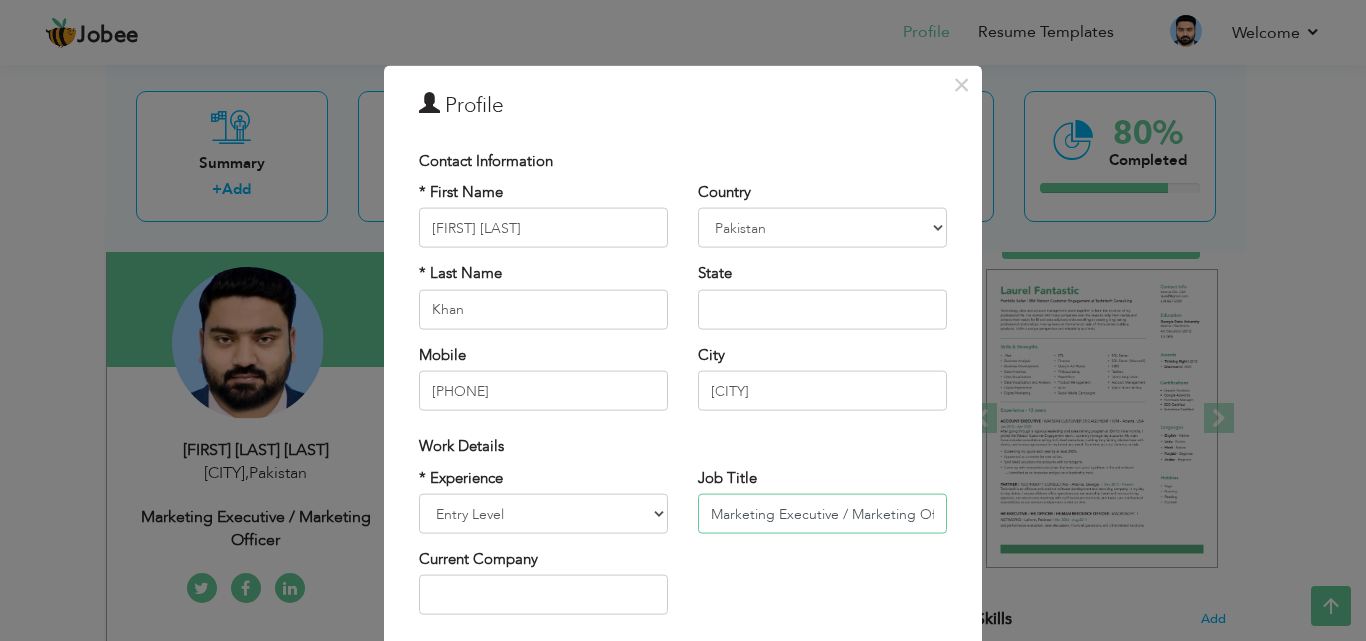 drag, startPoint x: 926, startPoint y: 517, endPoint x: 693, endPoint y: 515, distance: 233.00859 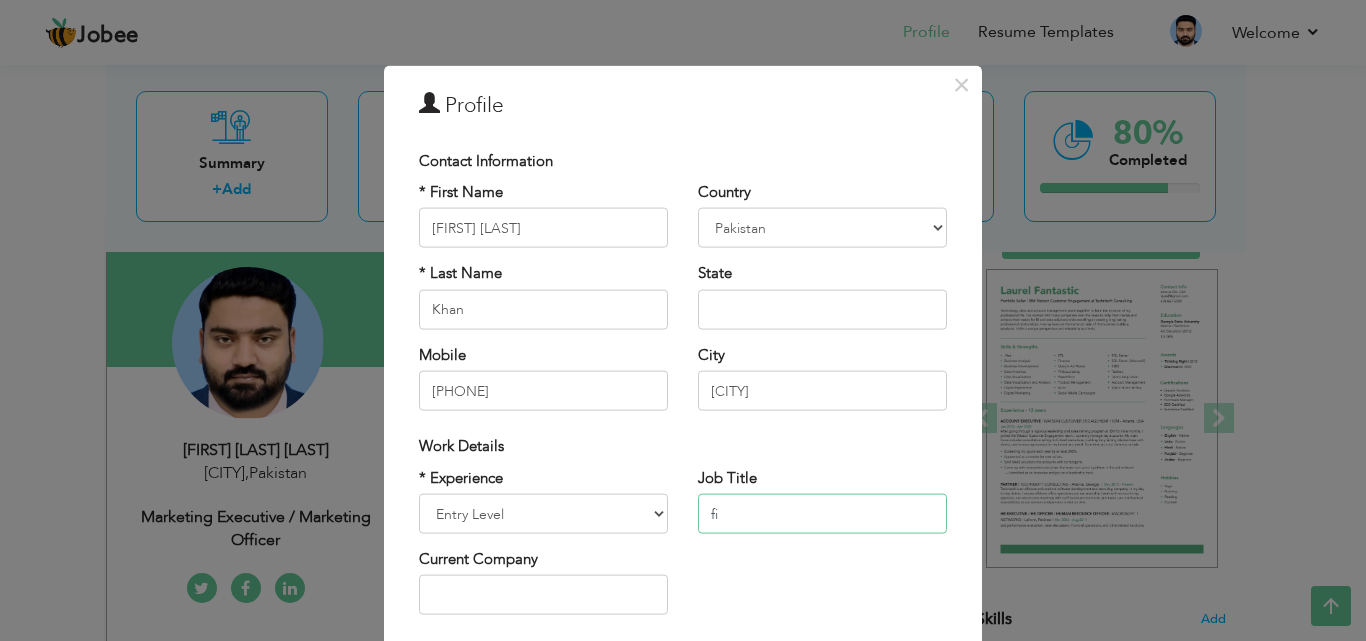 type on "f" 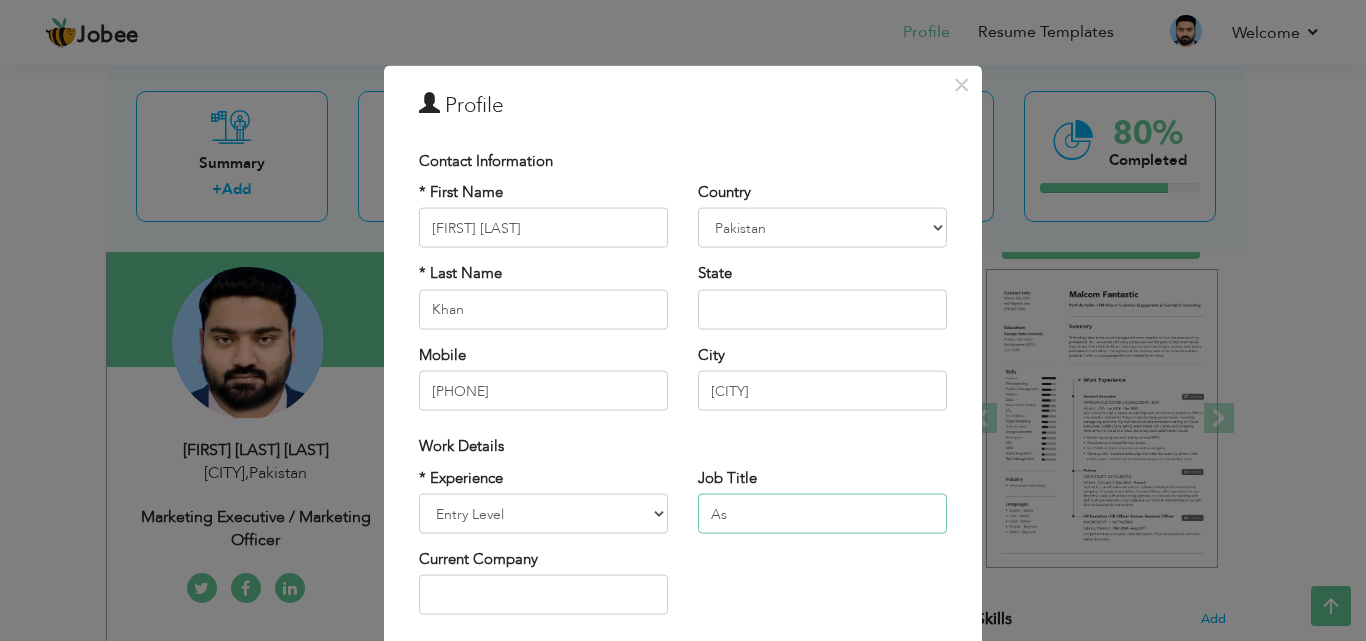 type on "A" 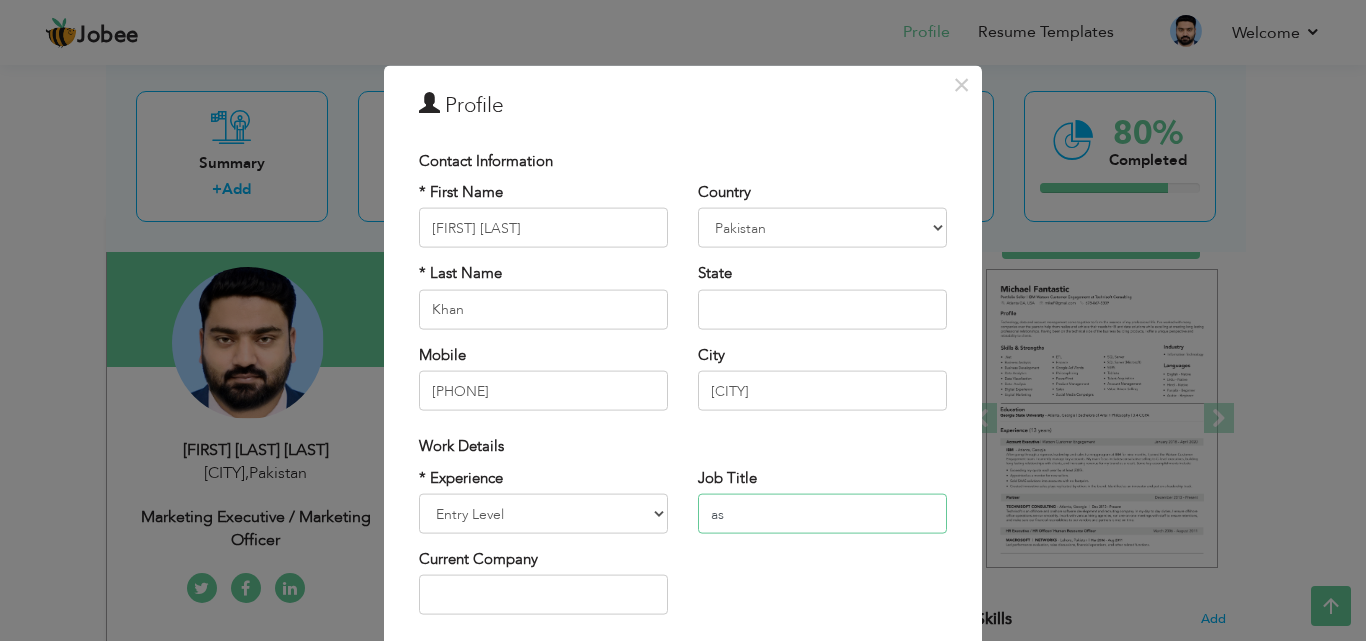 type on "a" 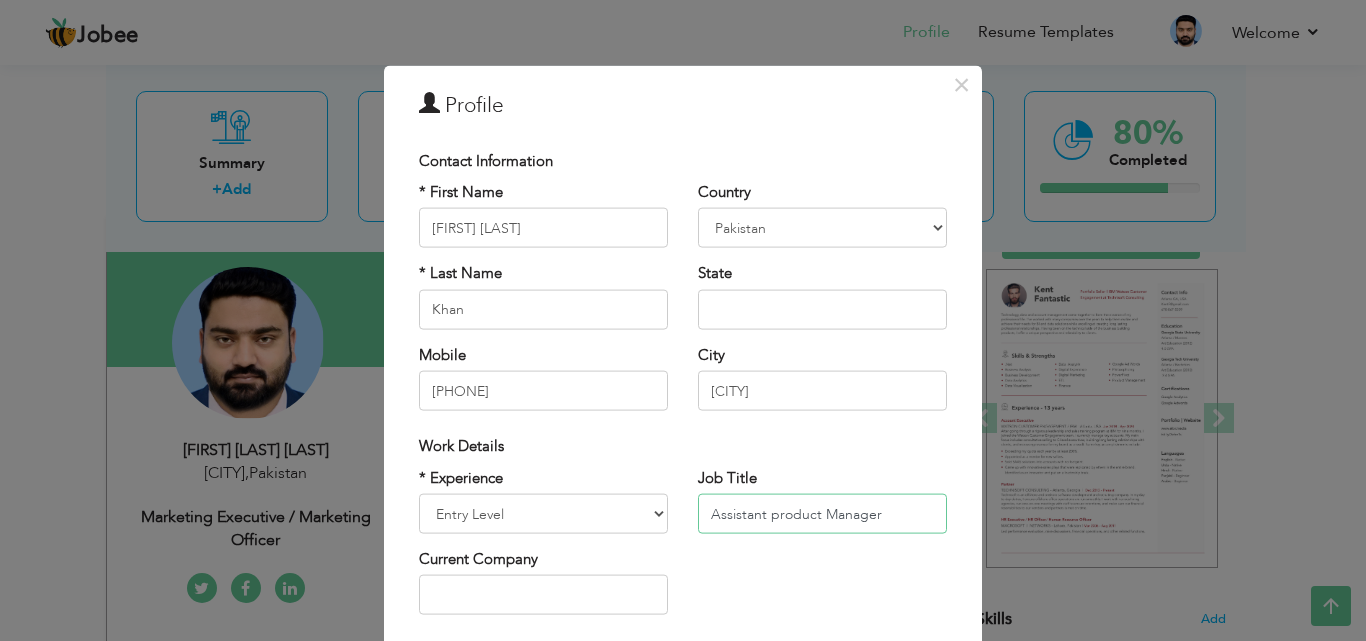 click on "Assistant product Manager" at bounding box center (822, 514) 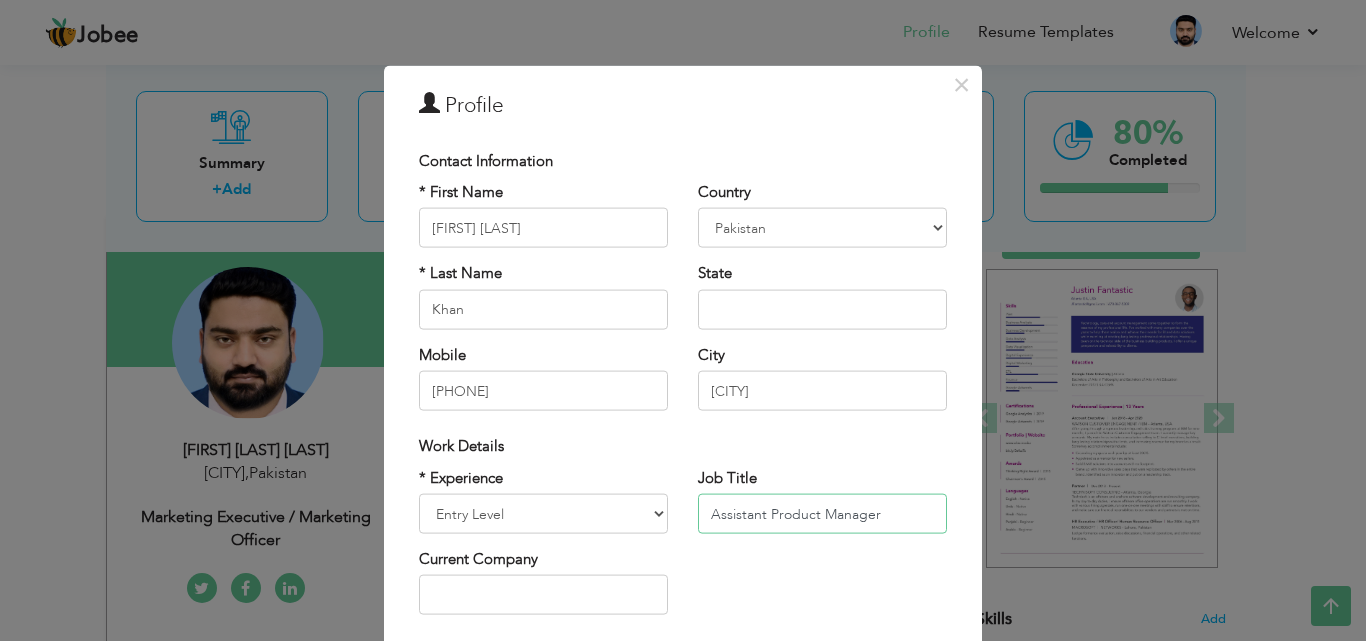 type on "Assistant Product Manager" 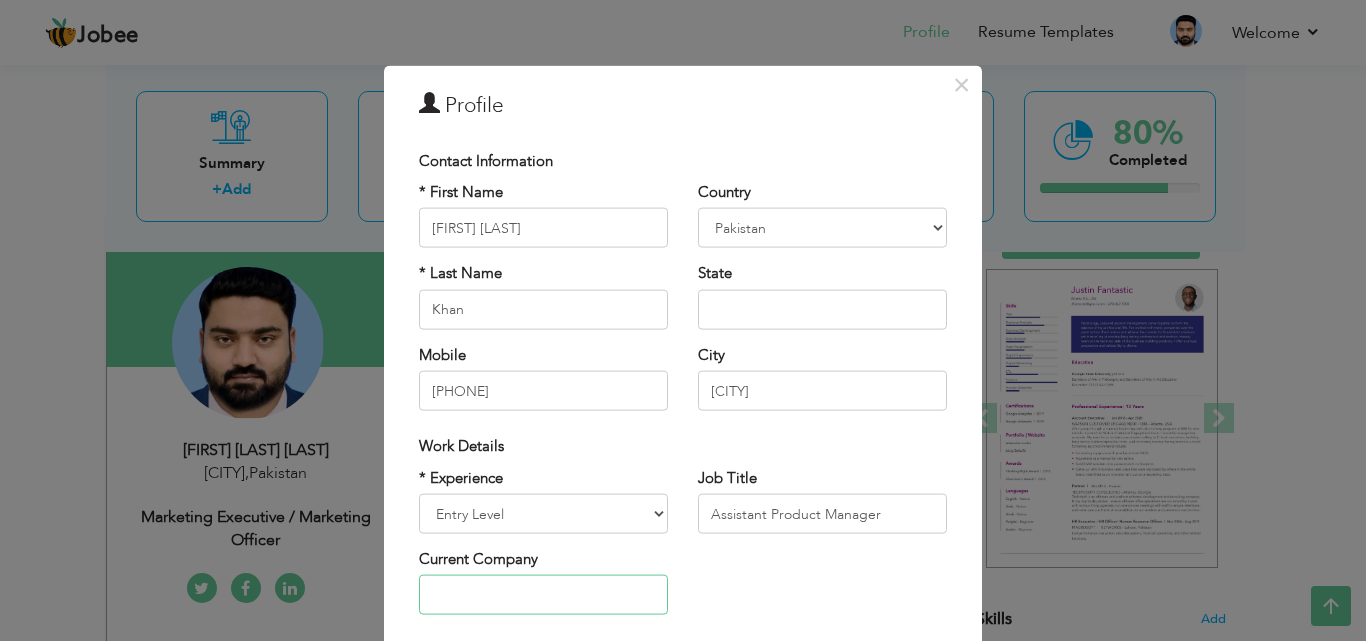 click at bounding box center (543, 595) 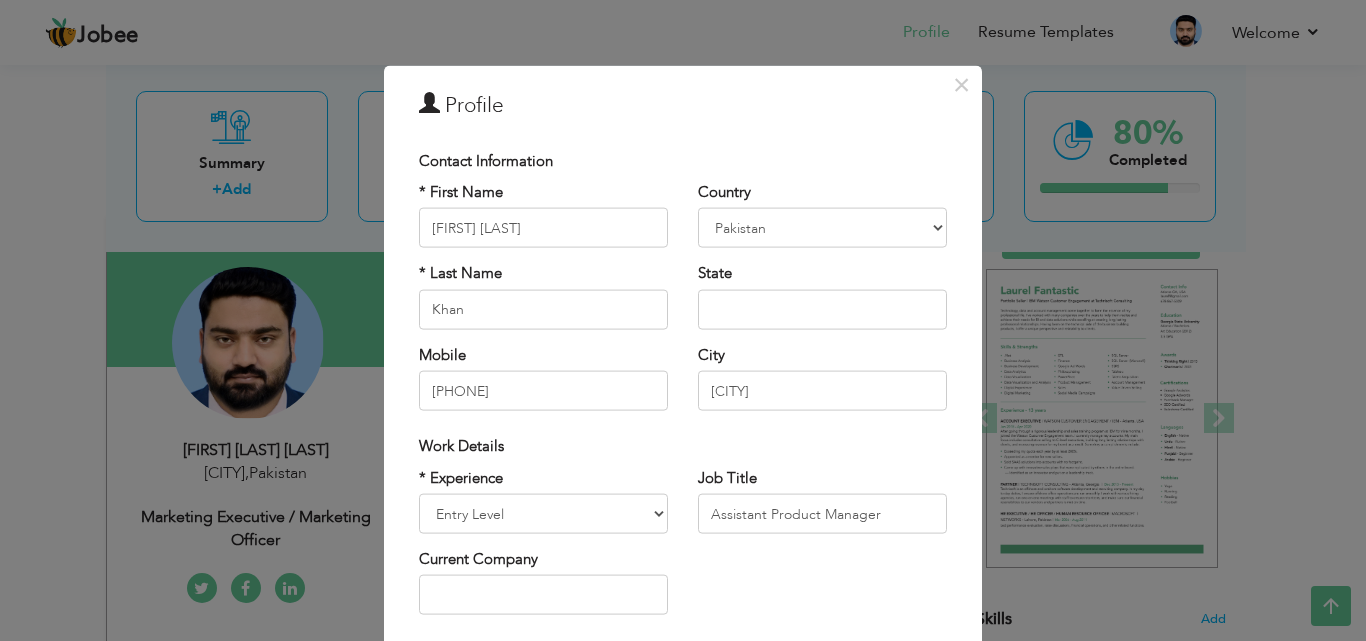 drag, startPoint x: 970, startPoint y: 389, endPoint x: 972, endPoint y: 544, distance: 155.01291 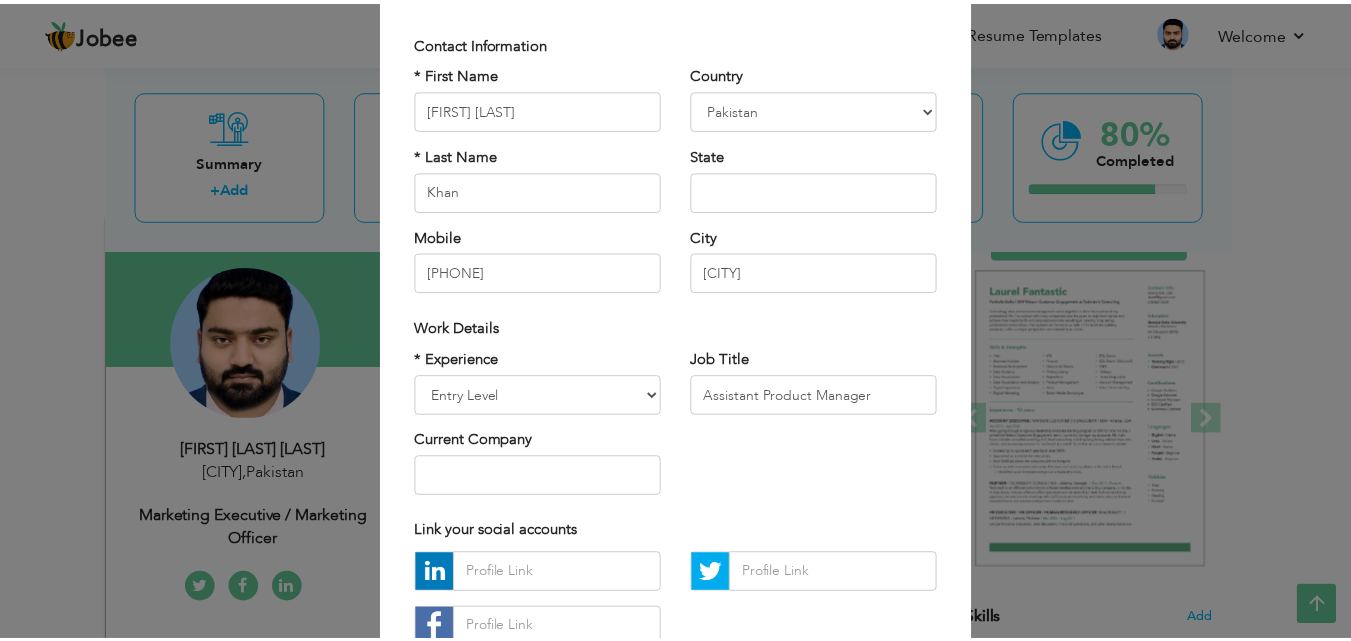 scroll, scrollTop: 261, scrollLeft: 0, axis: vertical 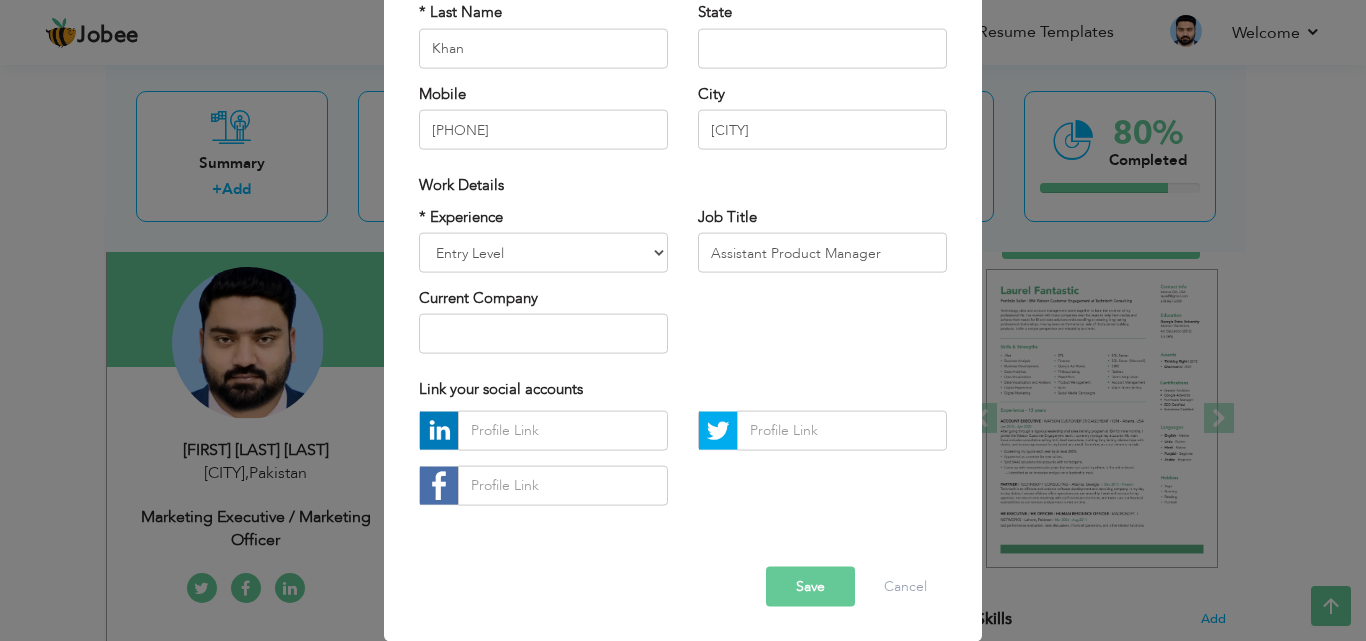 click on "Save" at bounding box center (810, 586) 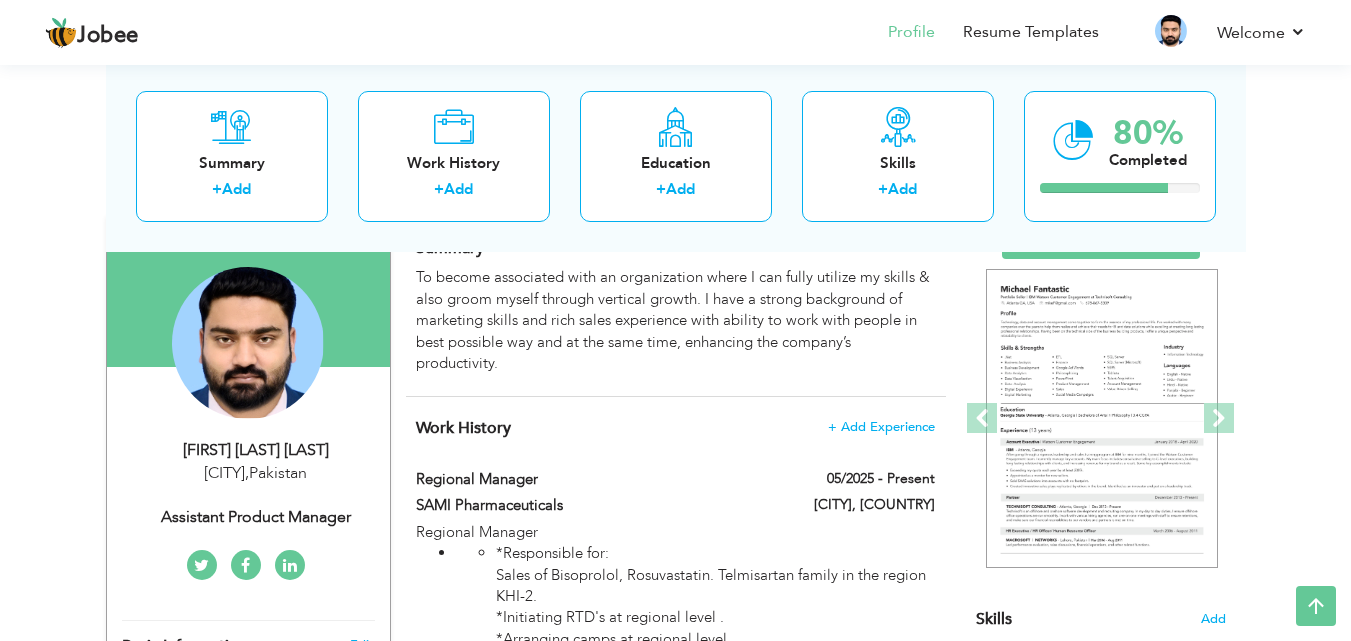 drag, startPoint x: 32, startPoint y: 464, endPoint x: 537, endPoint y: 438, distance: 505.66885 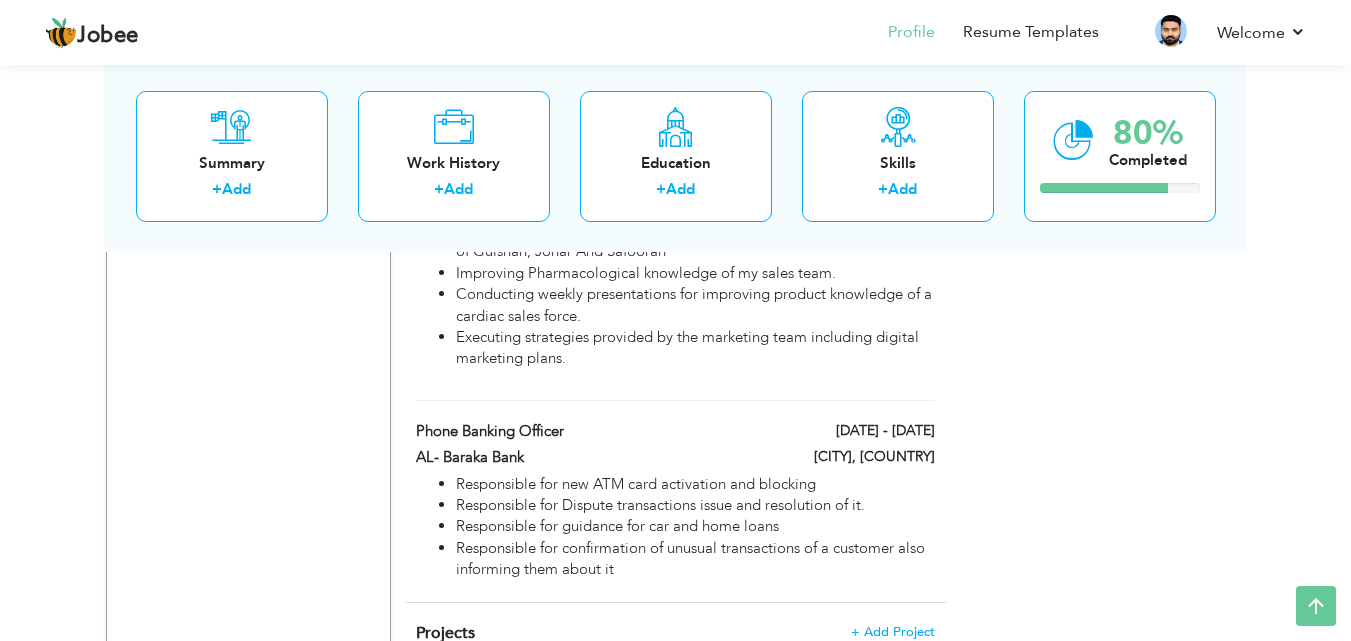scroll, scrollTop: 1797, scrollLeft: 0, axis: vertical 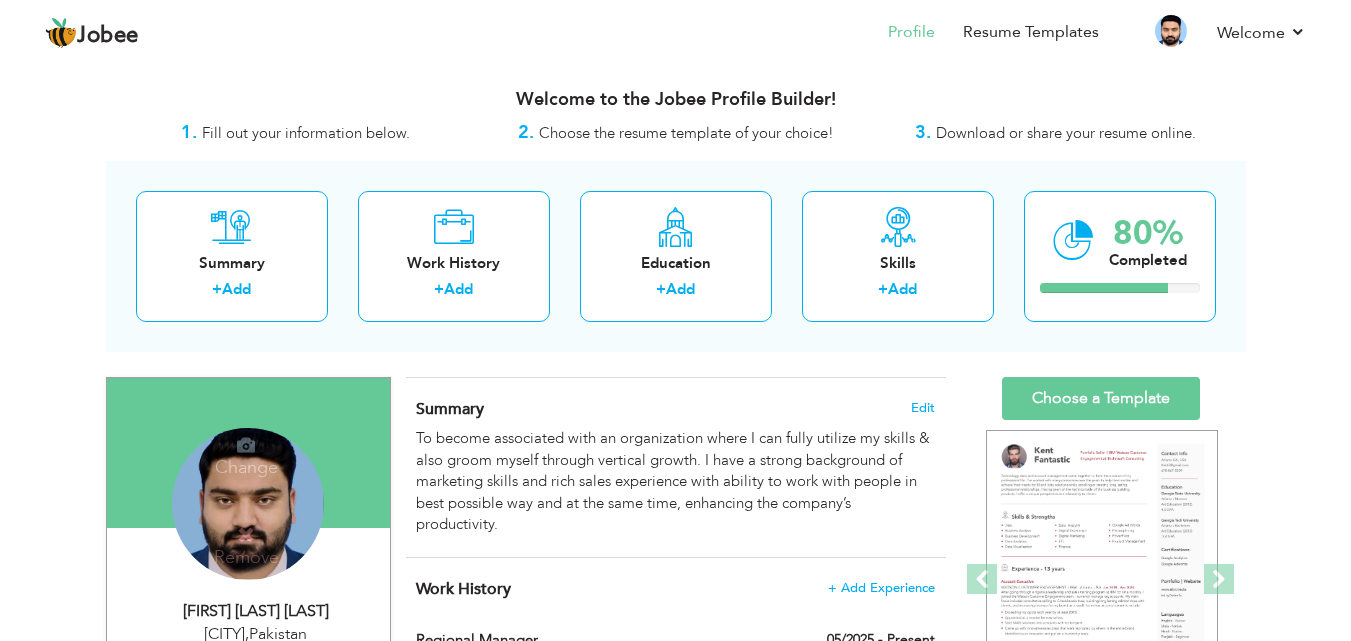 drag, startPoint x: 634, startPoint y: 394, endPoint x: 298, endPoint y: 507, distance: 354.49258 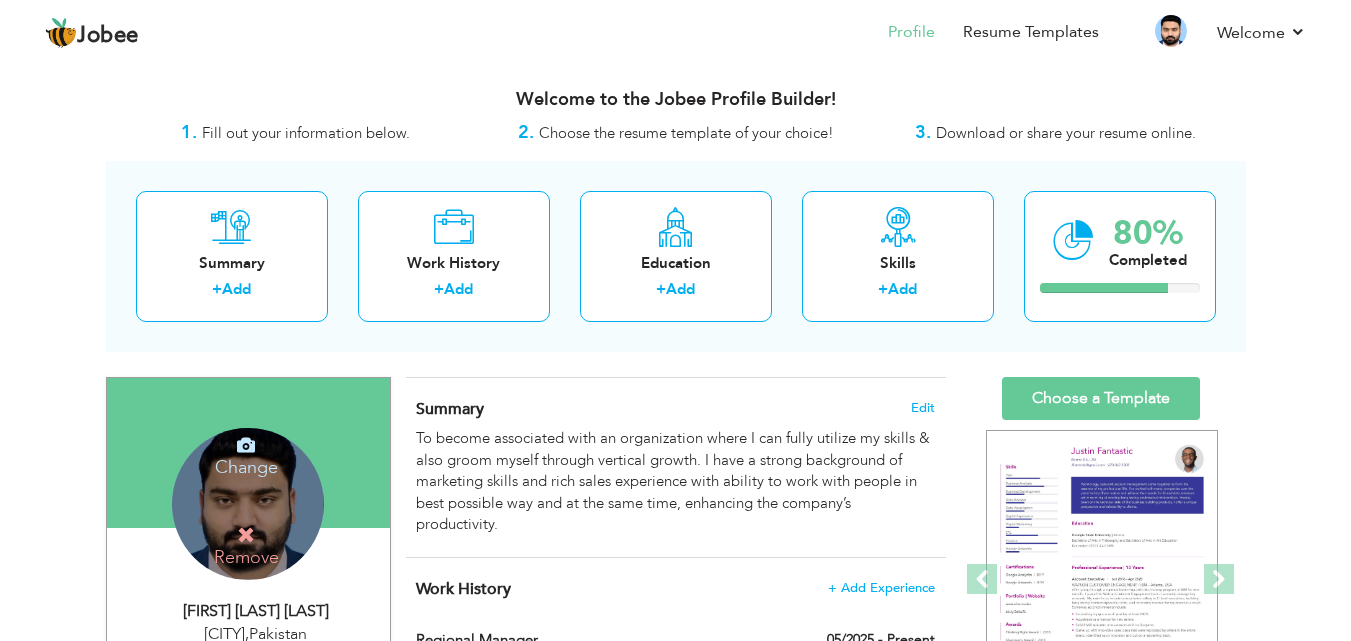 drag, startPoint x: 298, startPoint y: 507, endPoint x: 123, endPoint y: 517, distance: 175.28548 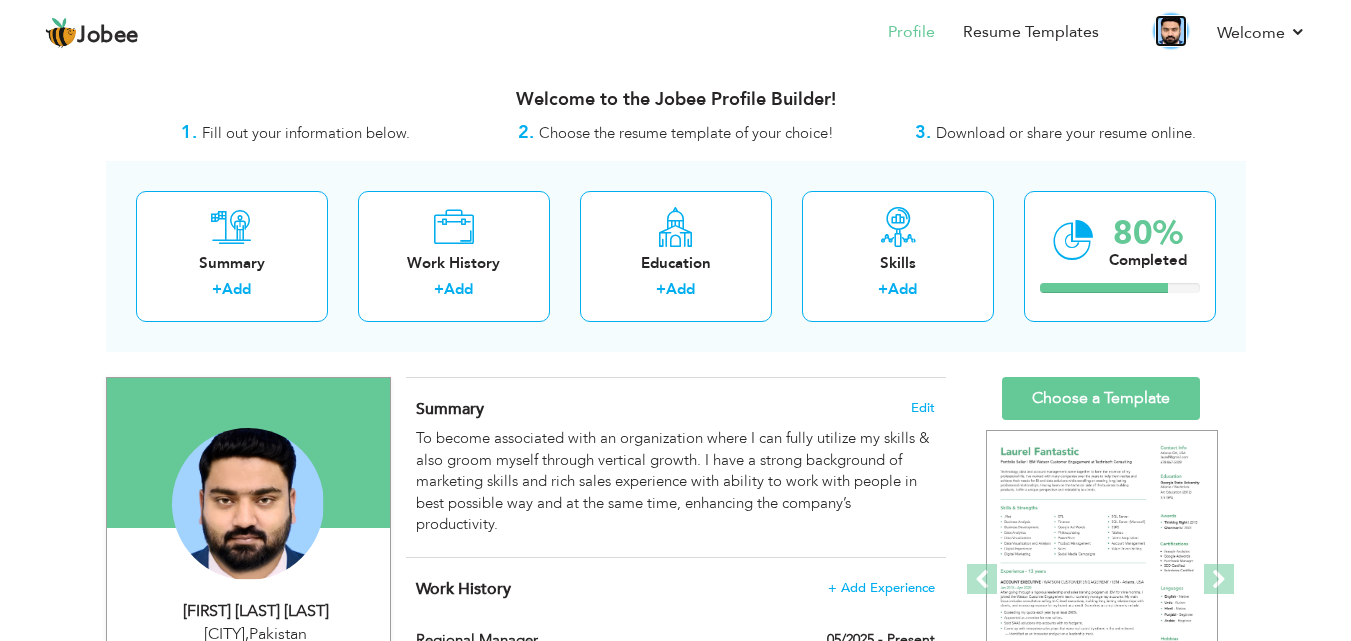 drag, startPoint x: 123, startPoint y: 517, endPoint x: 1174, endPoint y: 29, distance: 1158.7688 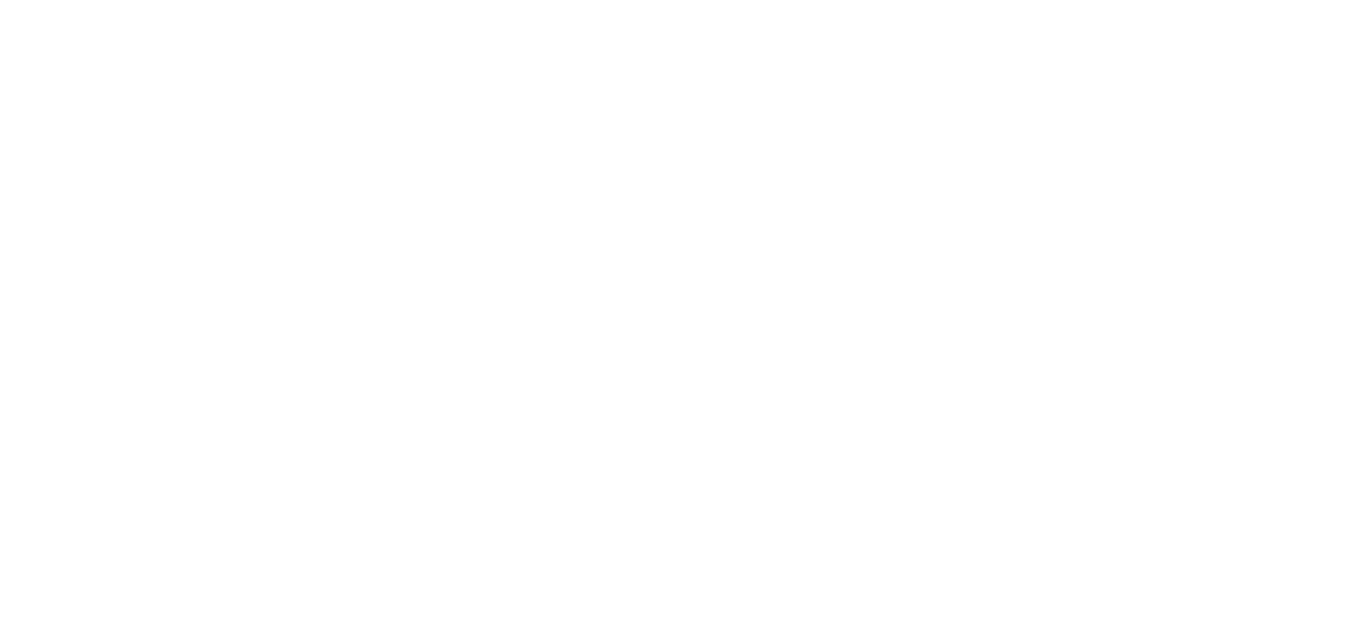 scroll, scrollTop: 0, scrollLeft: 0, axis: both 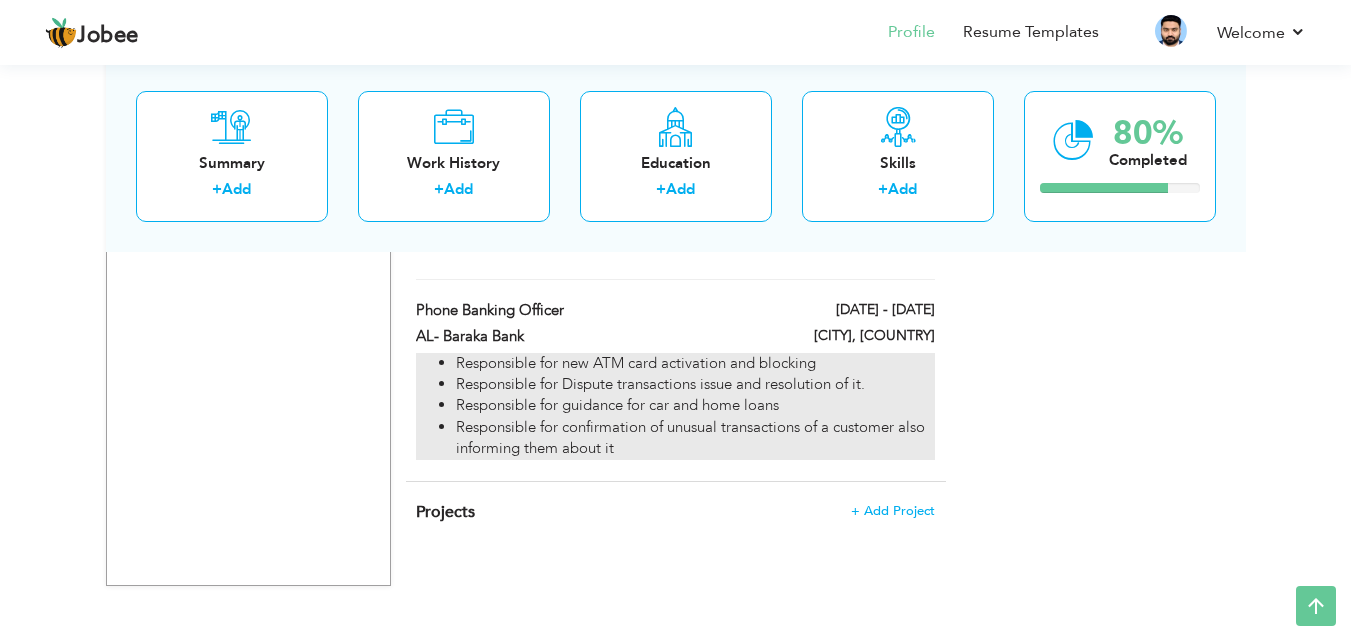 drag, startPoint x: 901, startPoint y: 546, endPoint x: 813, endPoint y: 454, distance: 127.310646 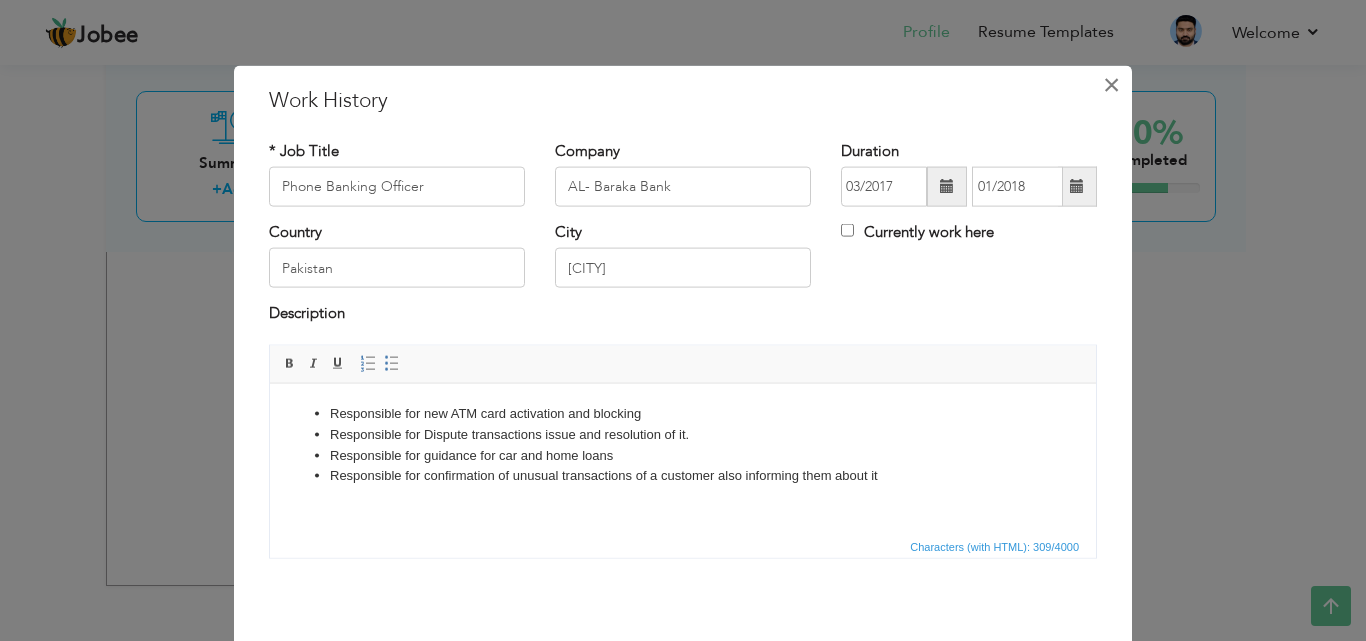click on "×" at bounding box center (1111, 84) 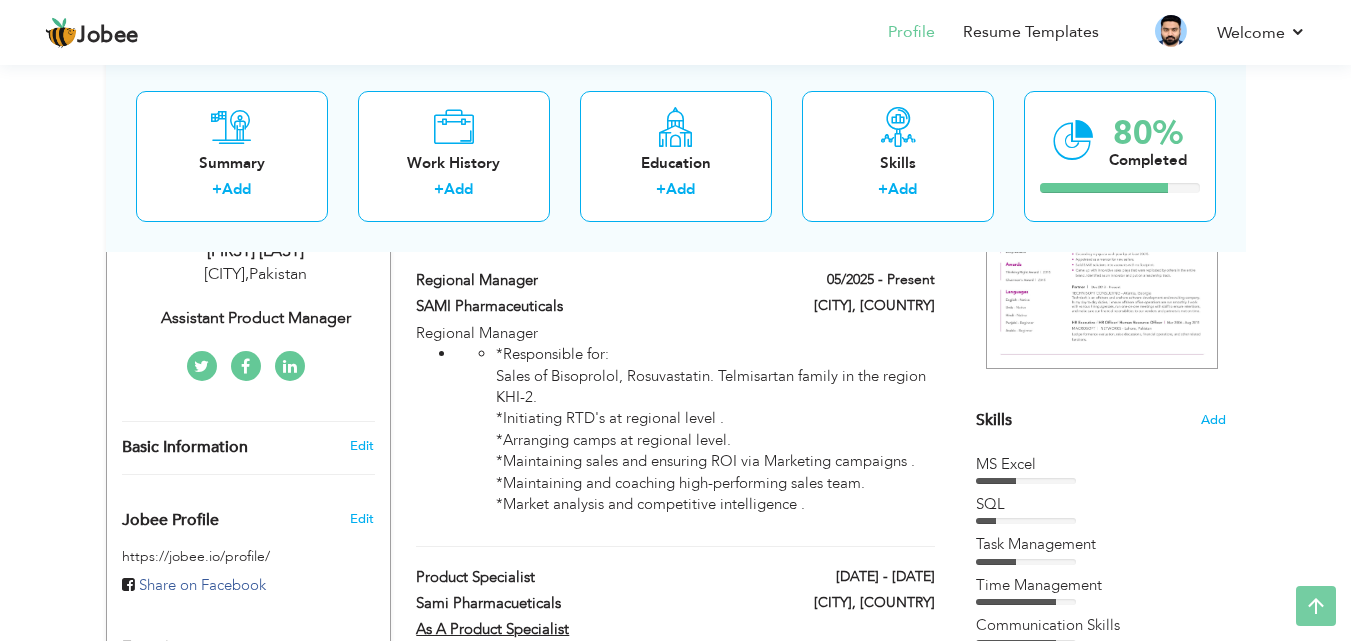 scroll, scrollTop: 400, scrollLeft: 0, axis: vertical 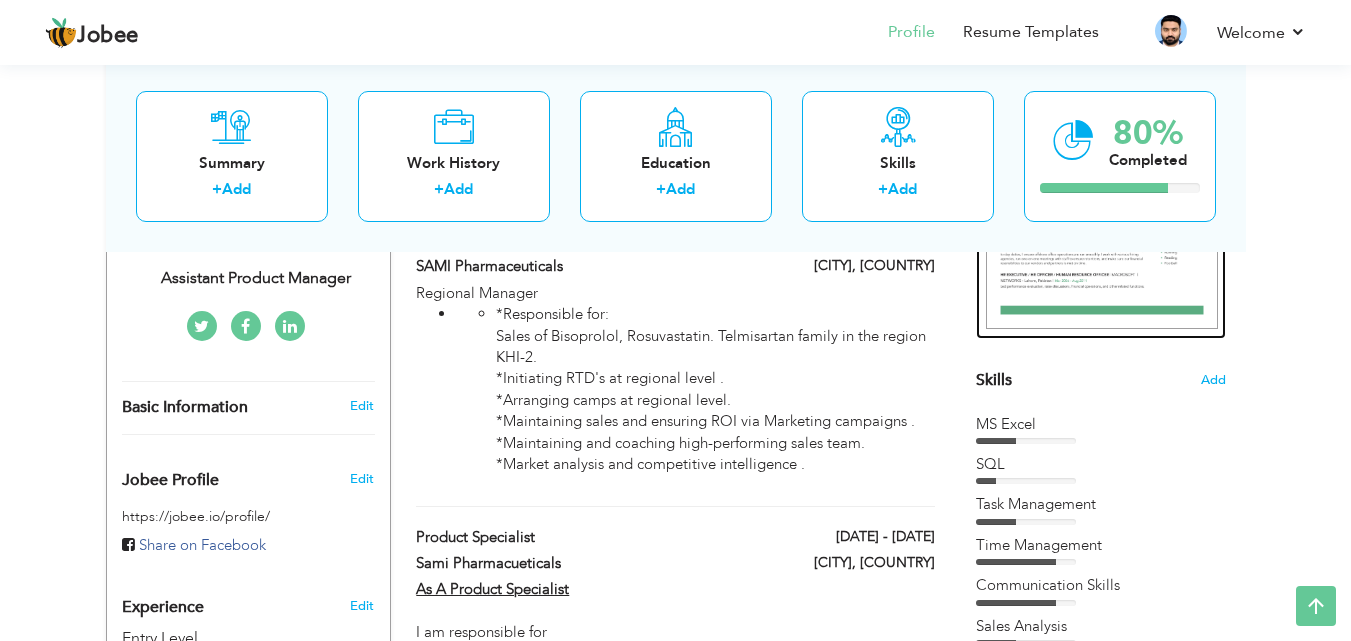 click at bounding box center (1102, 180) 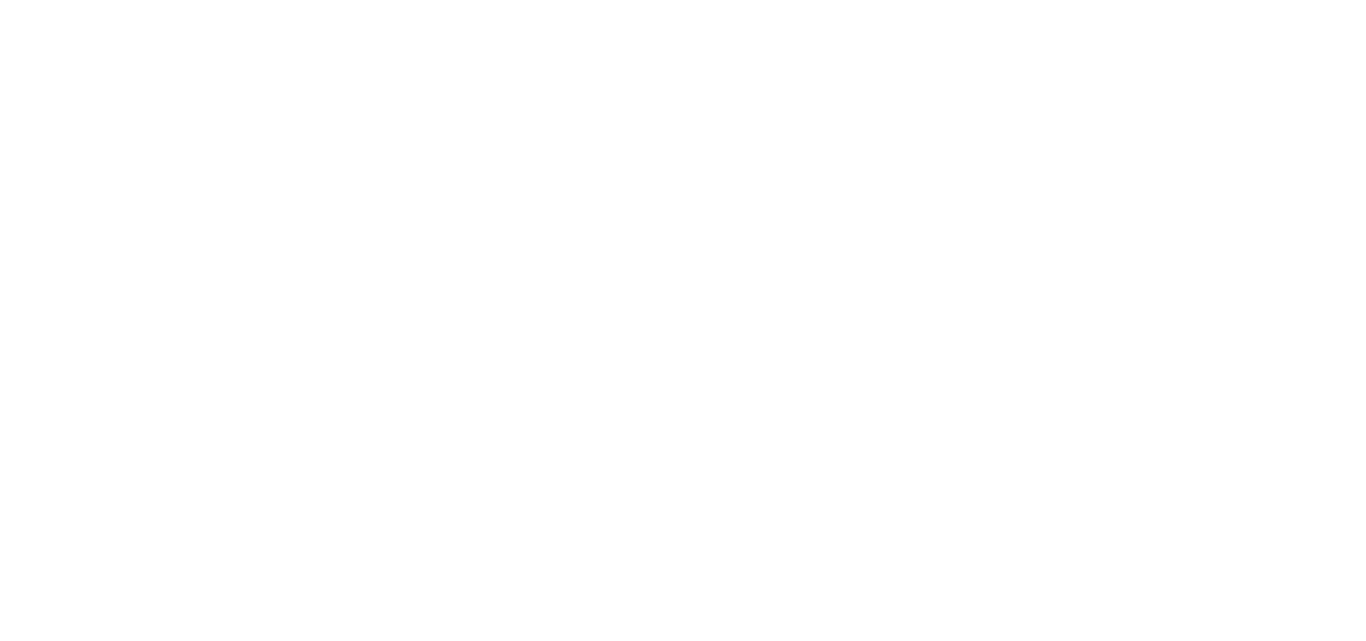 scroll, scrollTop: 0, scrollLeft: 0, axis: both 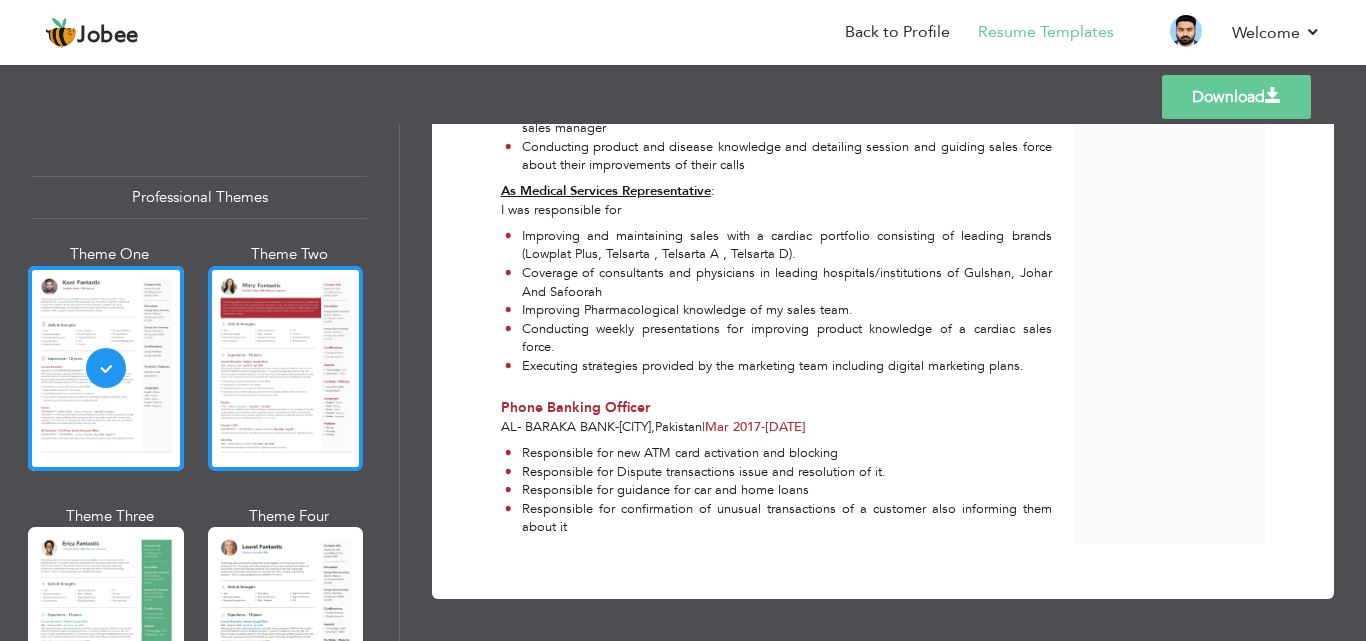 click at bounding box center (286, 368) 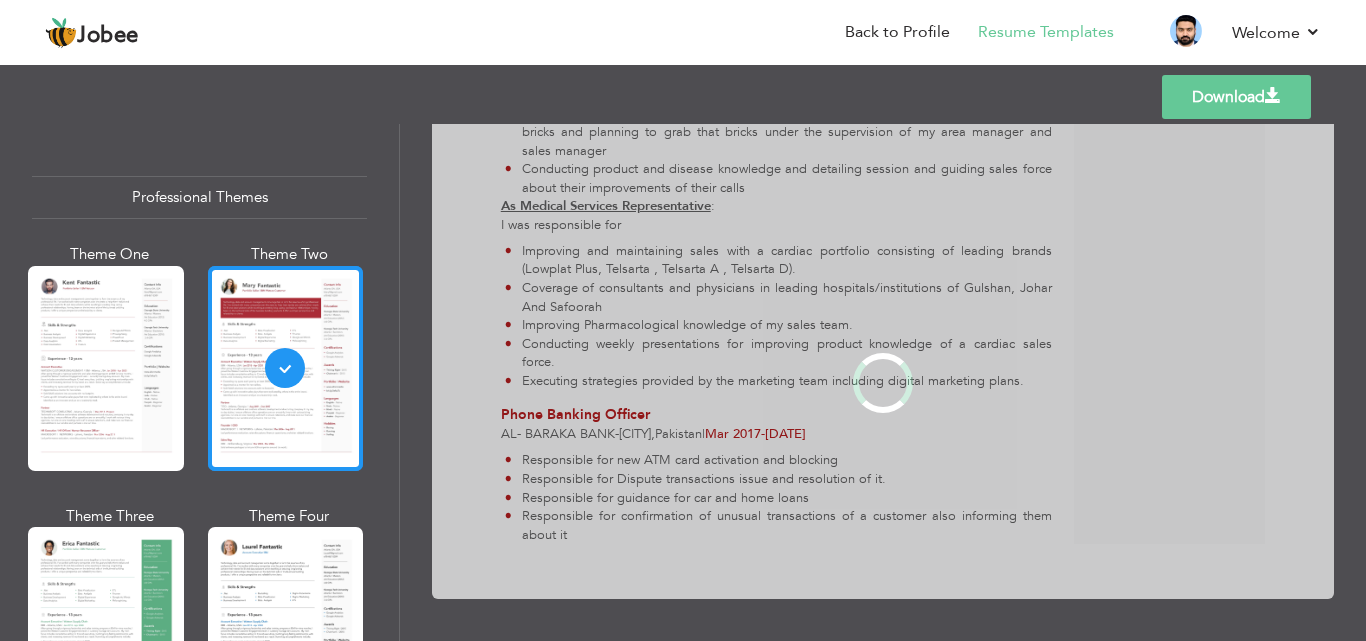 scroll, scrollTop: 0, scrollLeft: 0, axis: both 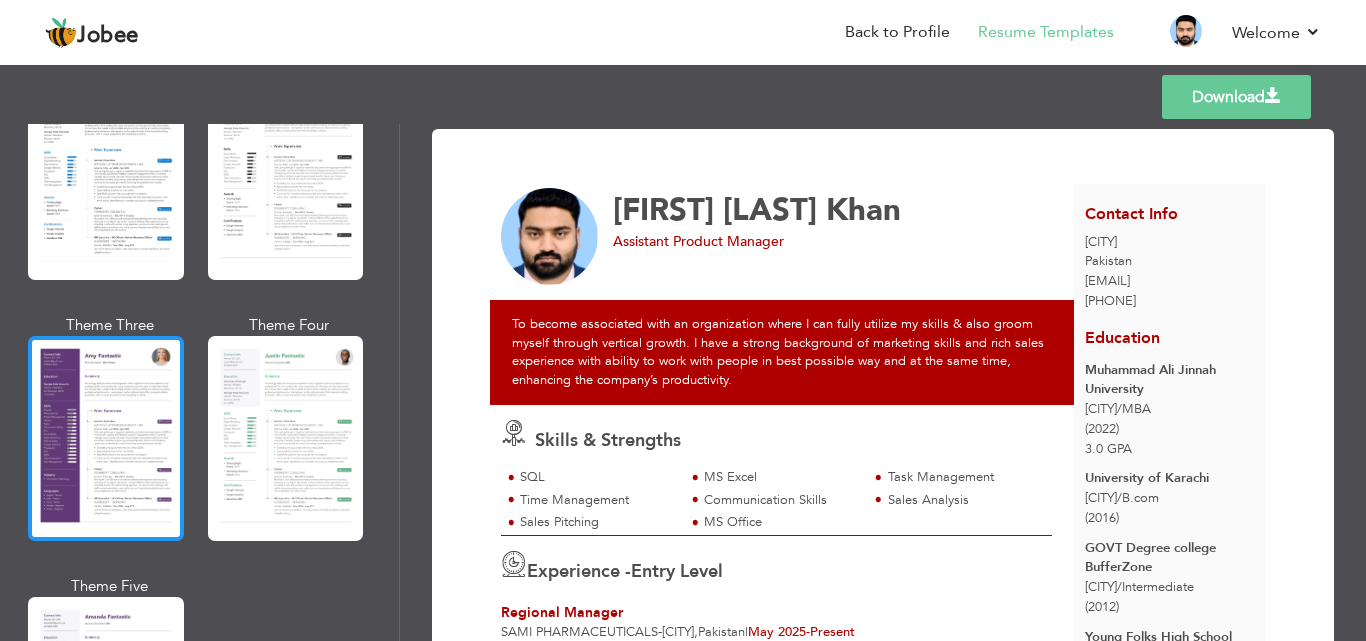click at bounding box center [106, 438] 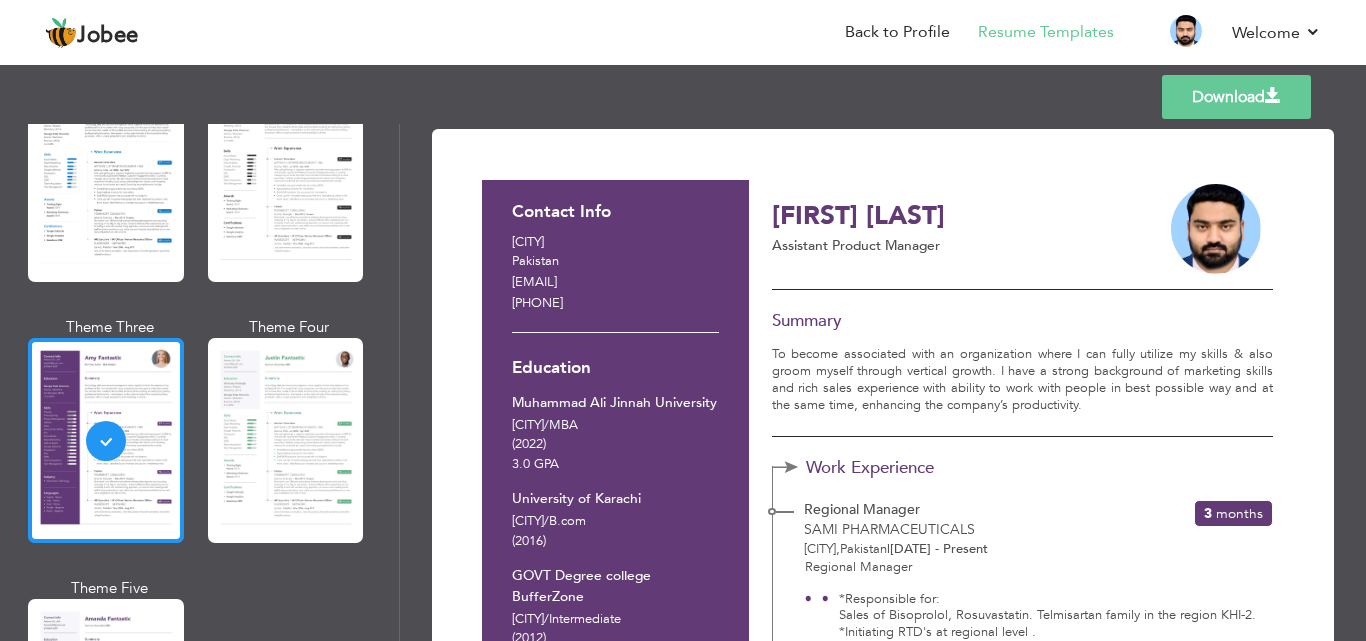 scroll, scrollTop: 1658, scrollLeft: 0, axis: vertical 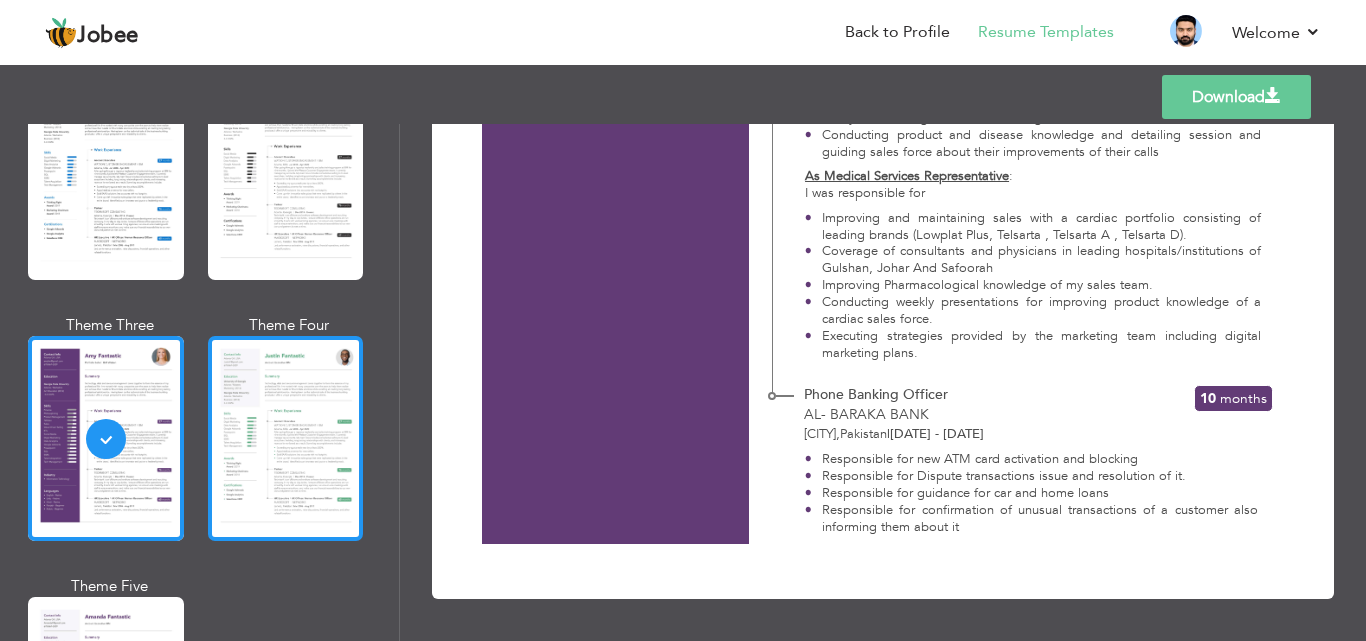 click at bounding box center (286, 438) 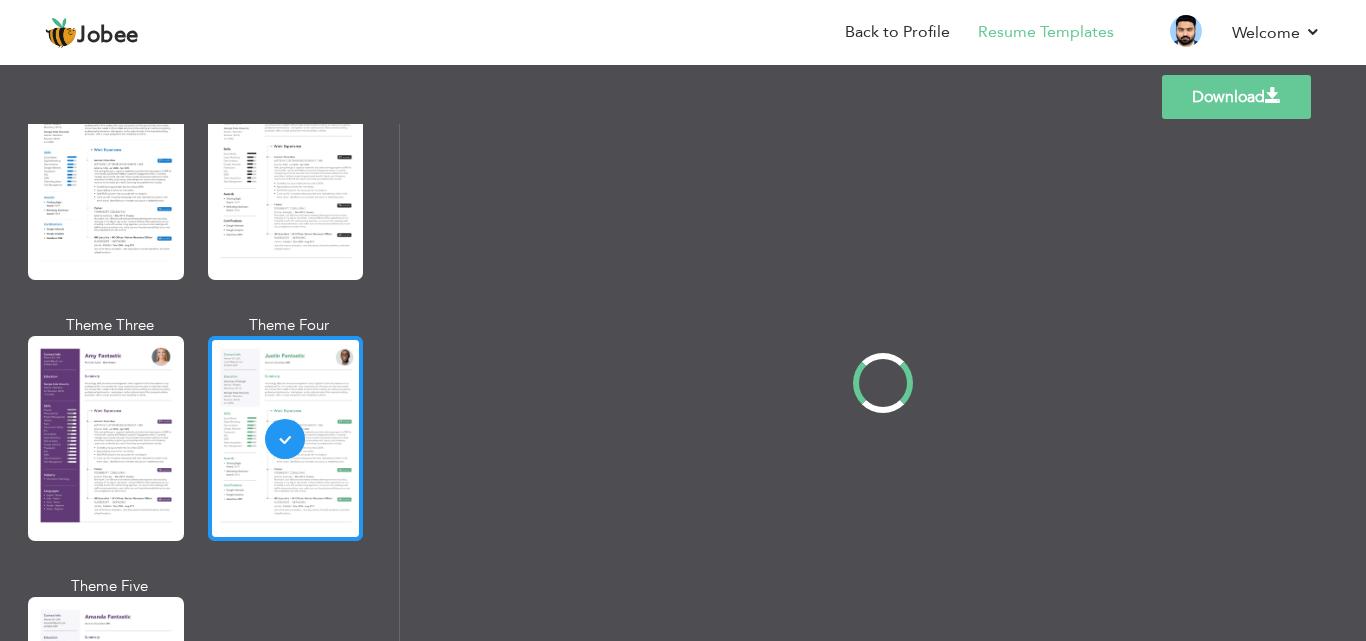 scroll, scrollTop: 0, scrollLeft: 0, axis: both 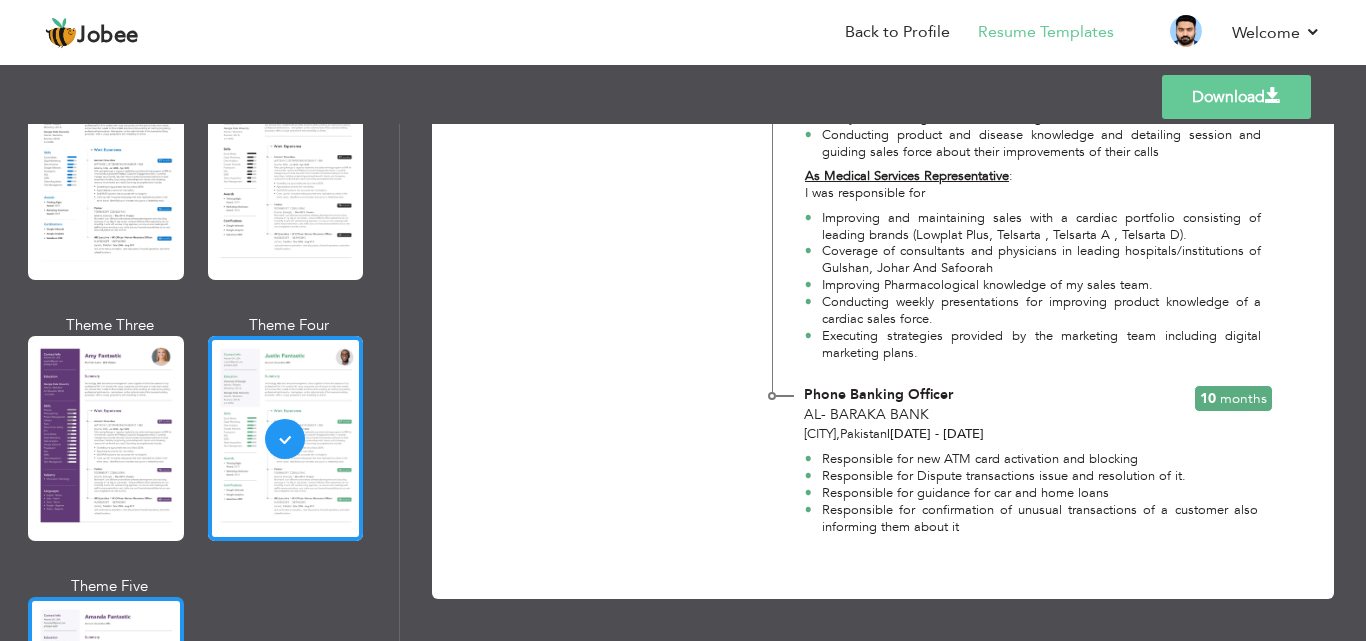 click at bounding box center [106, 699] 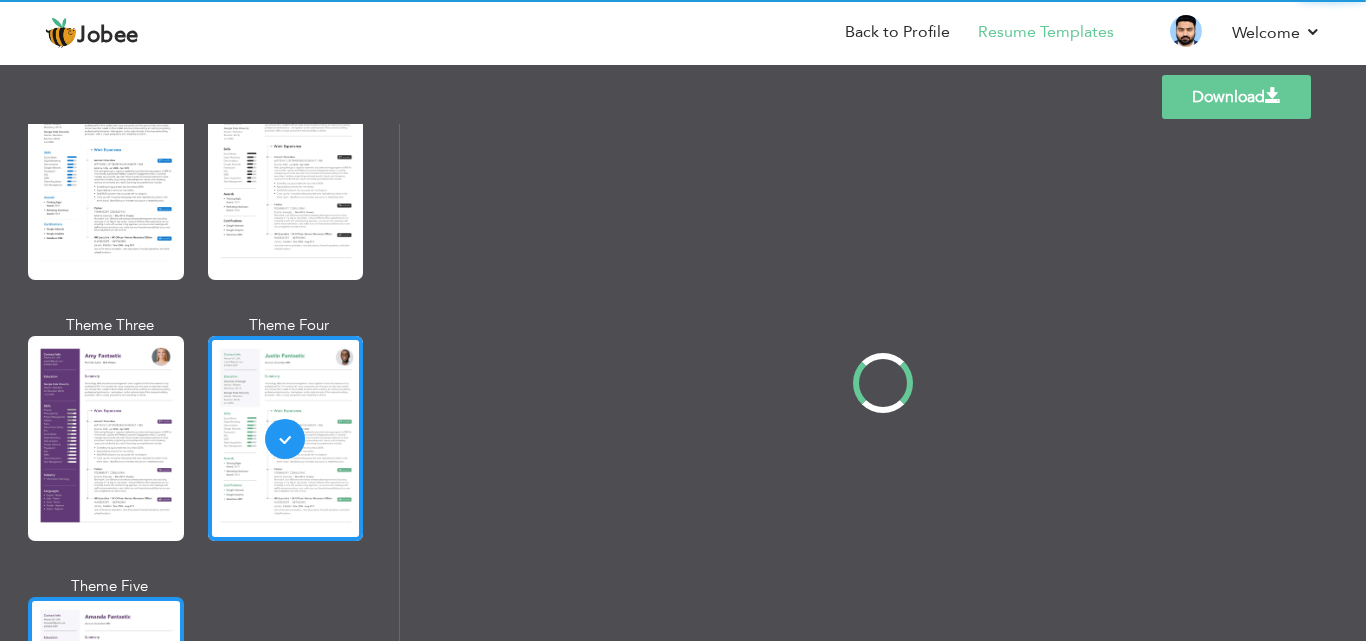 scroll, scrollTop: 0, scrollLeft: 0, axis: both 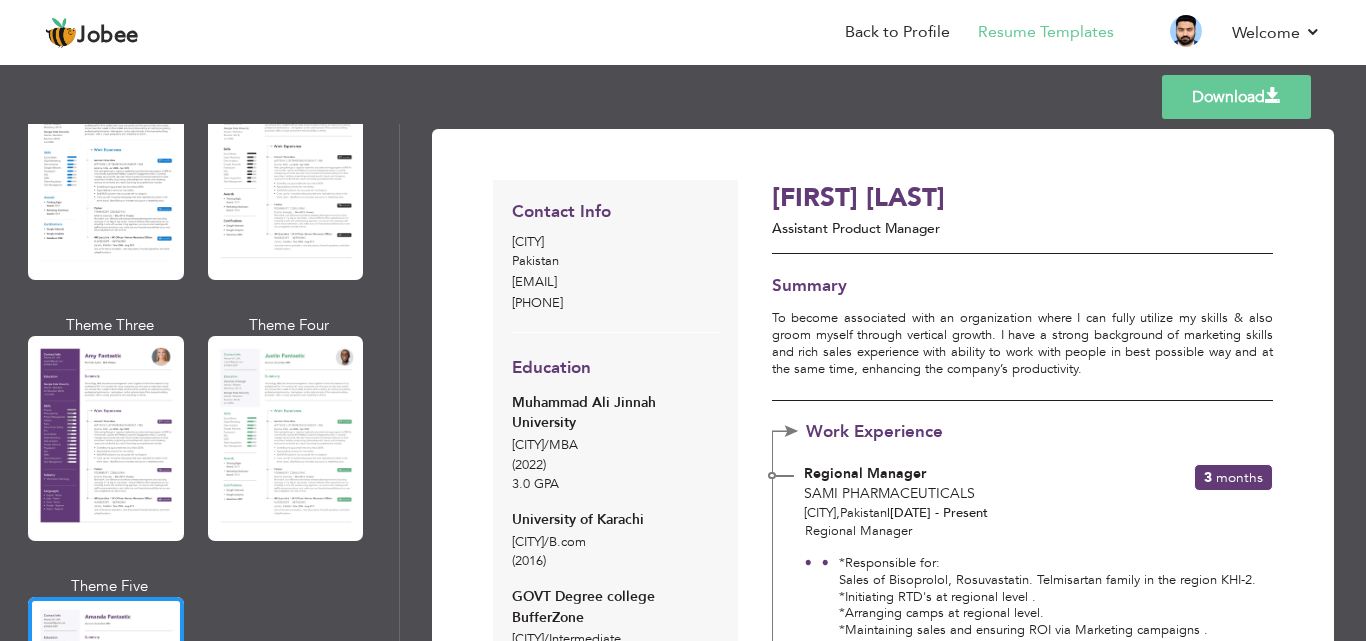 click on "Templates
Download" at bounding box center (683, 97) 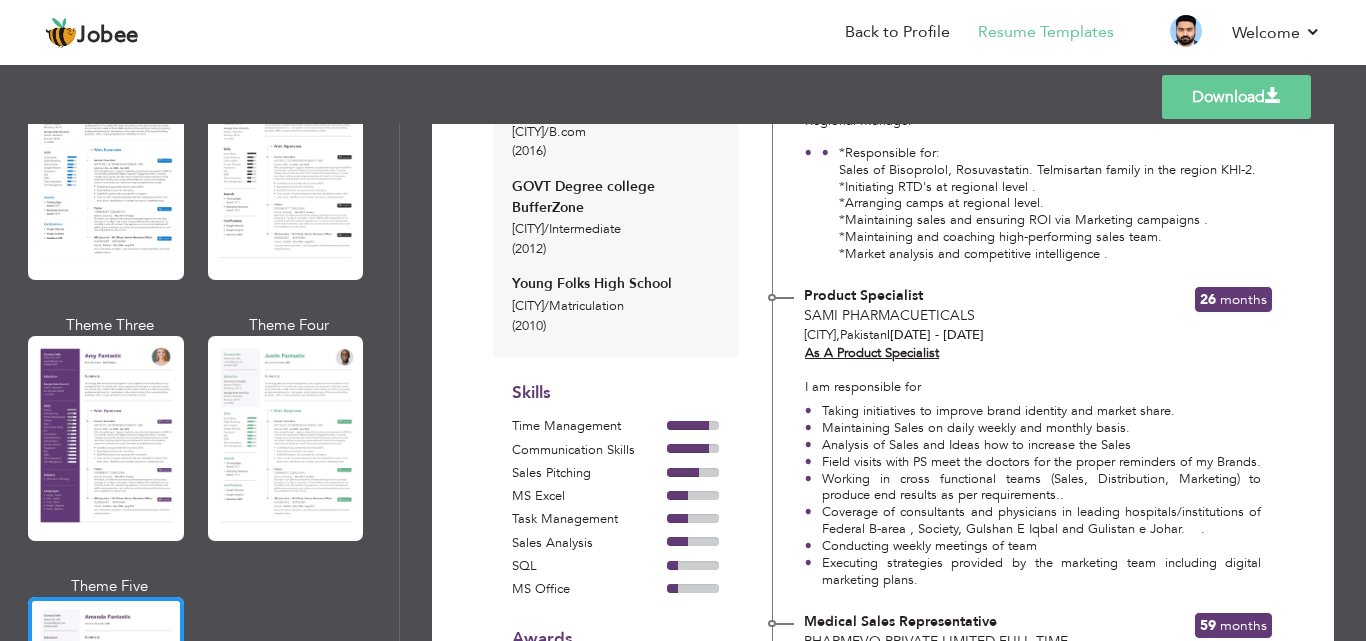 scroll, scrollTop: 0, scrollLeft: 0, axis: both 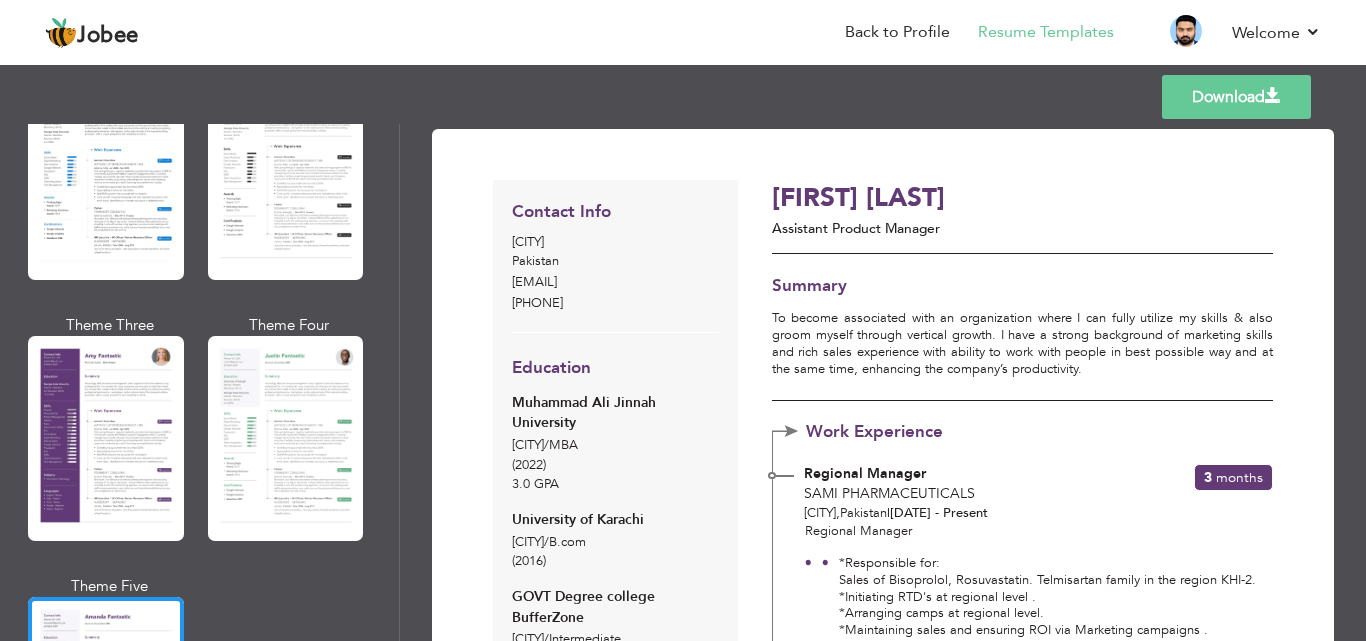 click on "Professional Themes
Theme One
Theme Two
Theme Three
Theme Six" at bounding box center [199, 382] 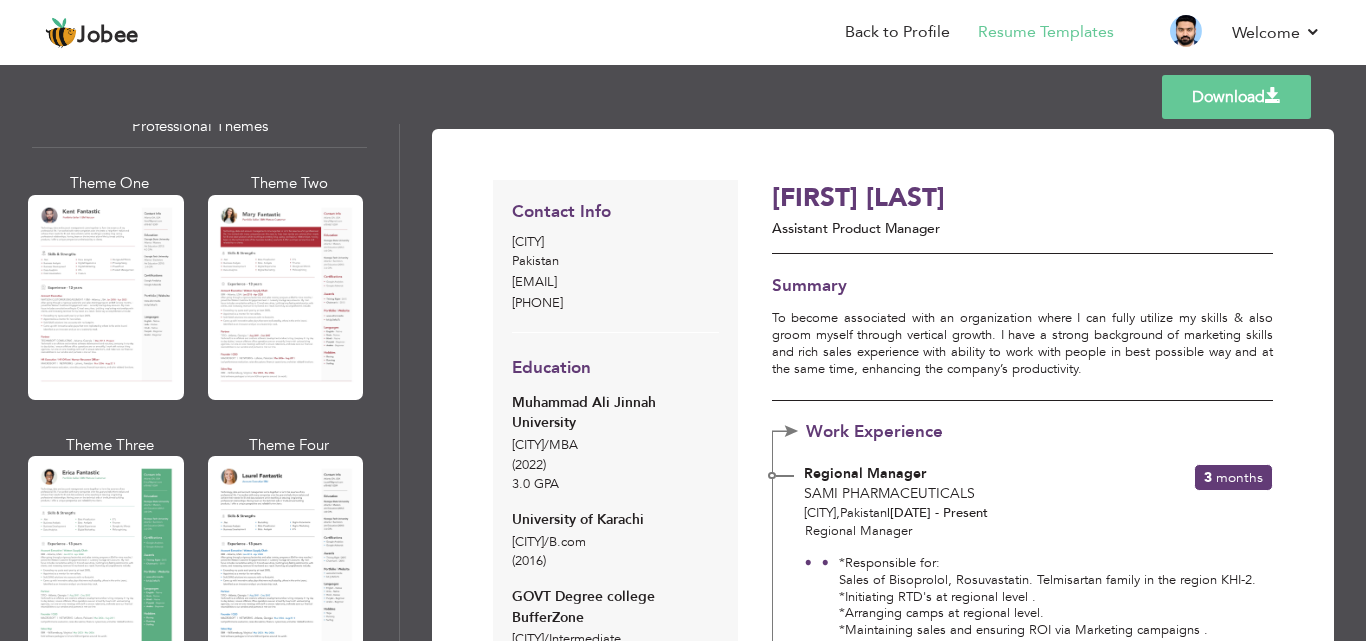 scroll, scrollTop: 0, scrollLeft: 0, axis: both 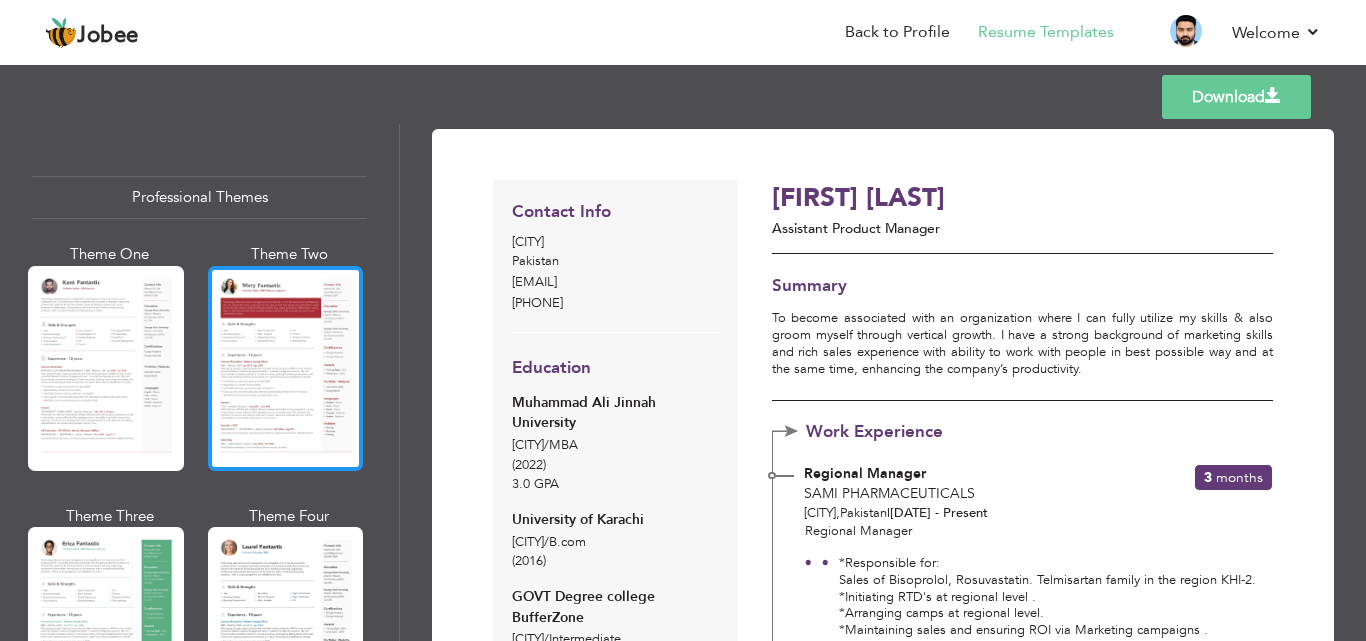 click at bounding box center (286, 368) 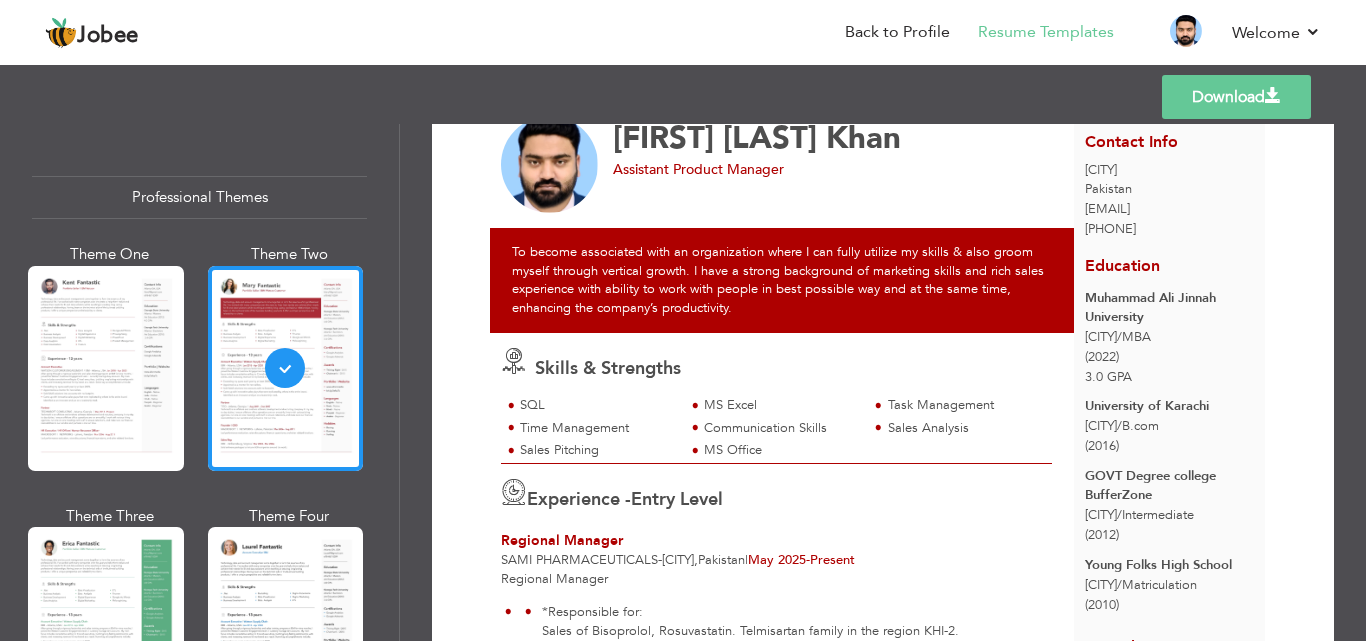 scroll, scrollTop: 0, scrollLeft: 0, axis: both 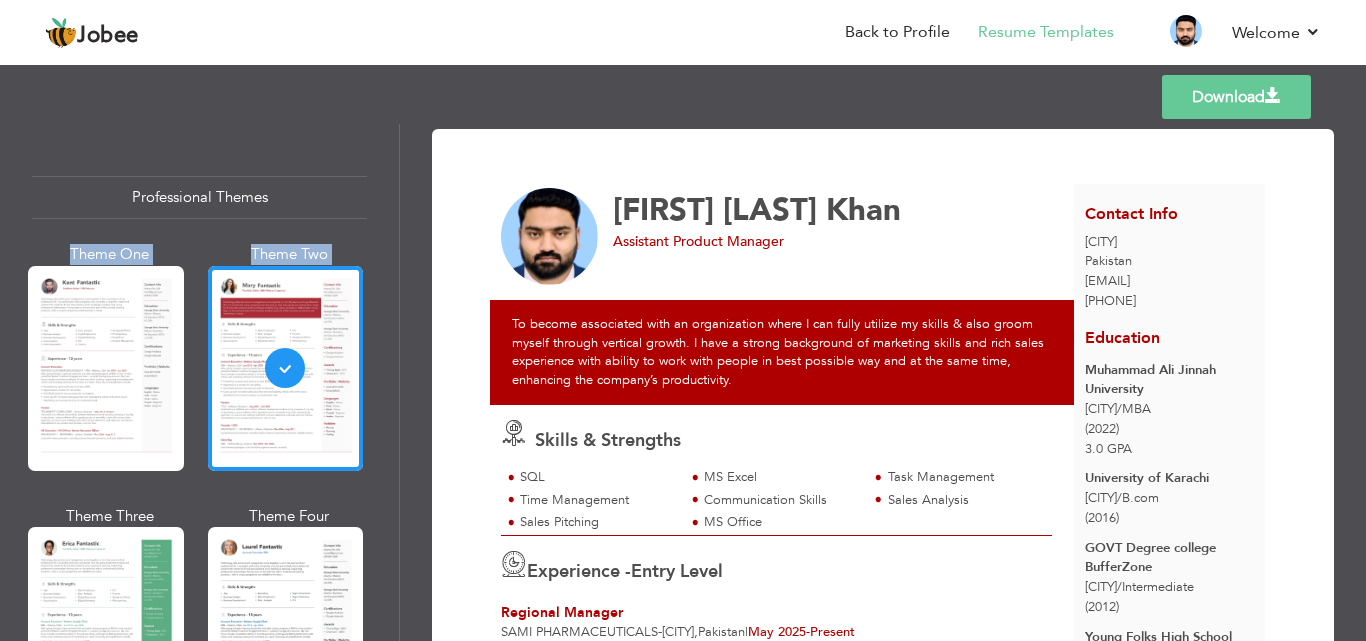 drag, startPoint x: 399, startPoint y: 158, endPoint x: 396, endPoint y: 268, distance: 110.0409 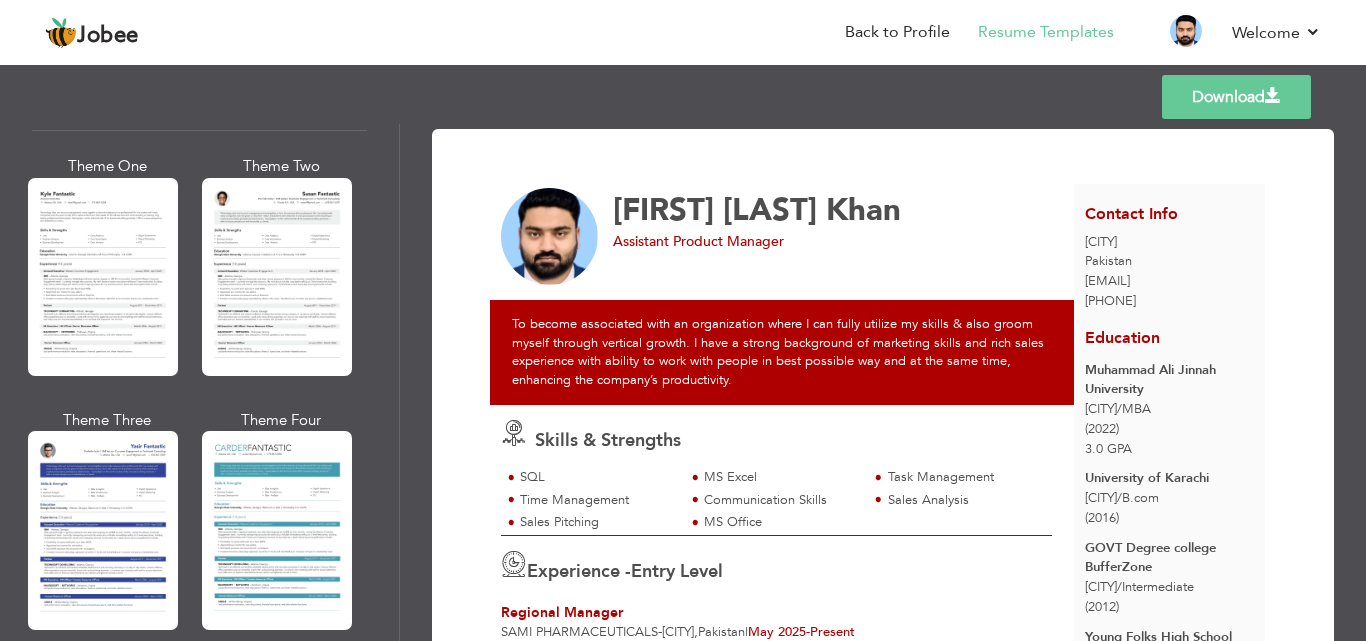 scroll, scrollTop: 0, scrollLeft: 0, axis: both 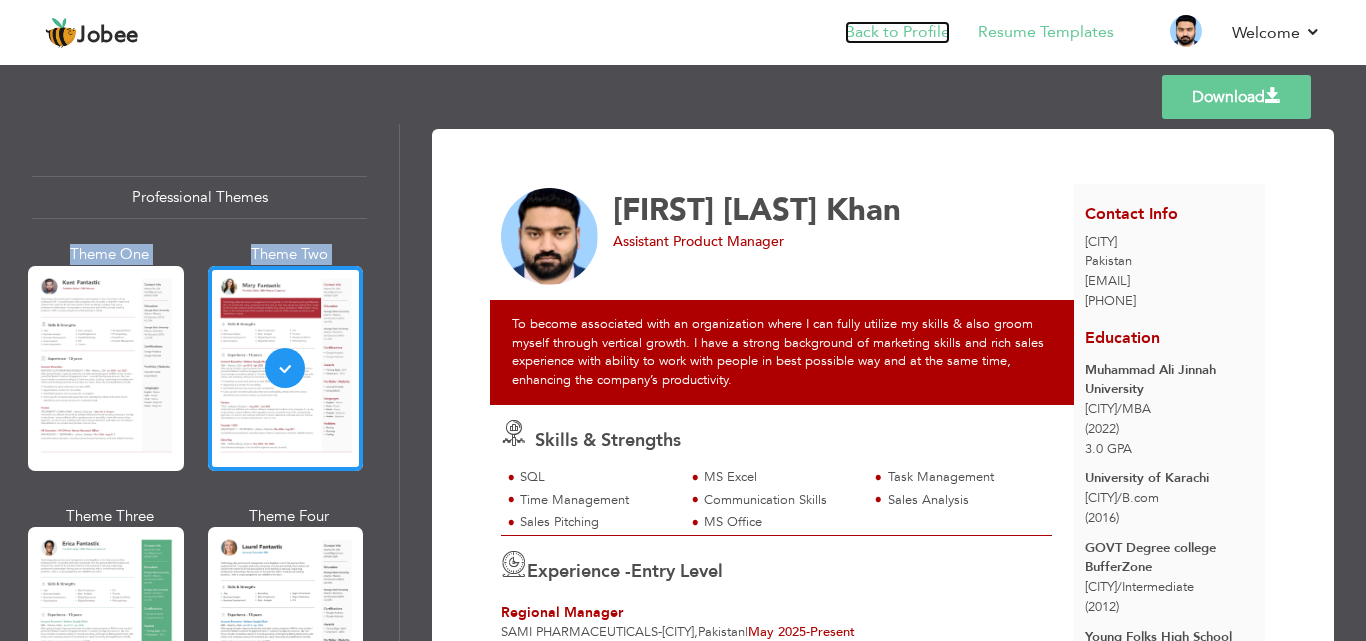 click on "Back to Profile" at bounding box center (897, 32) 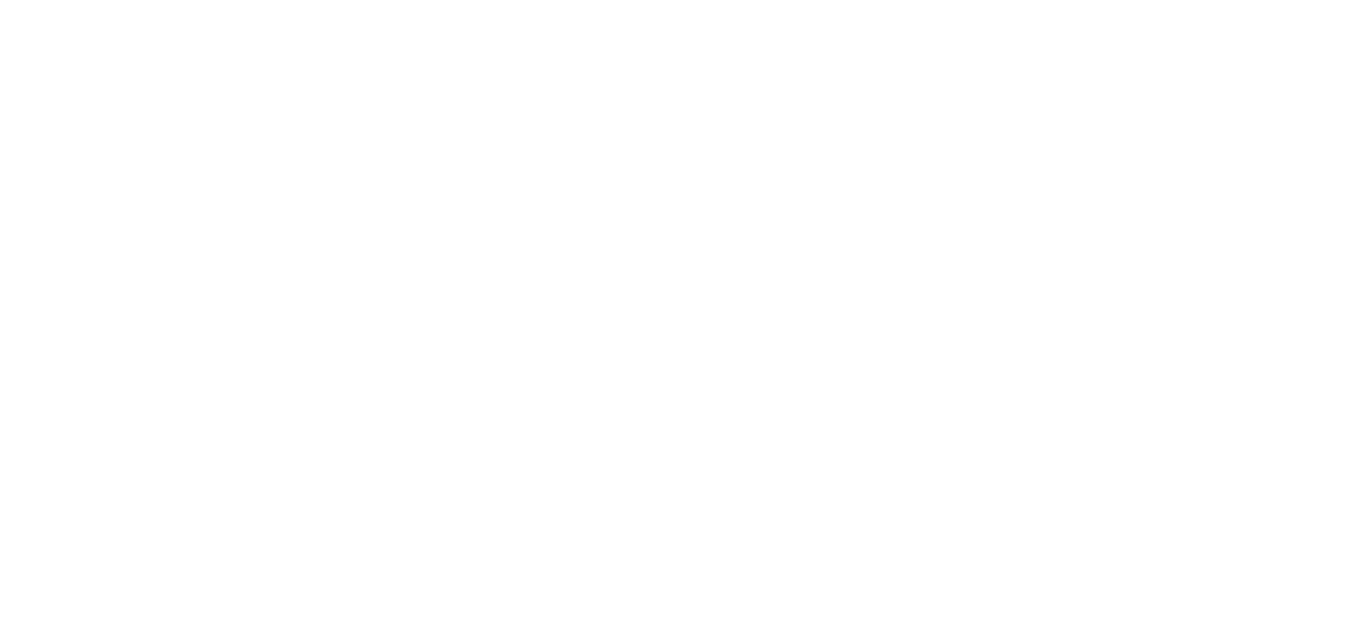 scroll, scrollTop: 0, scrollLeft: 0, axis: both 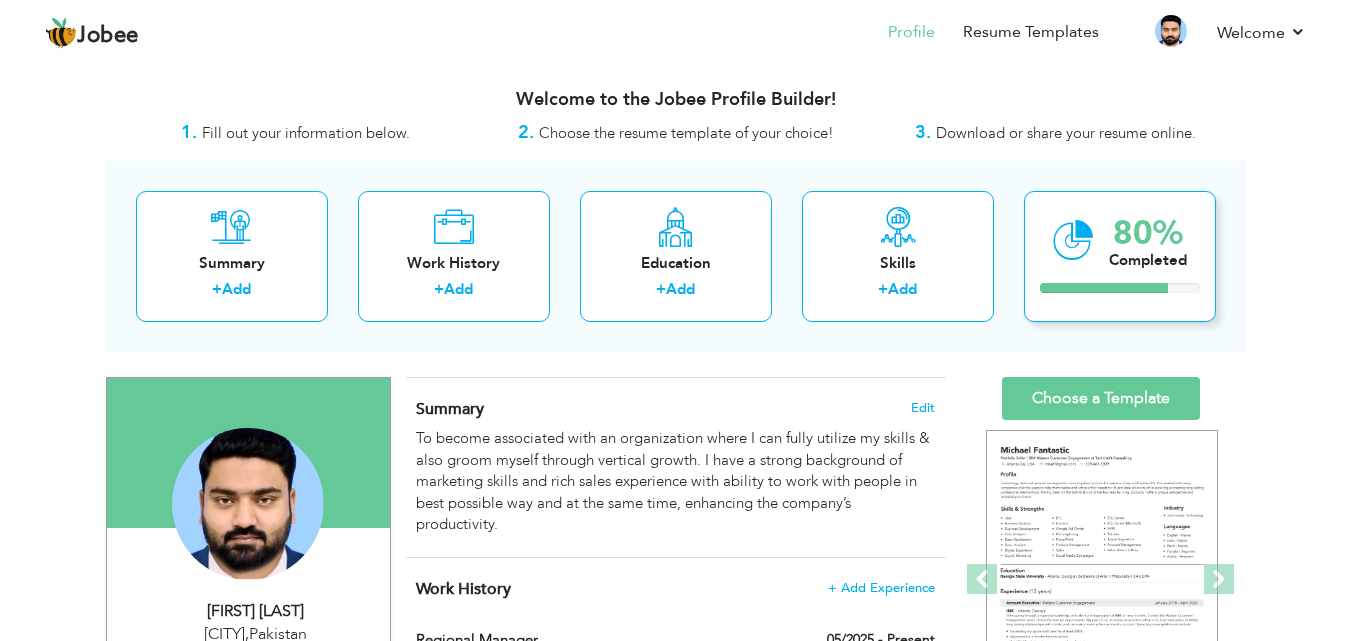 click on "80%
Completed" at bounding box center (1120, 256) 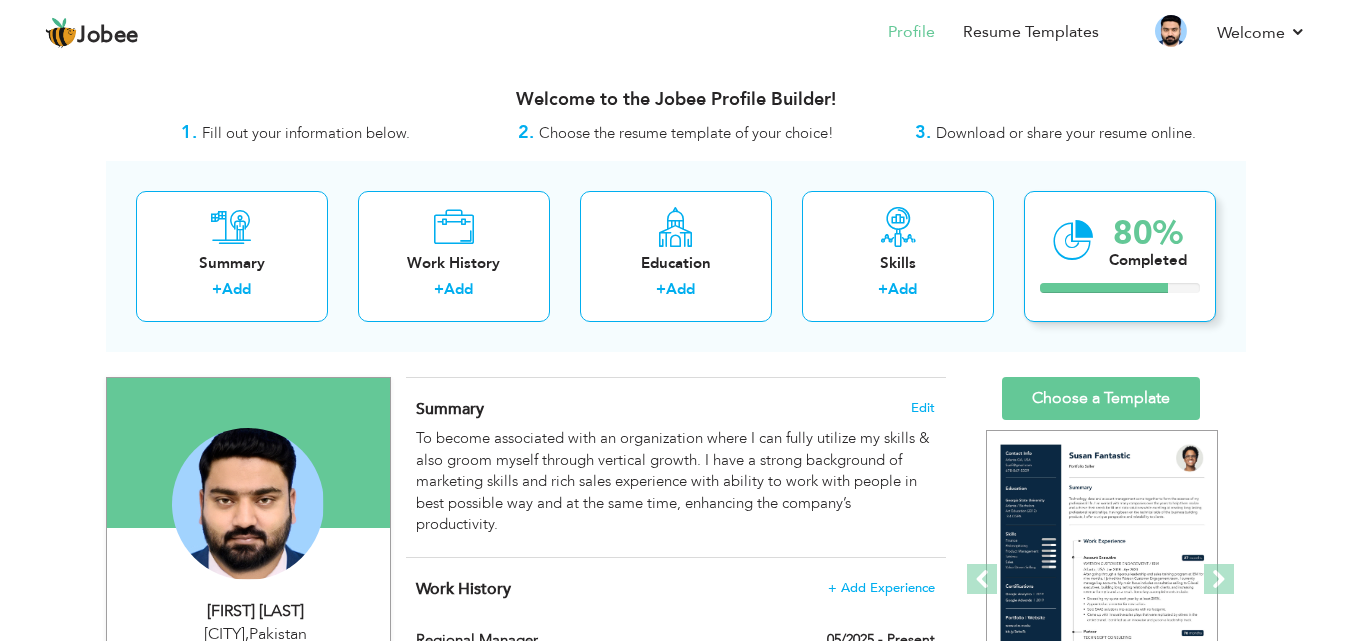 click on "80%
Completed" at bounding box center [1120, 256] 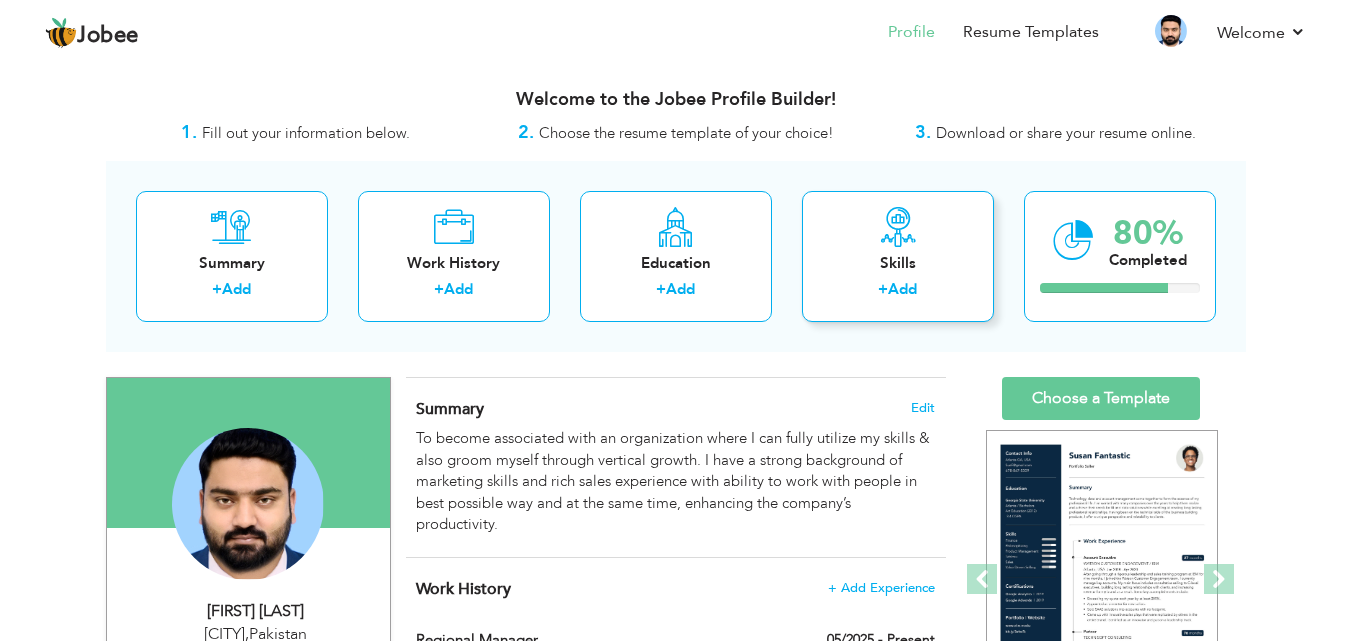 click on "Skills
+  Add" at bounding box center (898, 256) 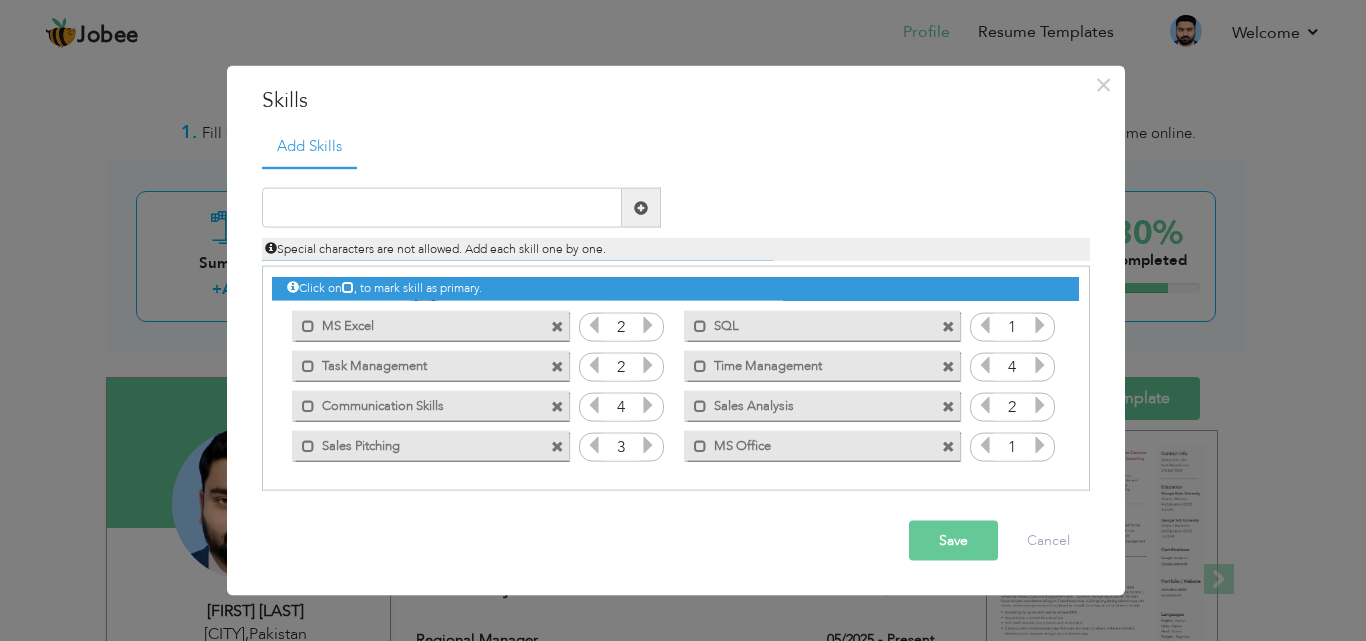 click on "×
Skills
Add Skills
Duplicate entry Mark as primary skill. 2 SQL" at bounding box center (683, 320) 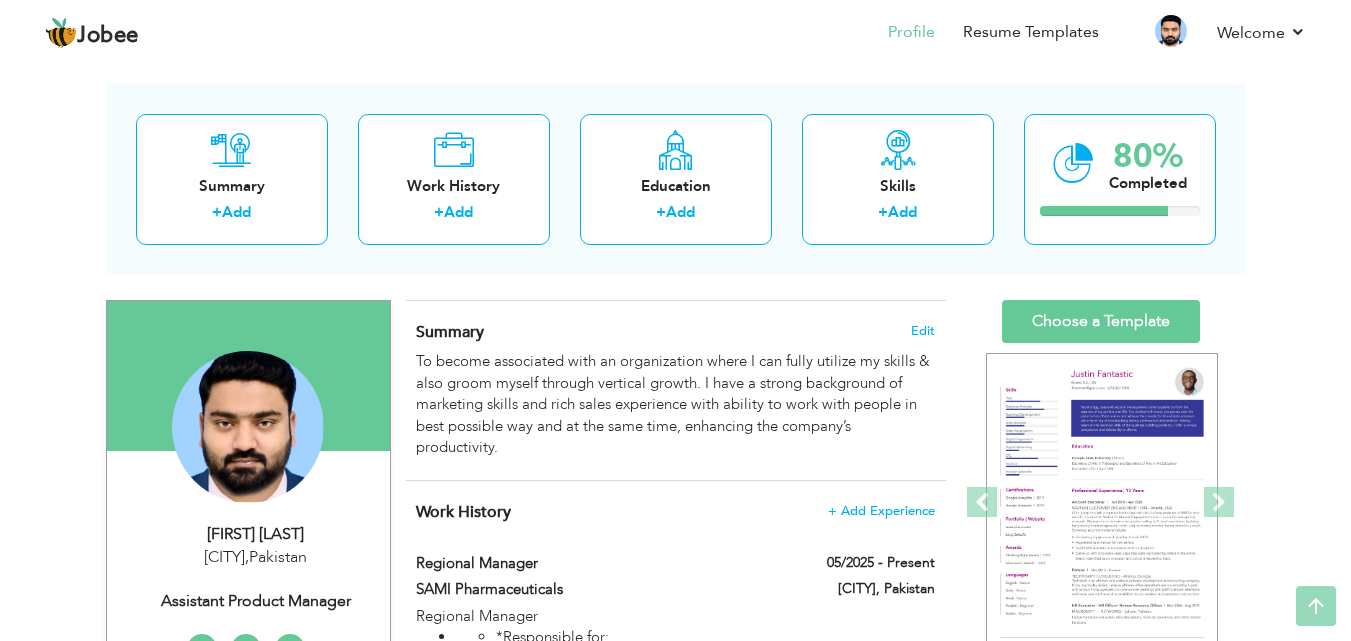 scroll, scrollTop: 0, scrollLeft: 0, axis: both 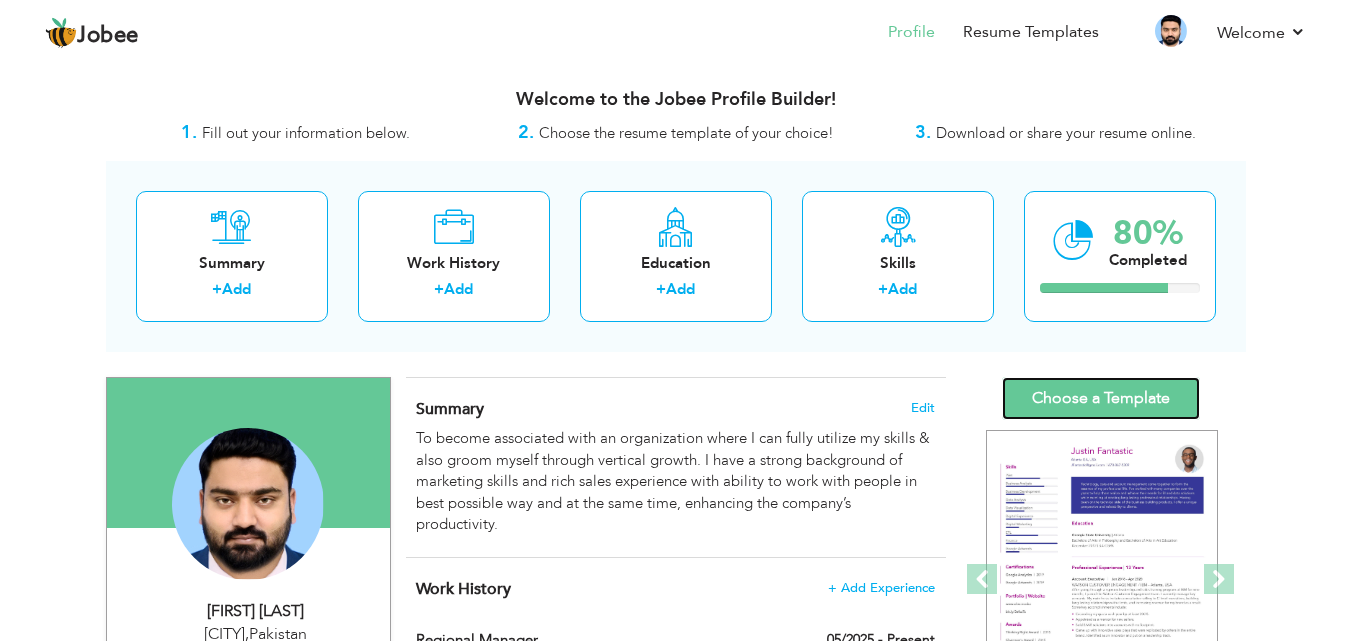 click on "Choose a Template" at bounding box center [1101, 398] 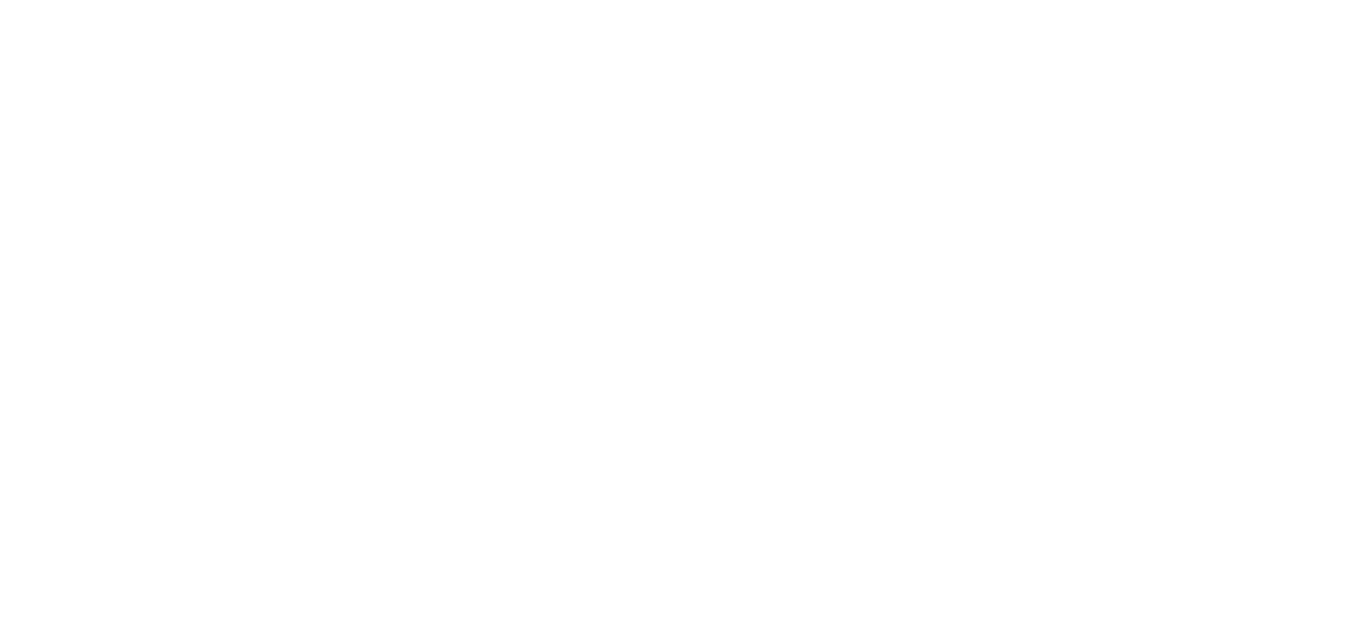 scroll, scrollTop: 0, scrollLeft: 0, axis: both 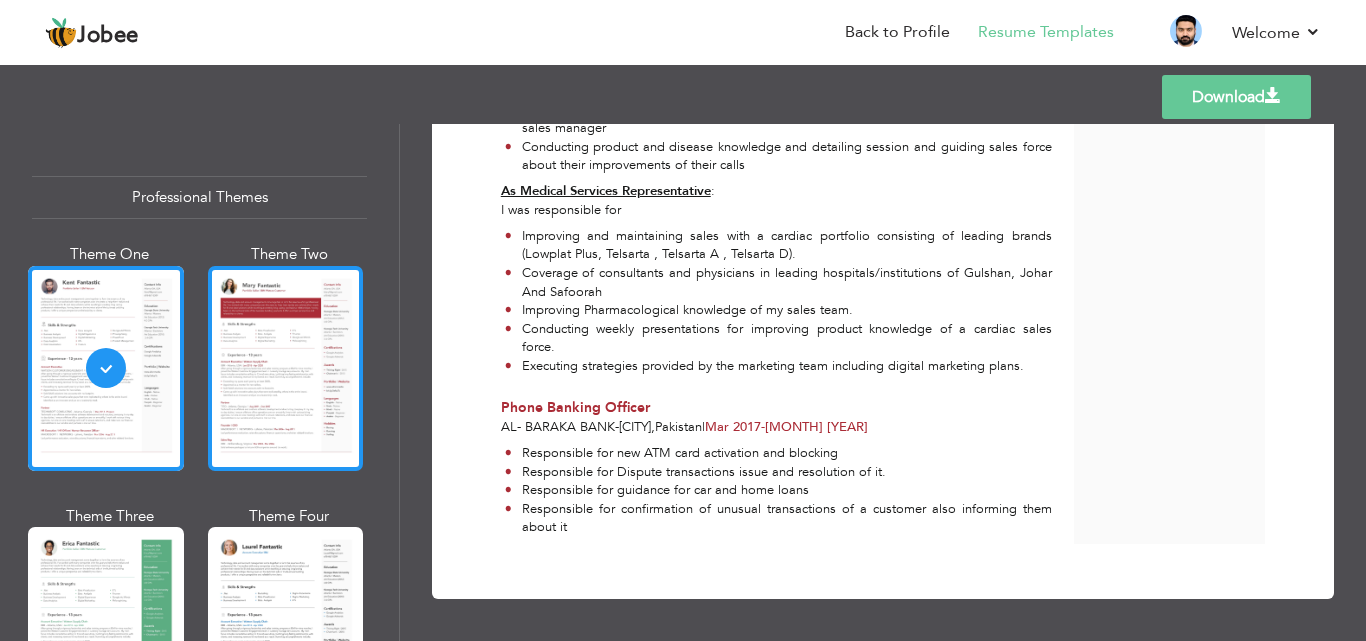 click at bounding box center [286, 368] 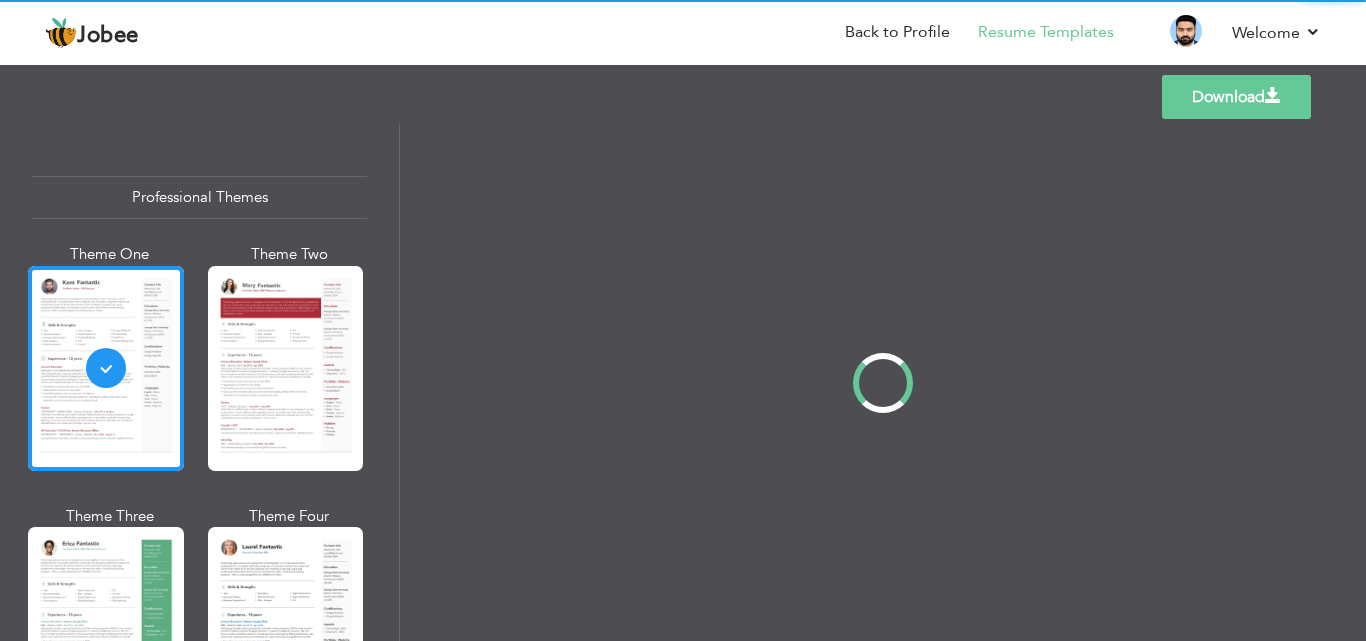 scroll, scrollTop: 0, scrollLeft: 0, axis: both 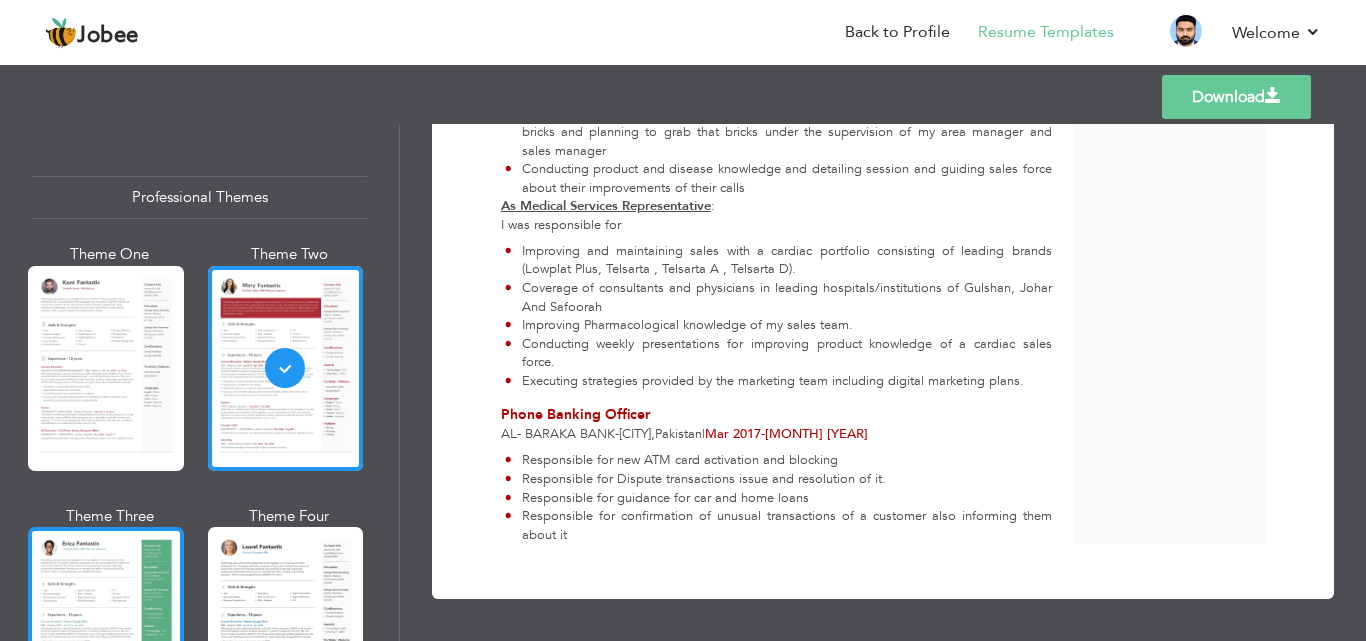 click at bounding box center [106, 629] 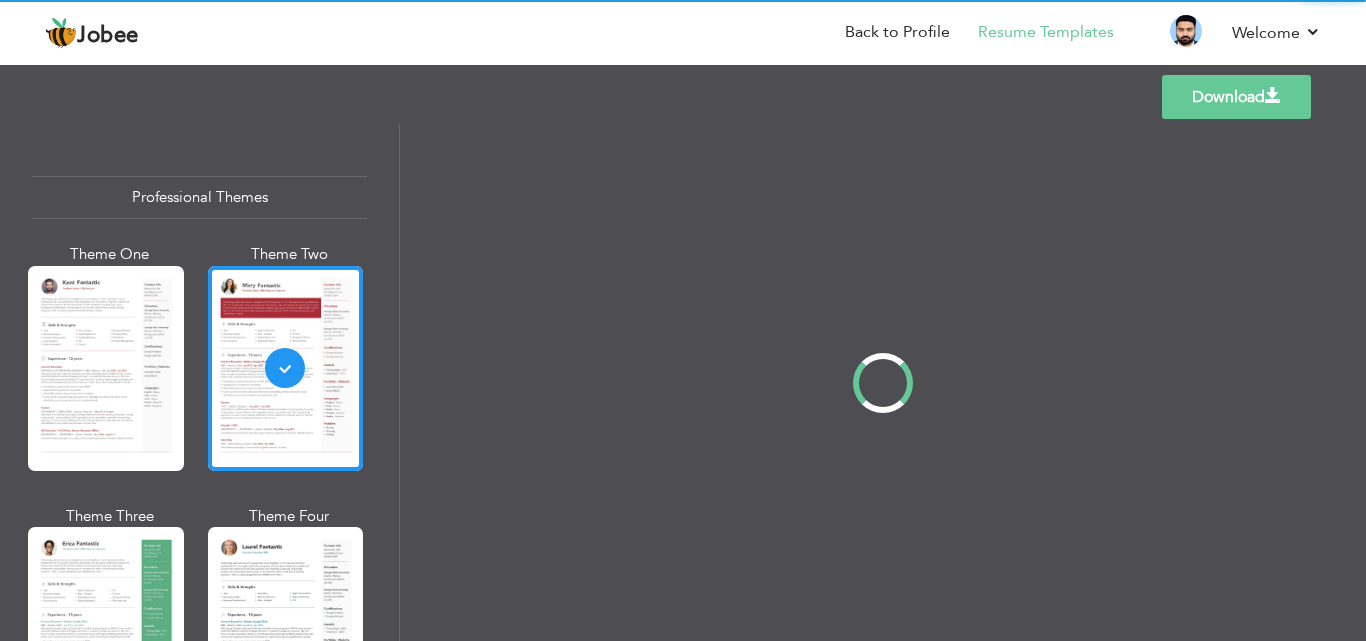 scroll, scrollTop: 0, scrollLeft: 0, axis: both 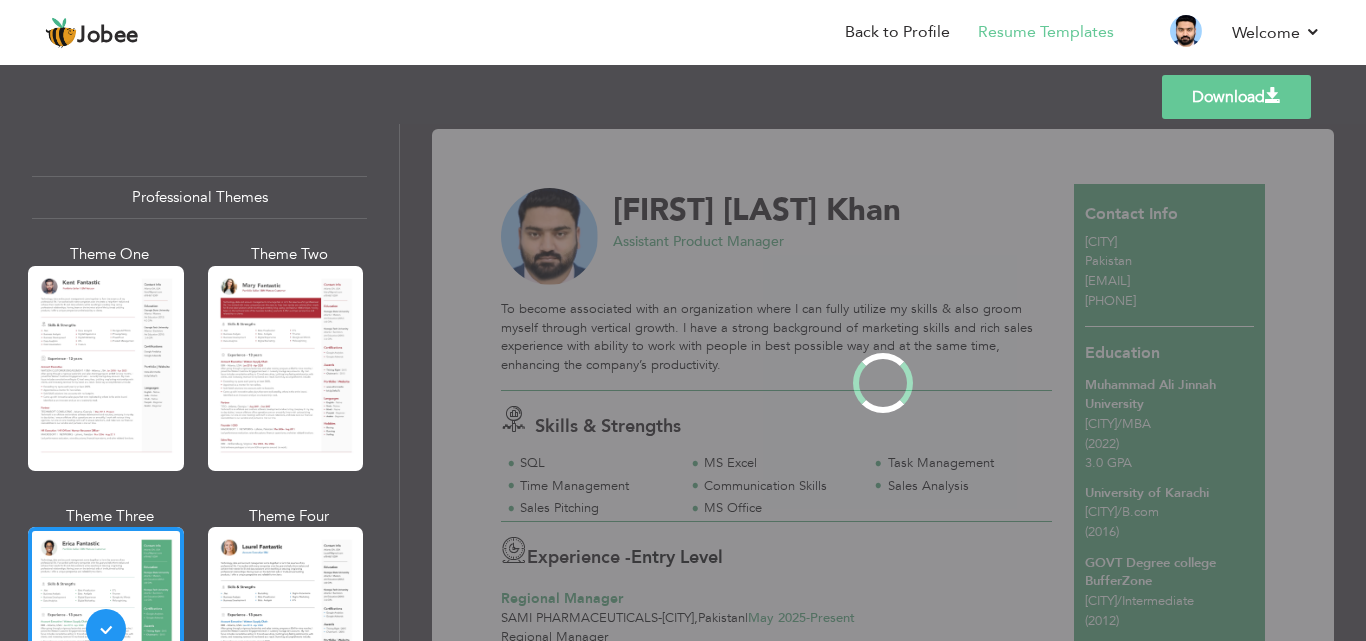 click at bounding box center [286, 629] 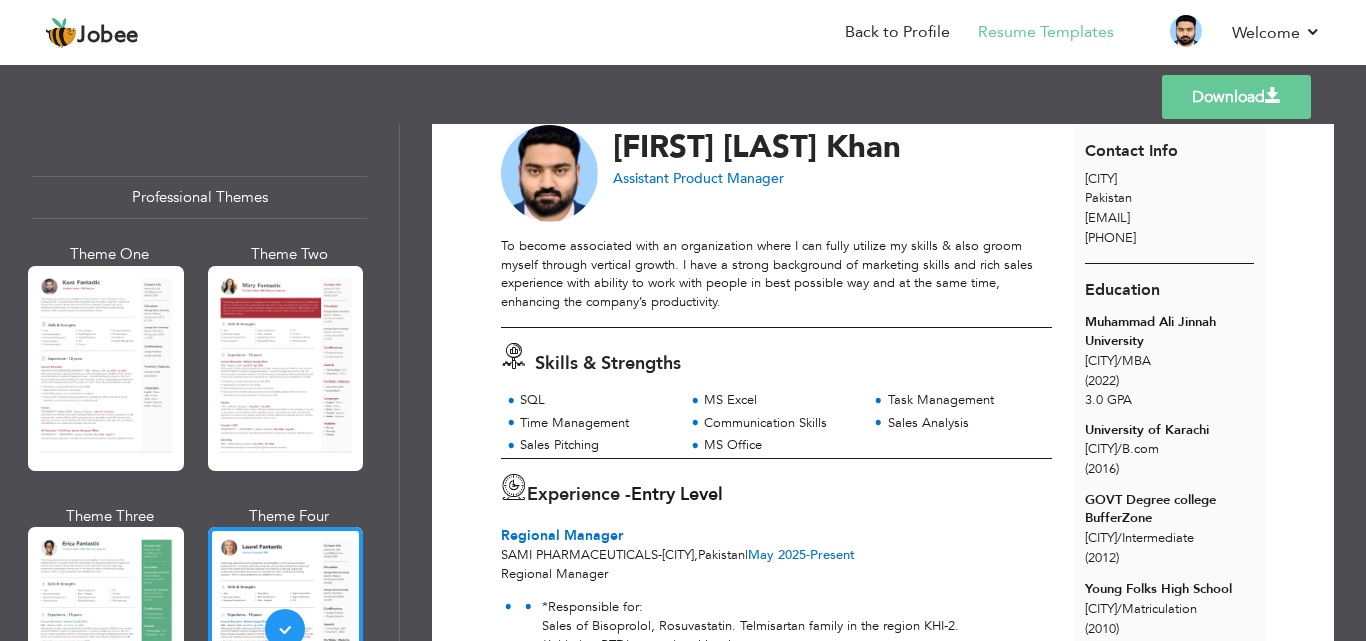 scroll, scrollTop: 80, scrollLeft: 0, axis: vertical 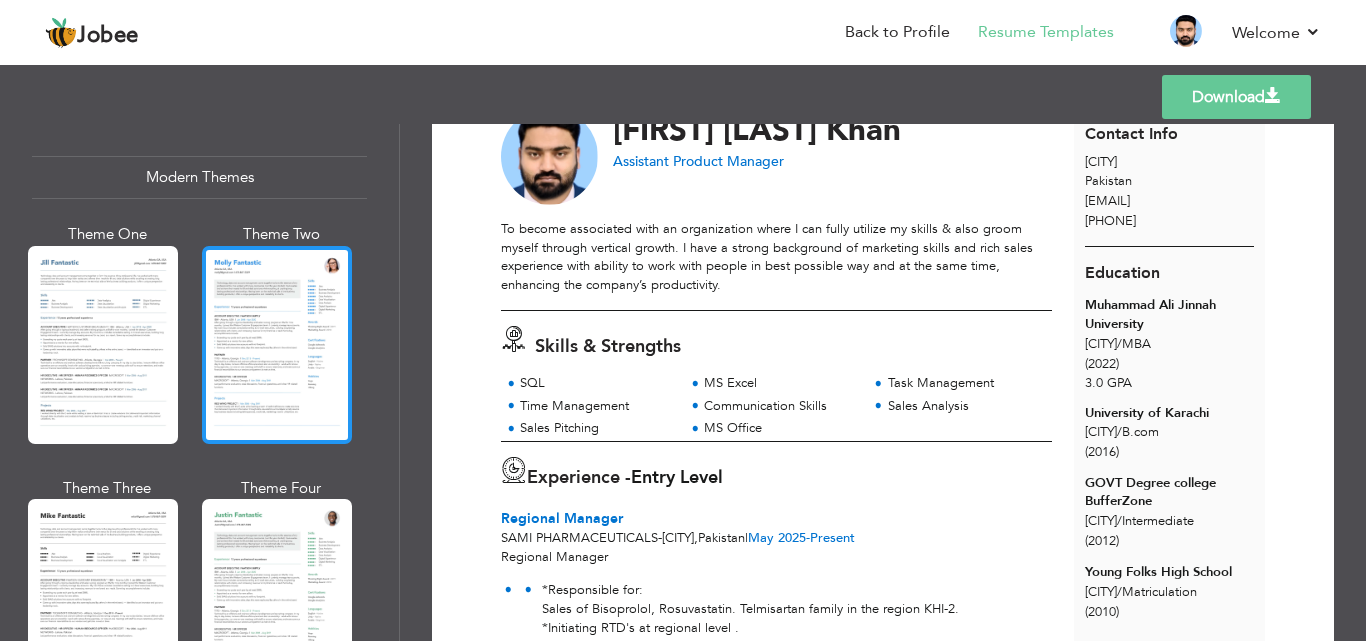 click at bounding box center (277, 345) 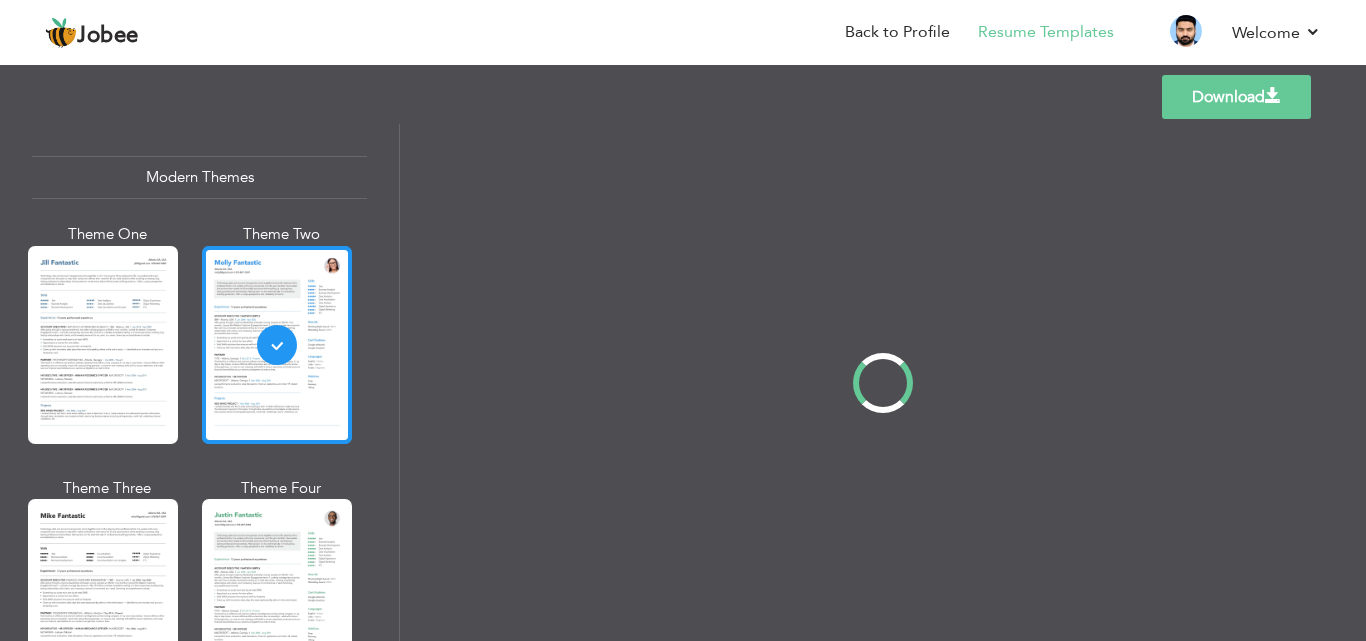scroll, scrollTop: 0, scrollLeft: 0, axis: both 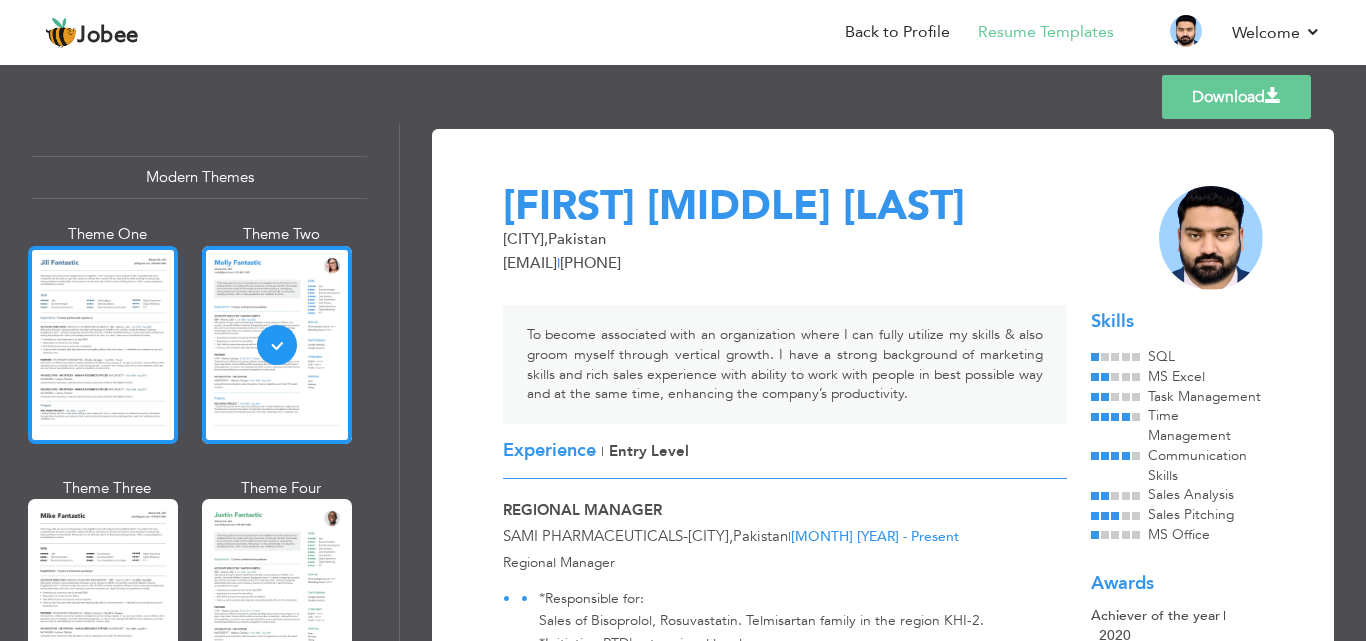 click at bounding box center [103, 345] 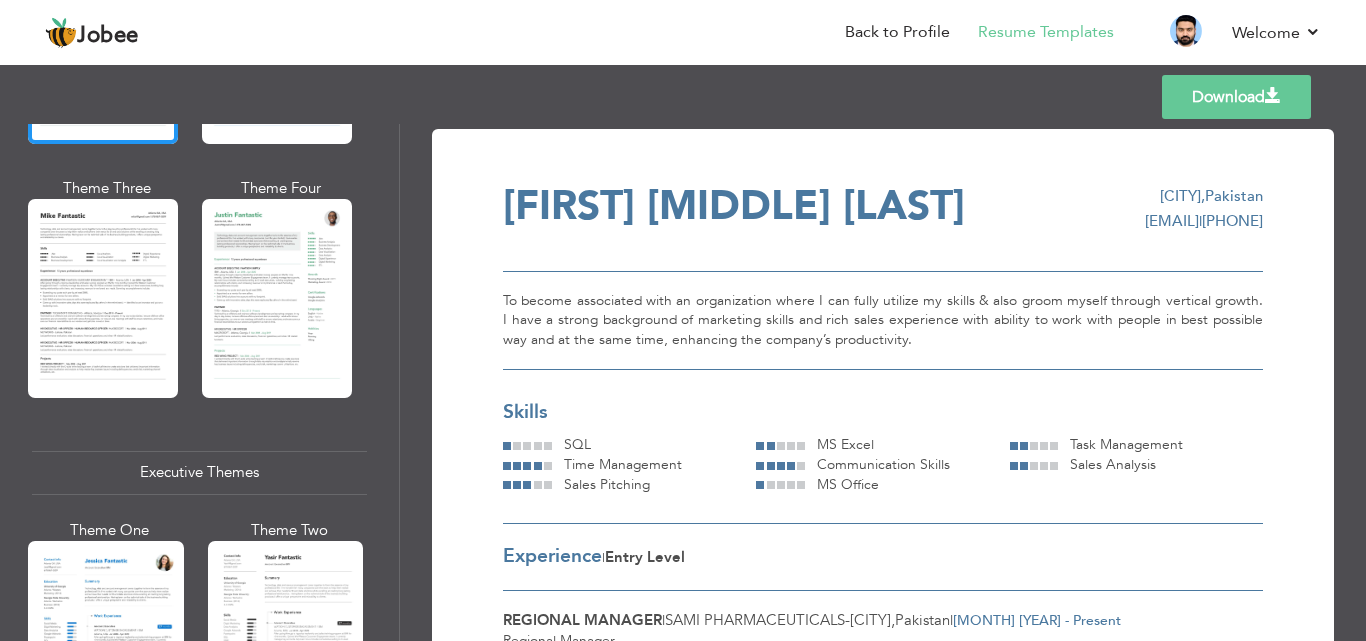 scroll, scrollTop: 1207, scrollLeft: 0, axis: vertical 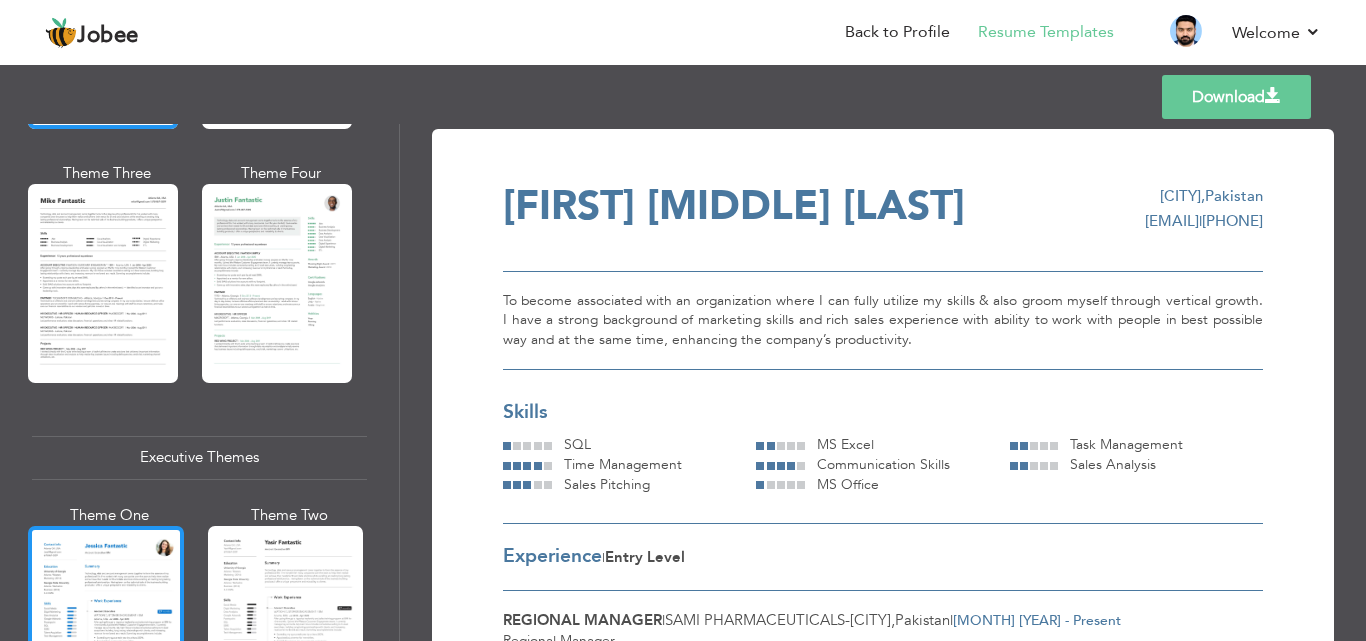 click at bounding box center (106, 628) 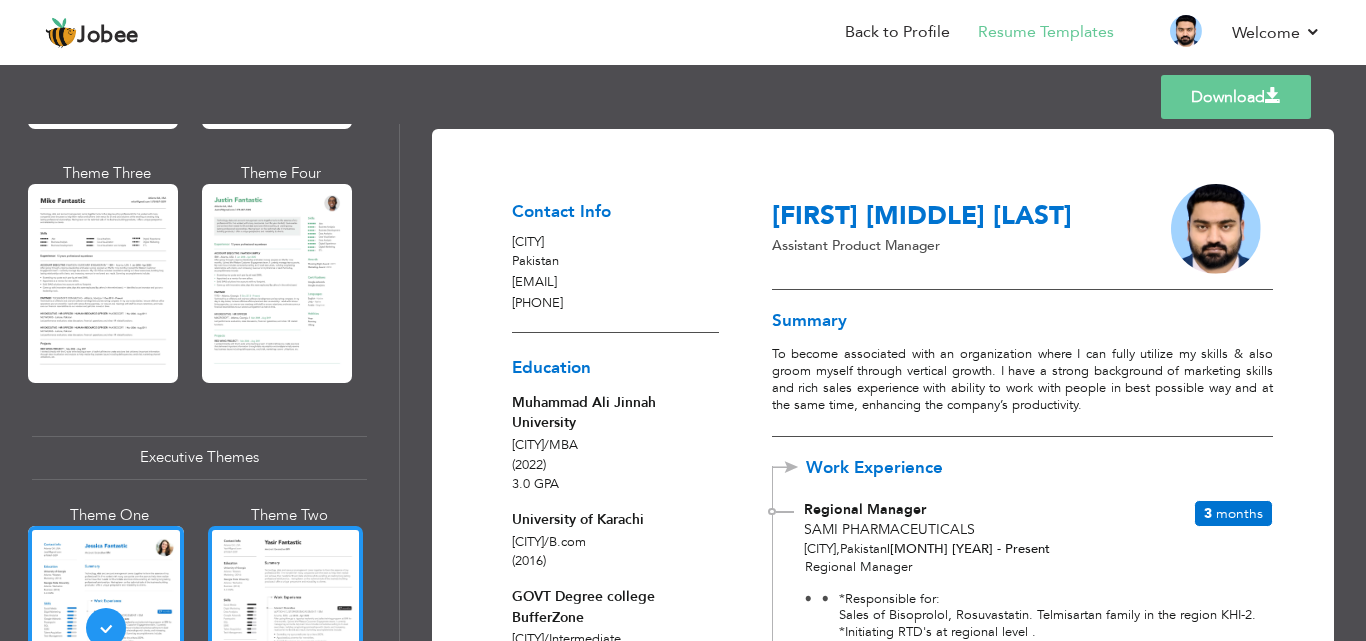 click at bounding box center [286, 628] 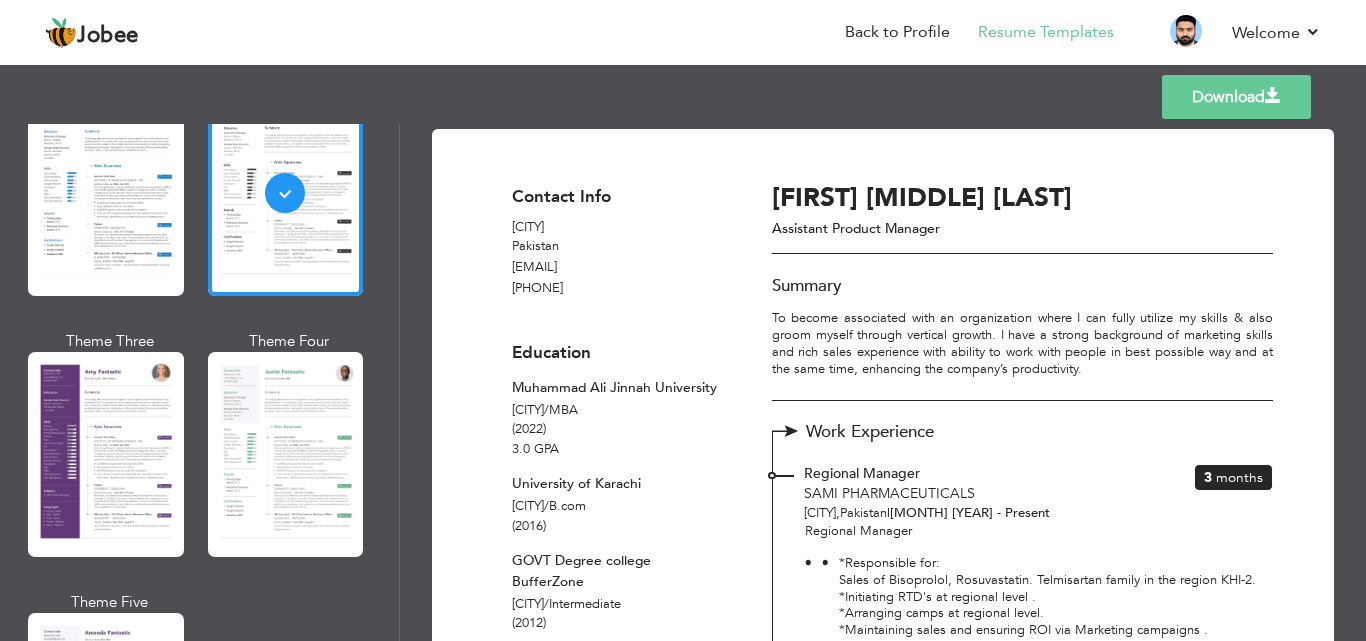 scroll, scrollTop: 1658, scrollLeft: 0, axis: vertical 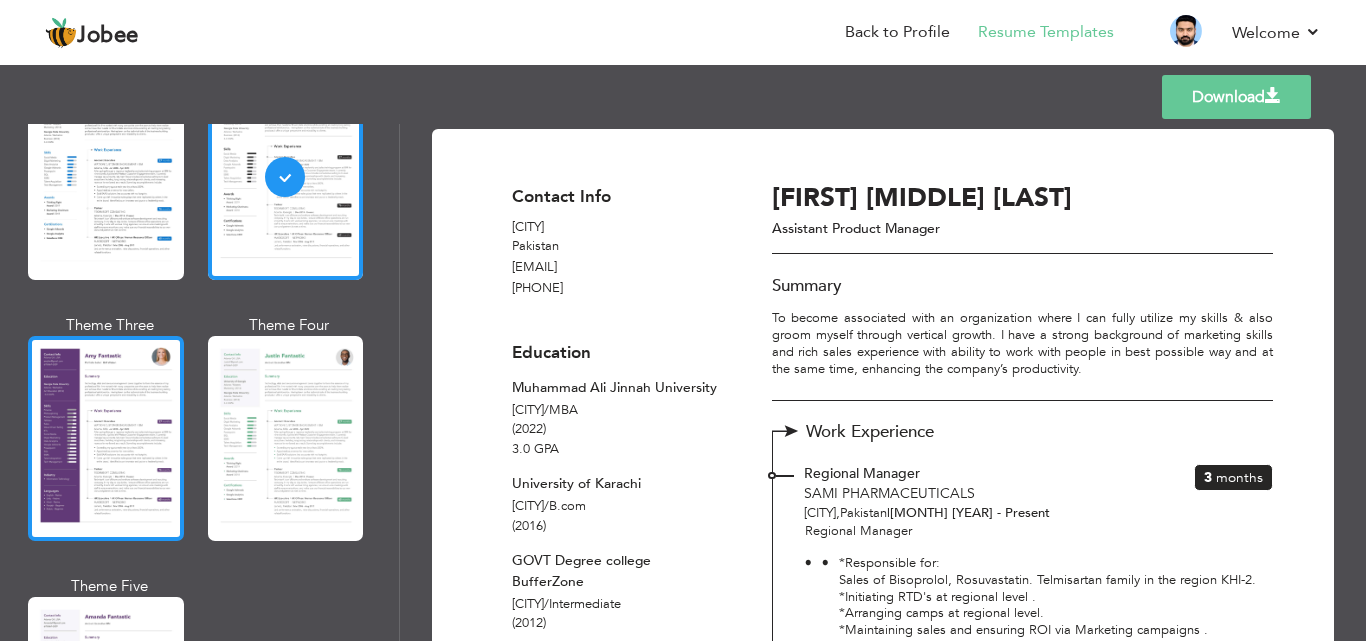 click at bounding box center (106, 438) 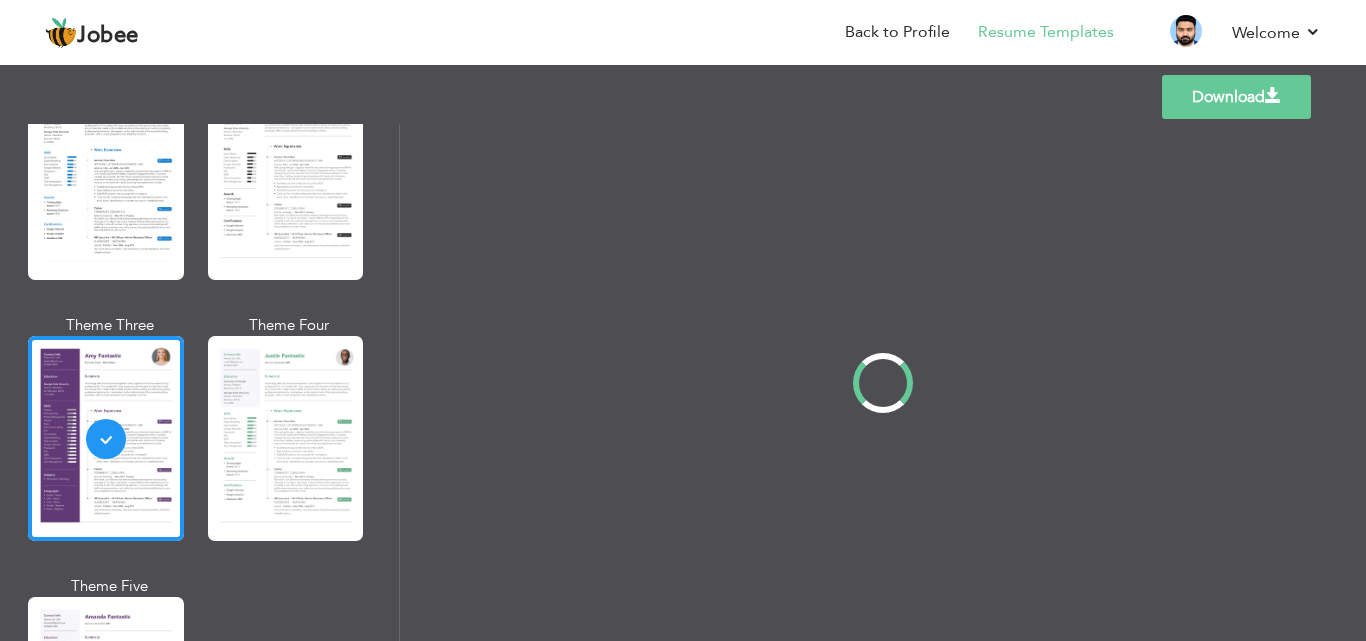 scroll, scrollTop: 1658, scrollLeft: 0, axis: vertical 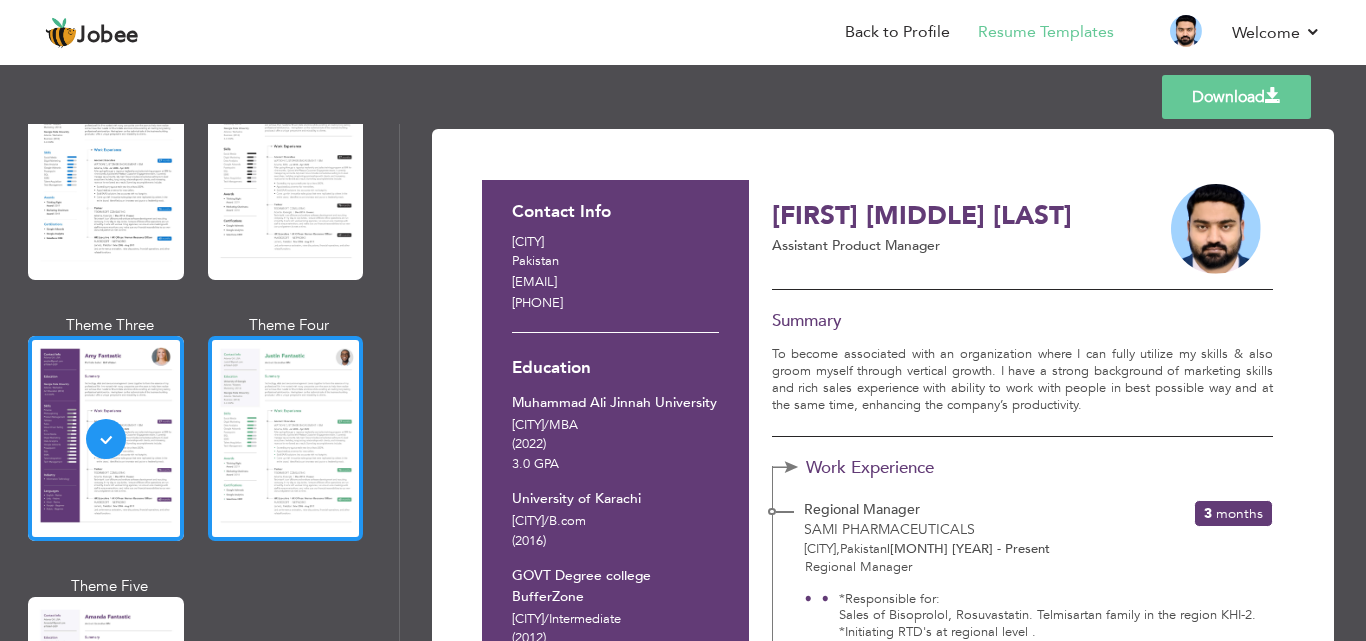 click at bounding box center (286, 438) 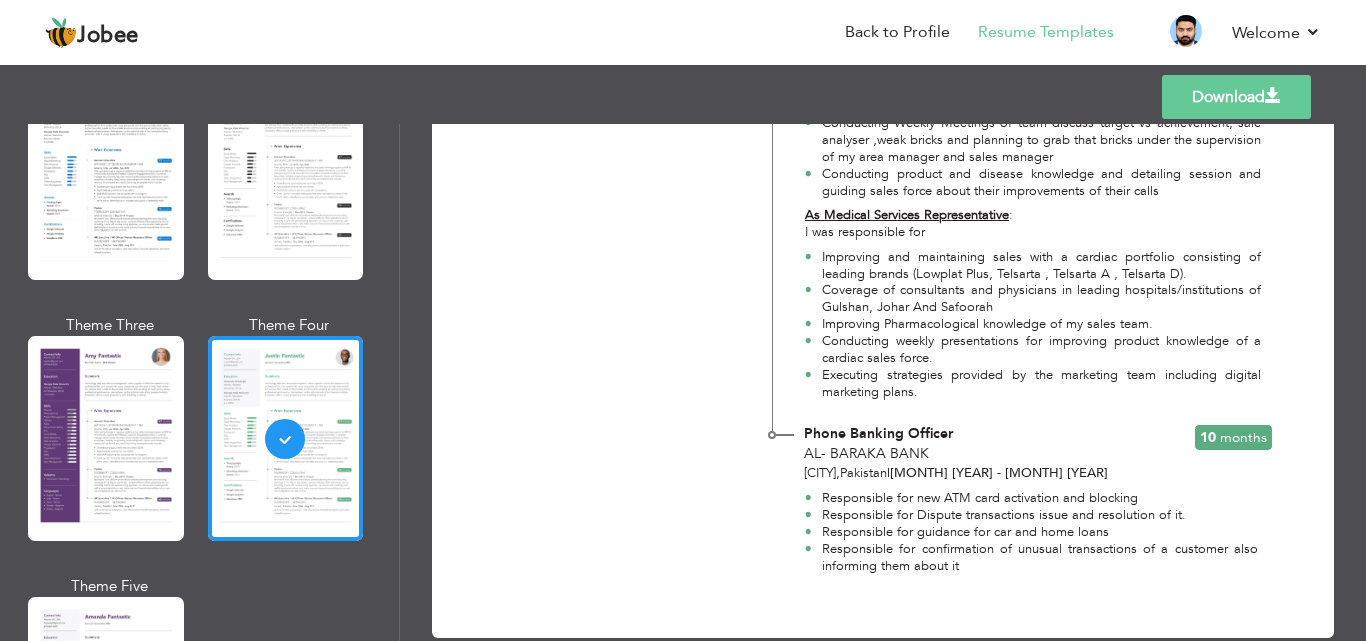 scroll, scrollTop: 1284, scrollLeft: 0, axis: vertical 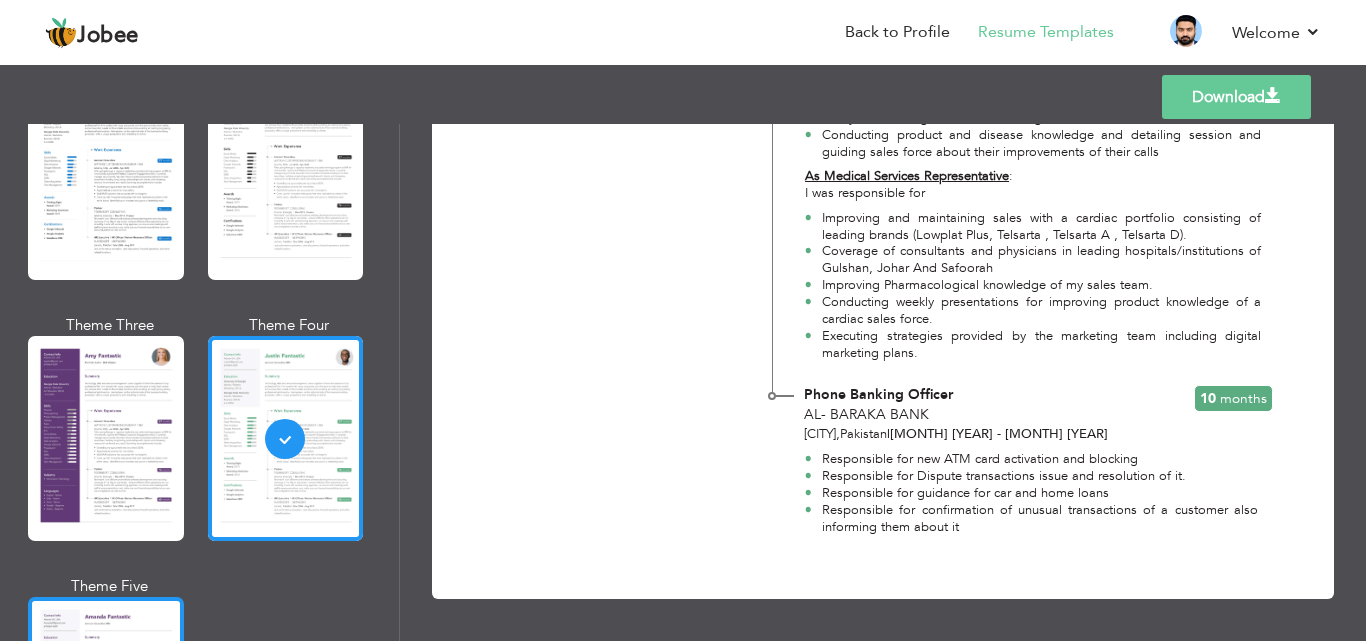 click at bounding box center (106, 699) 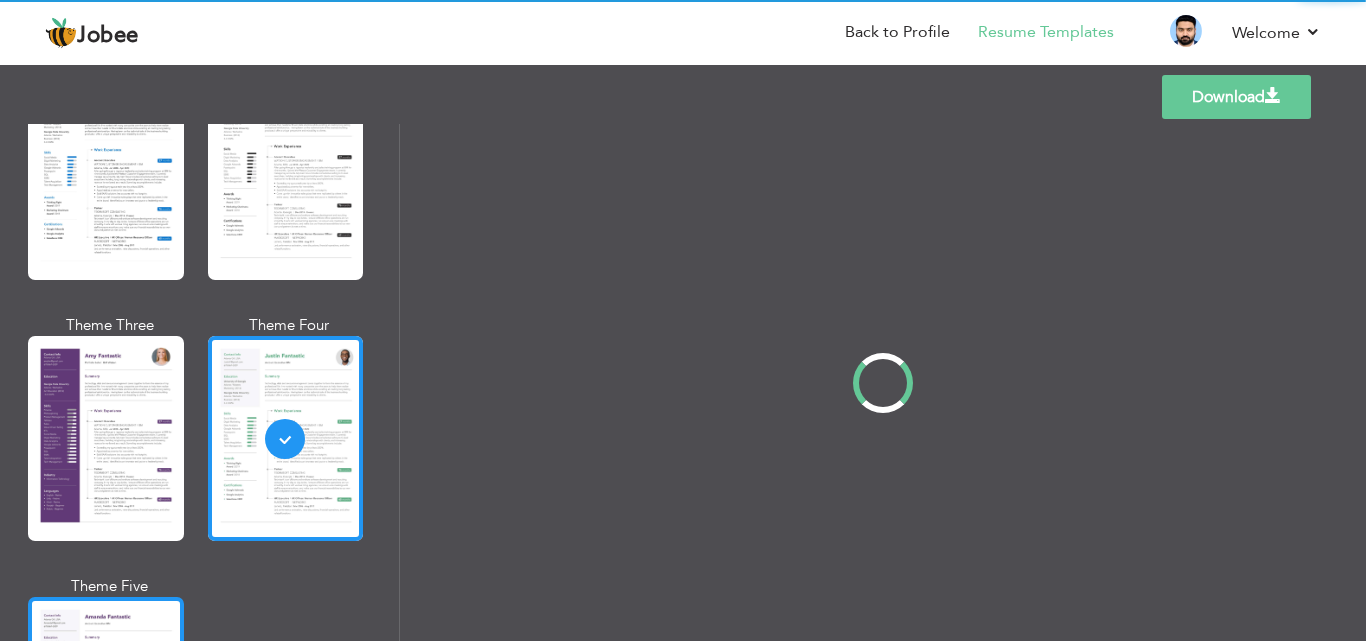 scroll, scrollTop: 0, scrollLeft: 0, axis: both 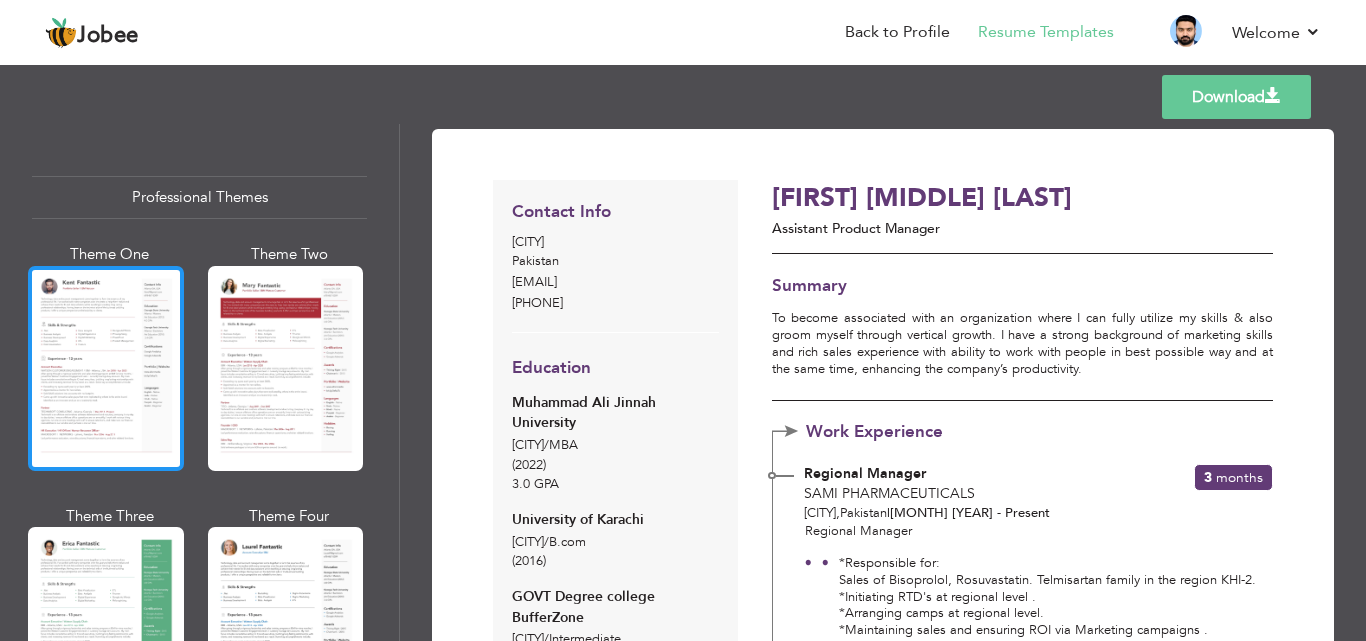 click at bounding box center [106, 368] 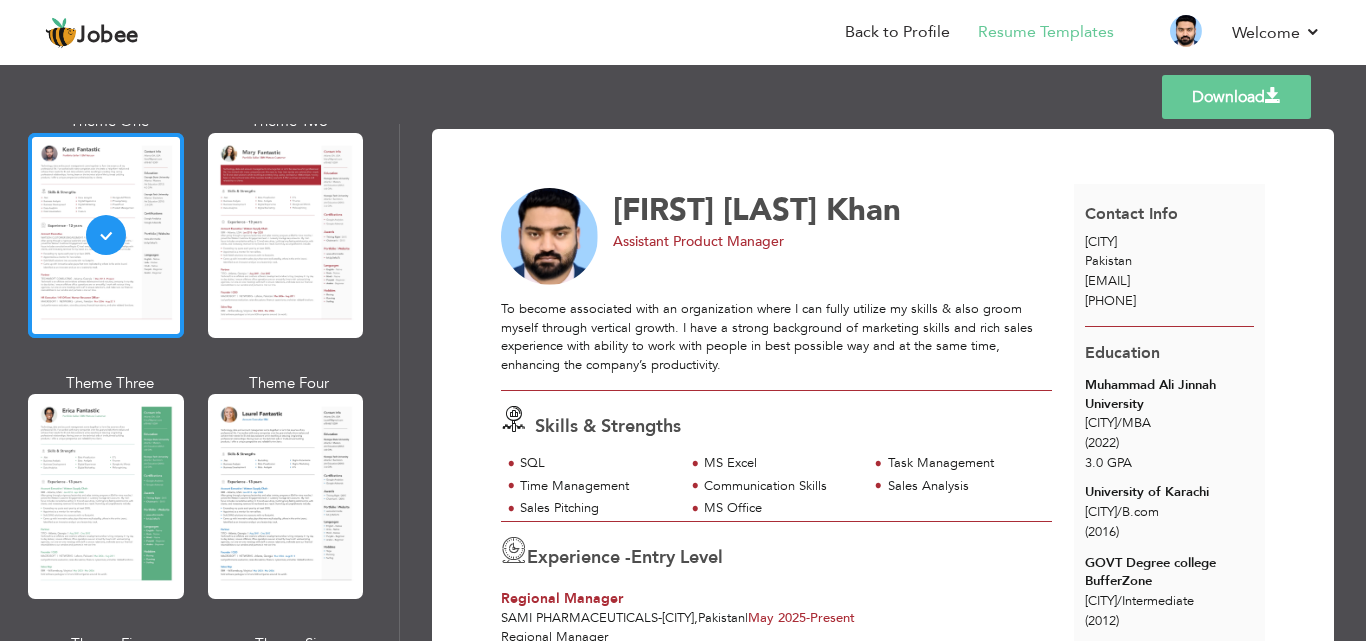 scroll, scrollTop: 200, scrollLeft: 0, axis: vertical 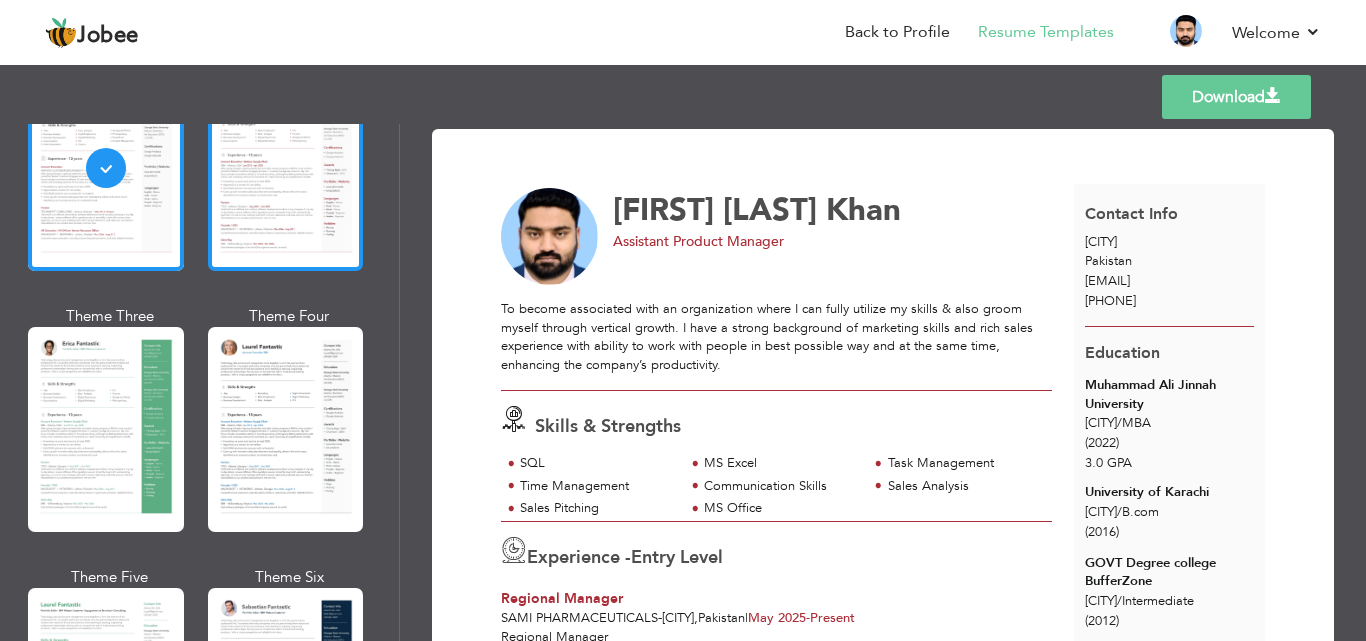 click at bounding box center (286, 168) 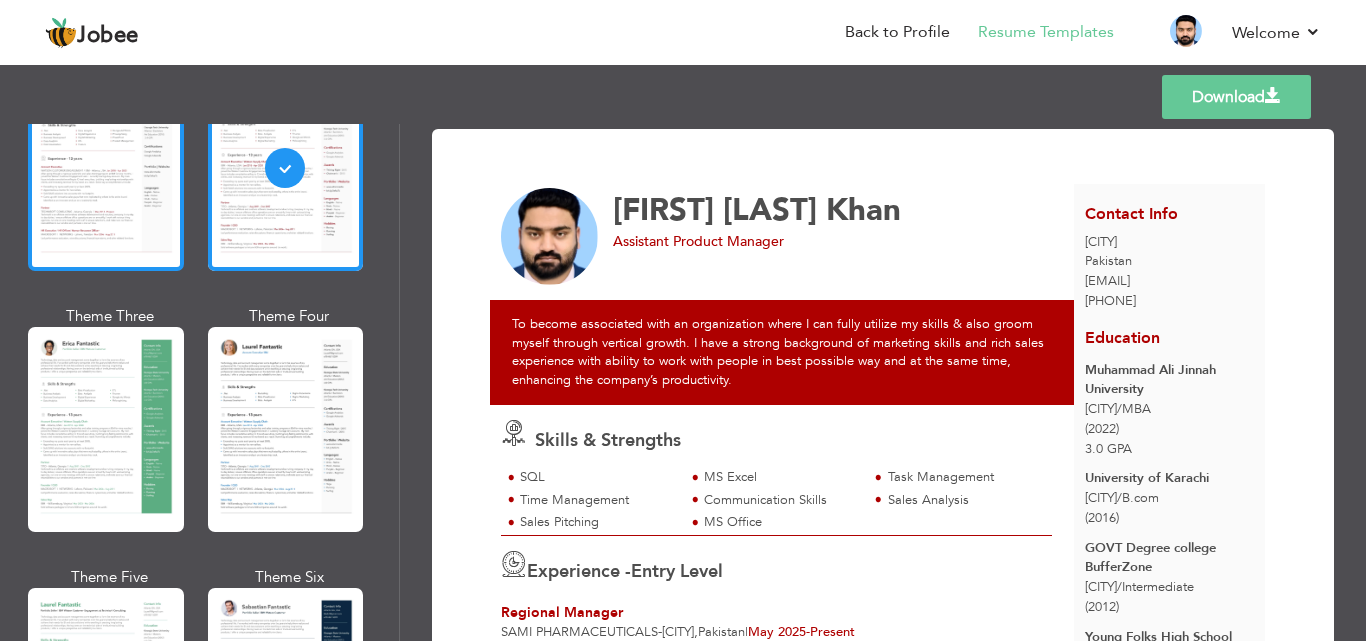 click at bounding box center (106, 168) 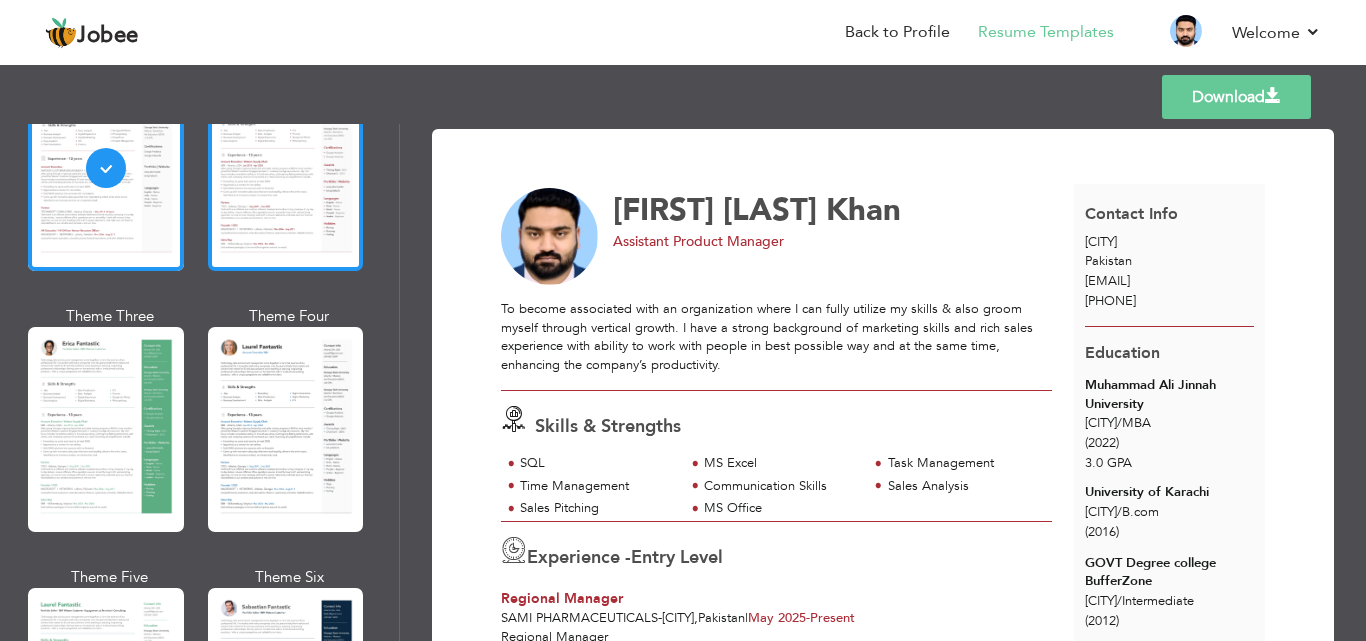 click at bounding box center (286, 168) 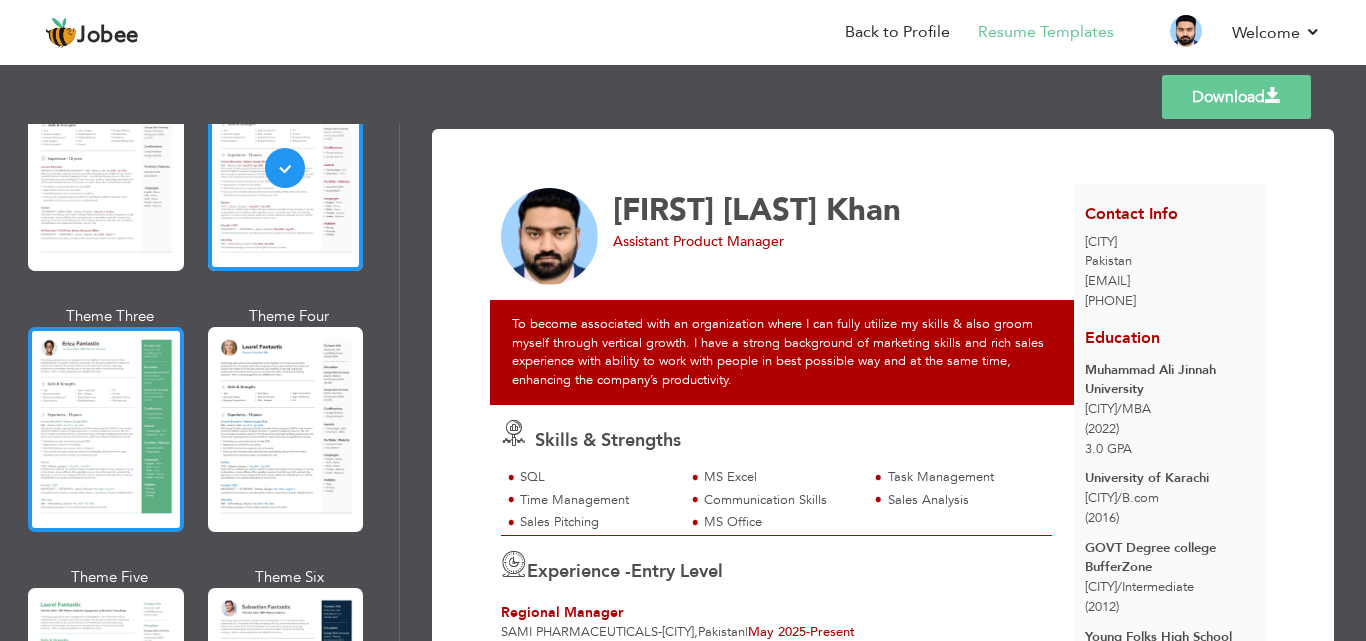 click at bounding box center (106, 429) 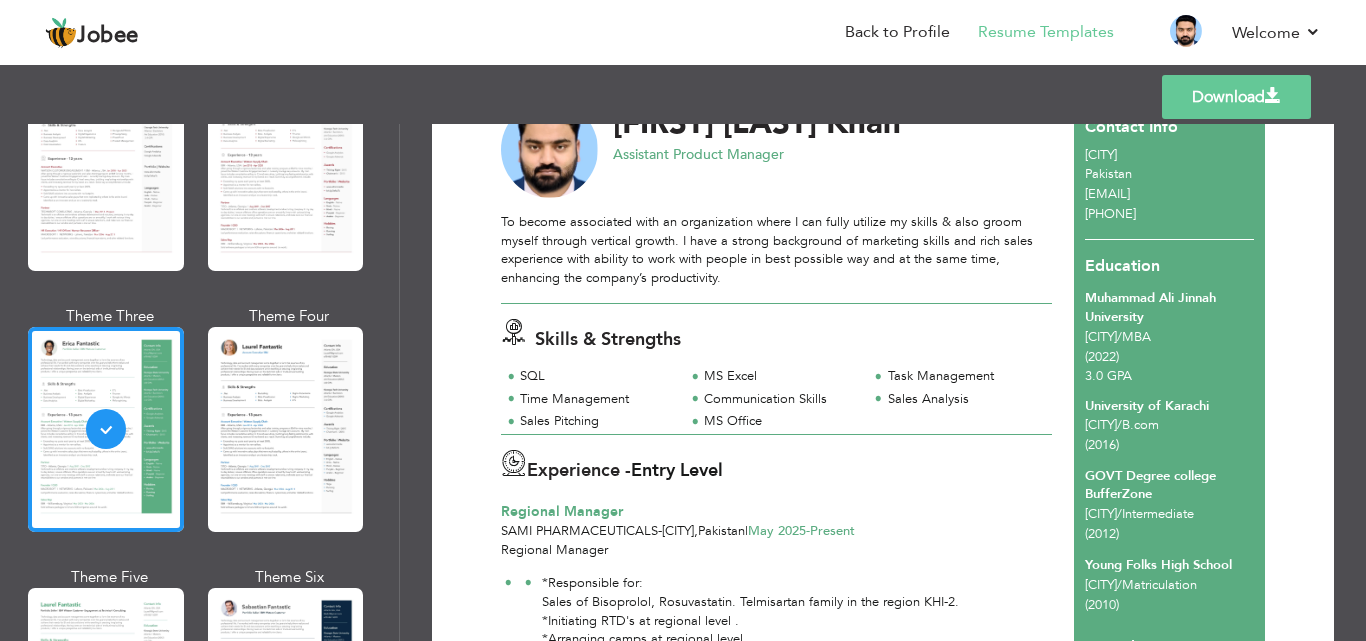 scroll, scrollTop: 0, scrollLeft: 0, axis: both 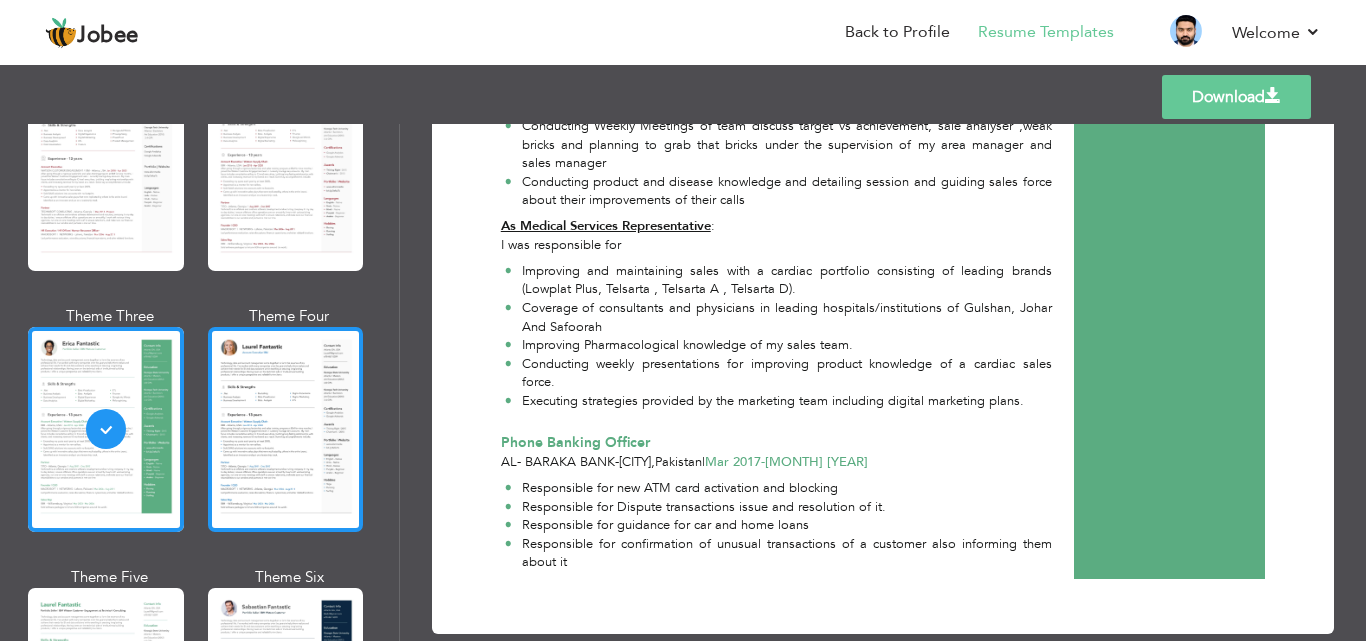 click at bounding box center [286, 429] 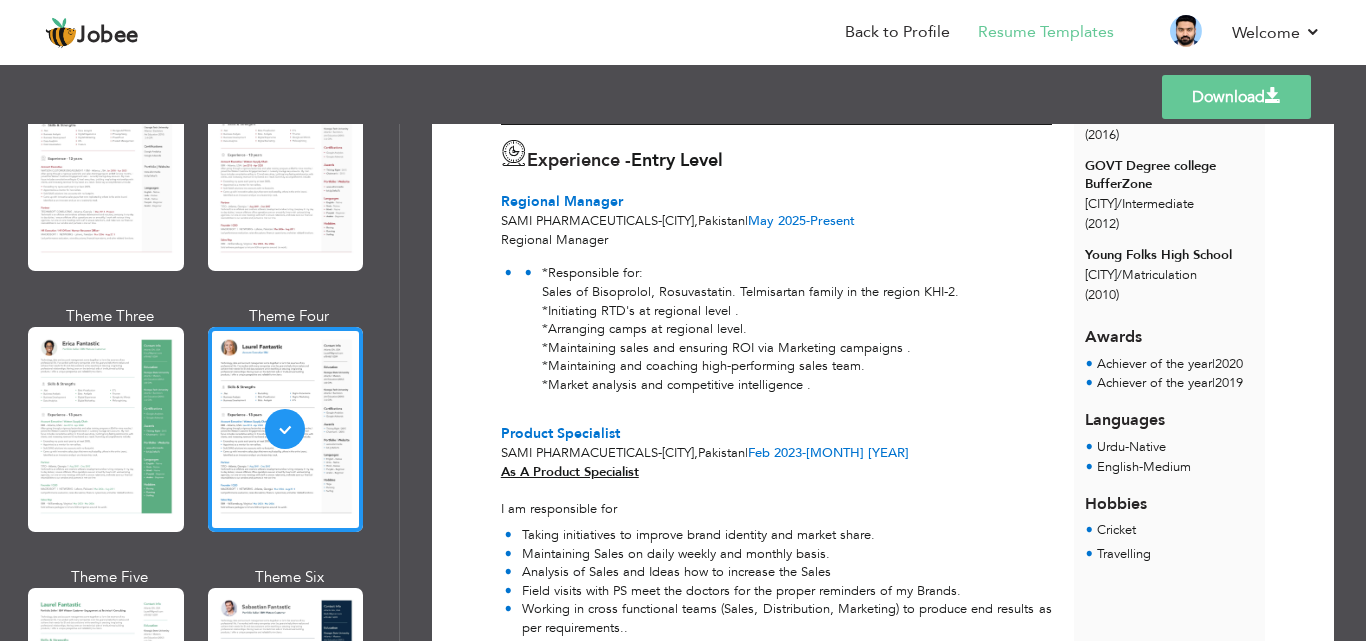 scroll, scrollTop: 379, scrollLeft: 0, axis: vertical 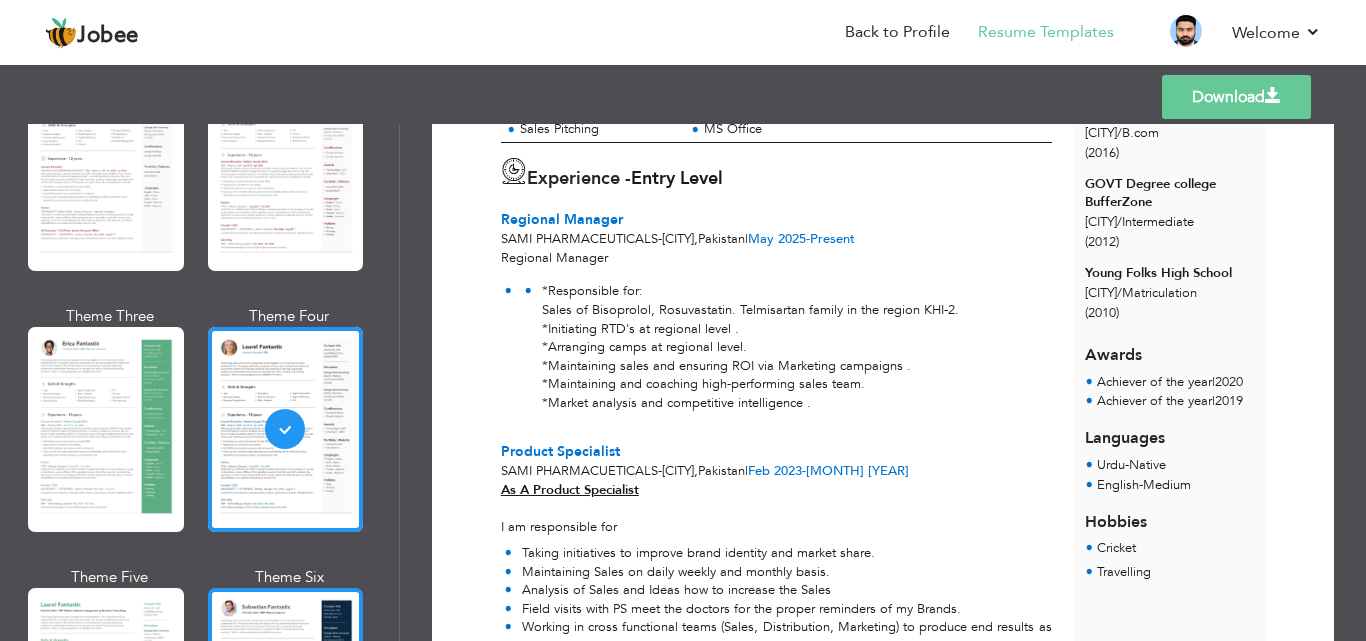 click at bounding box center (286, 690) 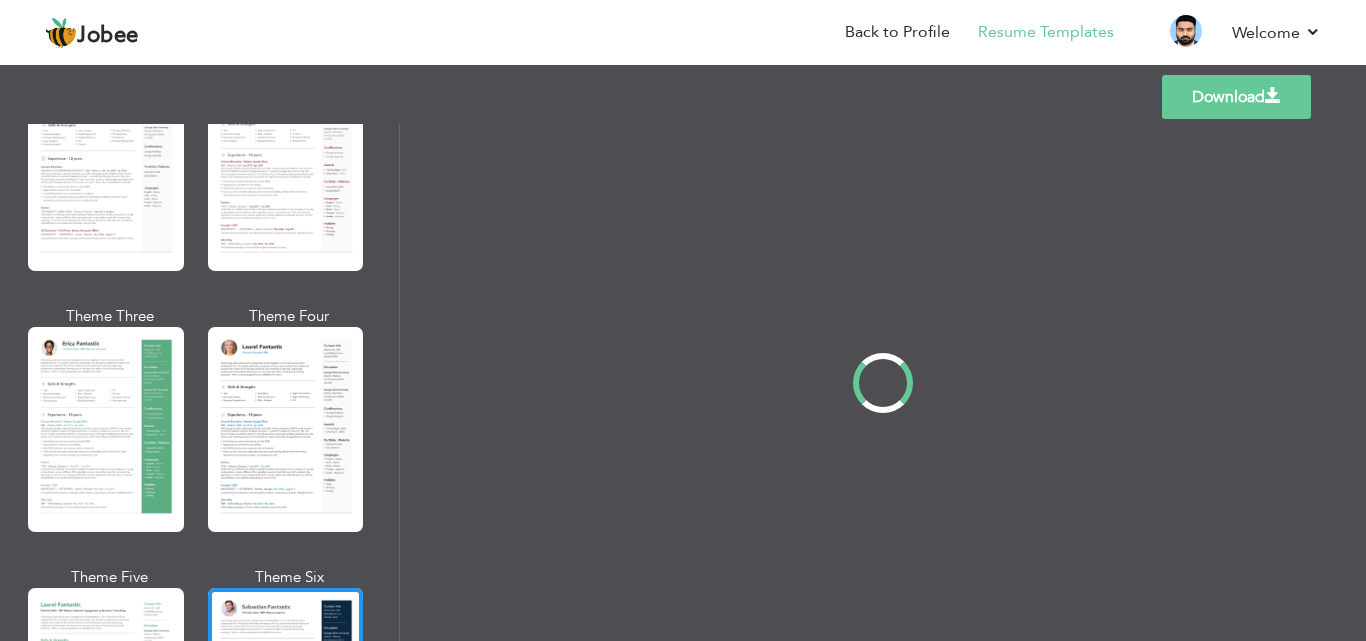 scroll, scrollTop: 0, scrollLeft: 0, axis: both 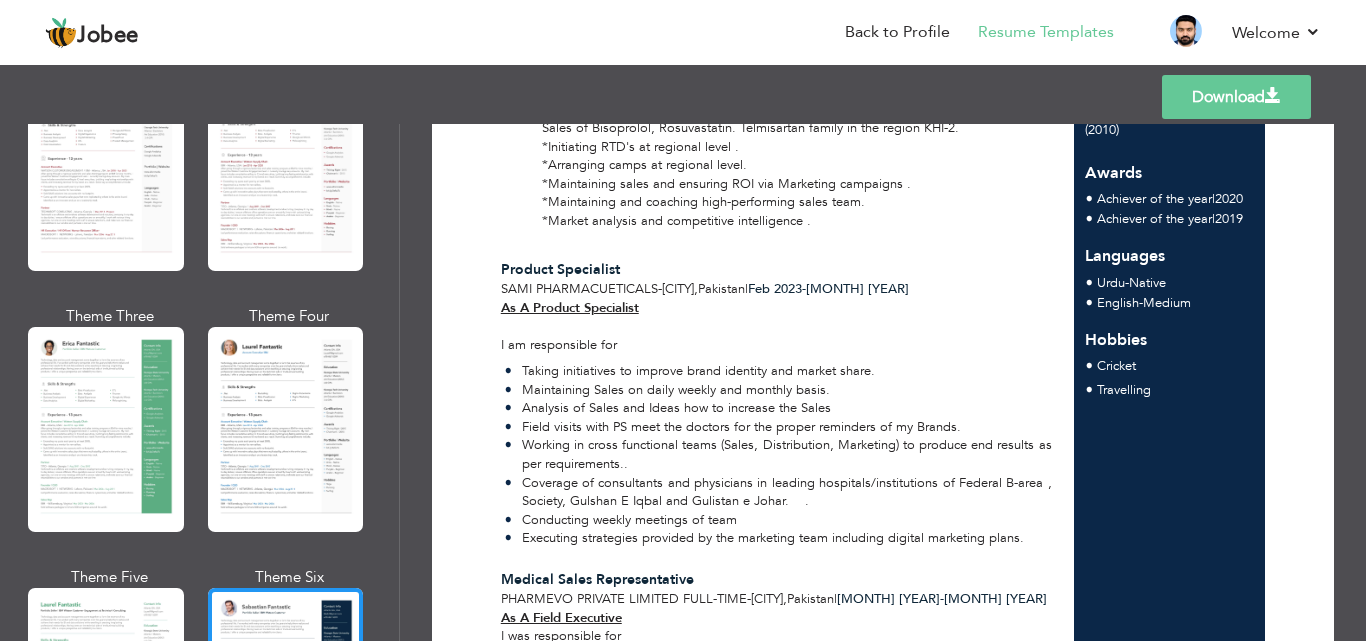 click on "Download" at bounding box center (1236, 97) 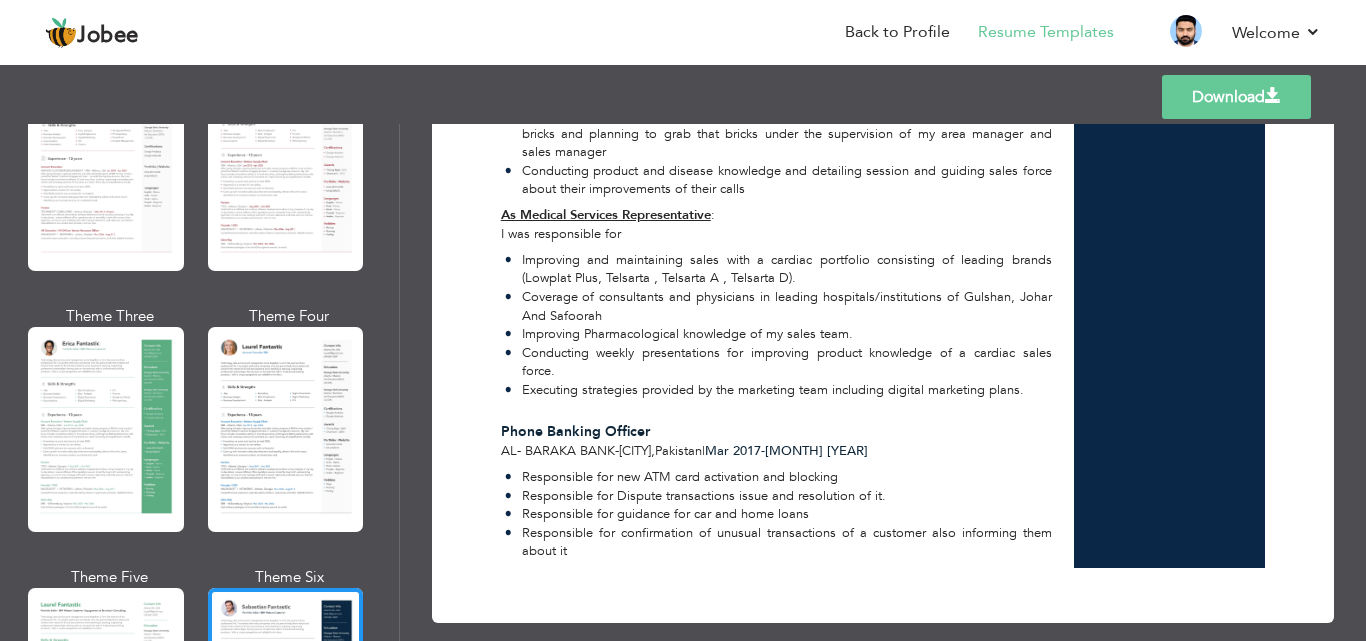 scroll, scrollTop: 1281, scrollLeft: 0, axis: vertical 